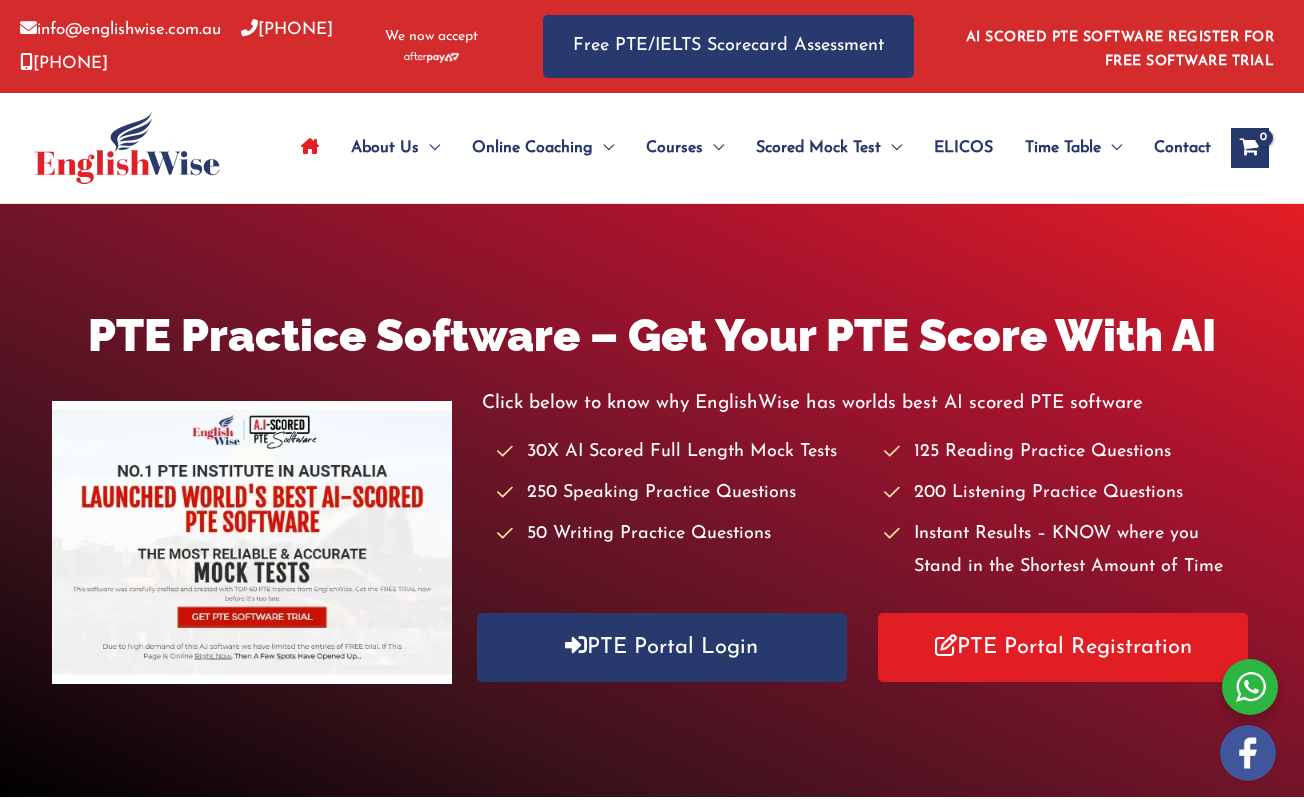scroll, scrollTop: 0, scrollLeft: 0, axis: both 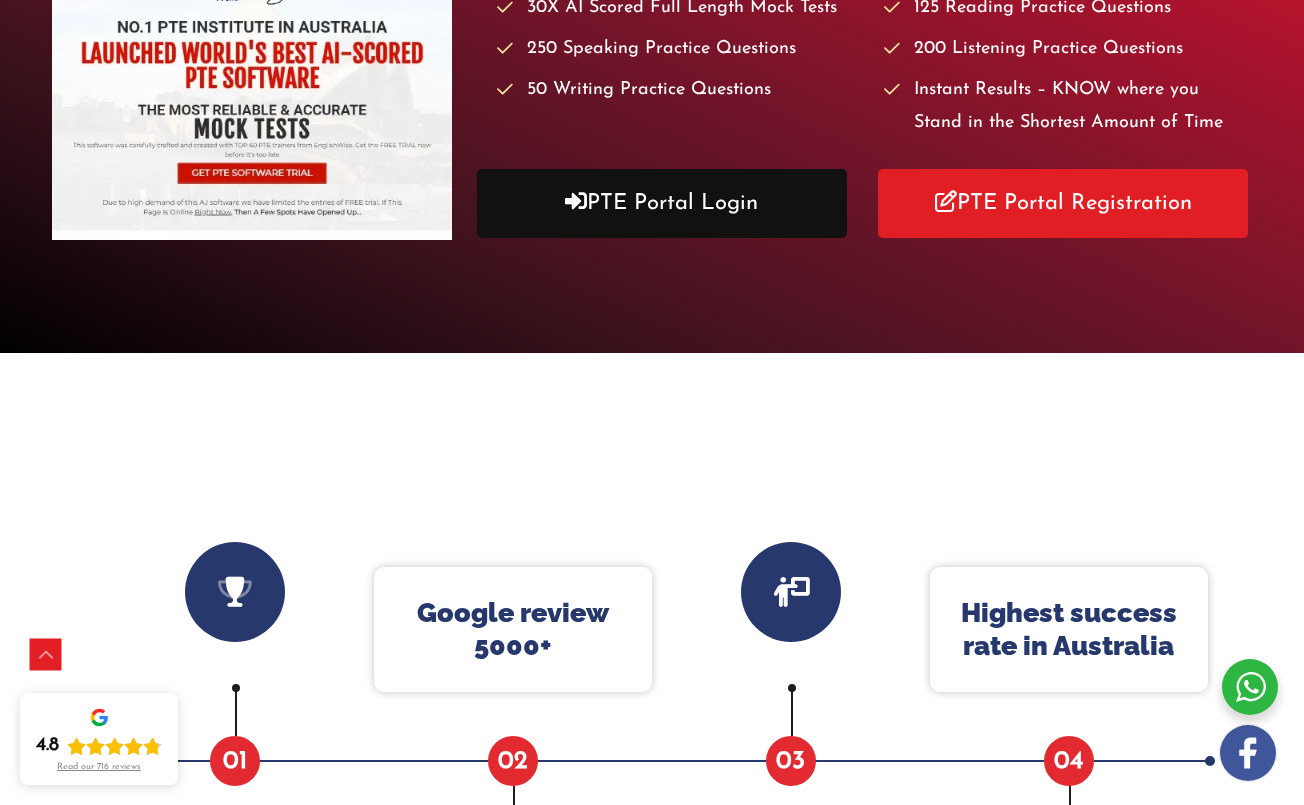 click on "PTE Portal Login" at bounding box center [661, 203] 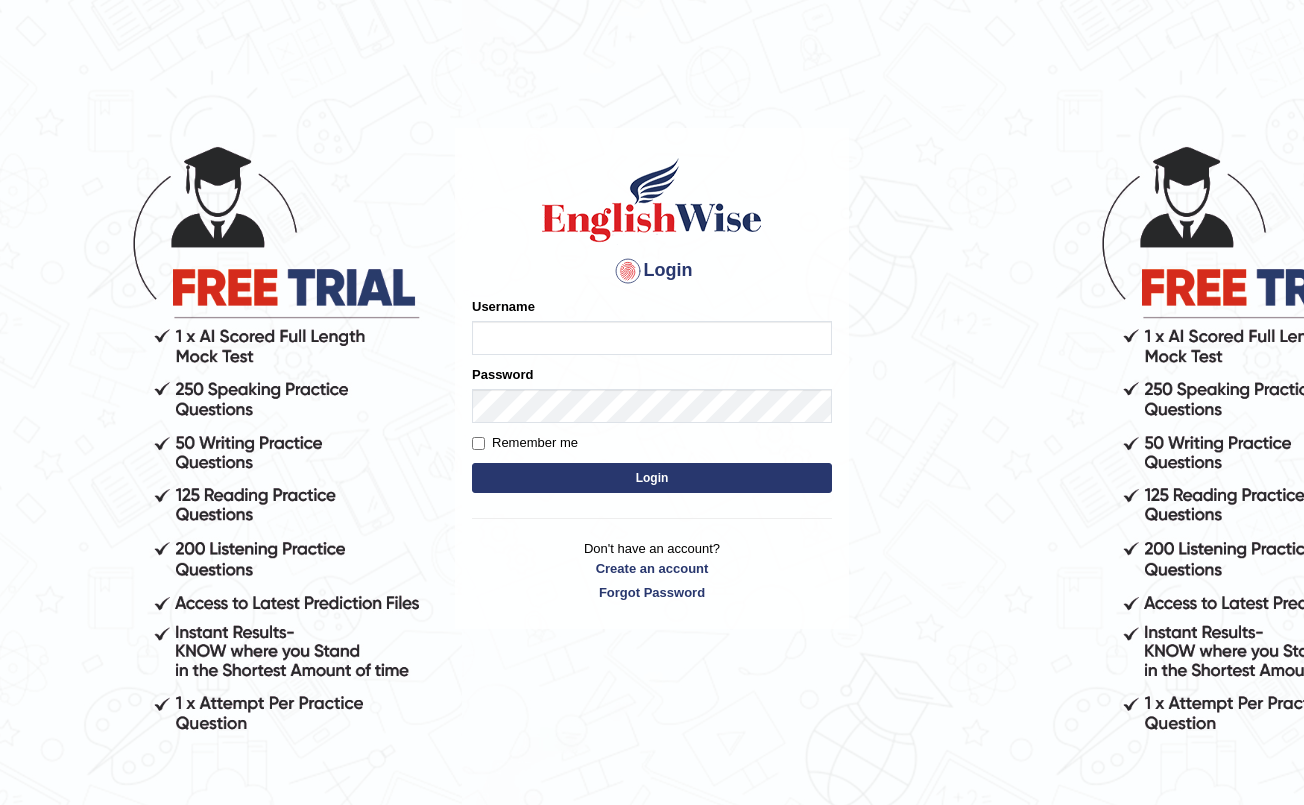 scroll, scrollTop: 0, scrollLeft: 0, axis: both 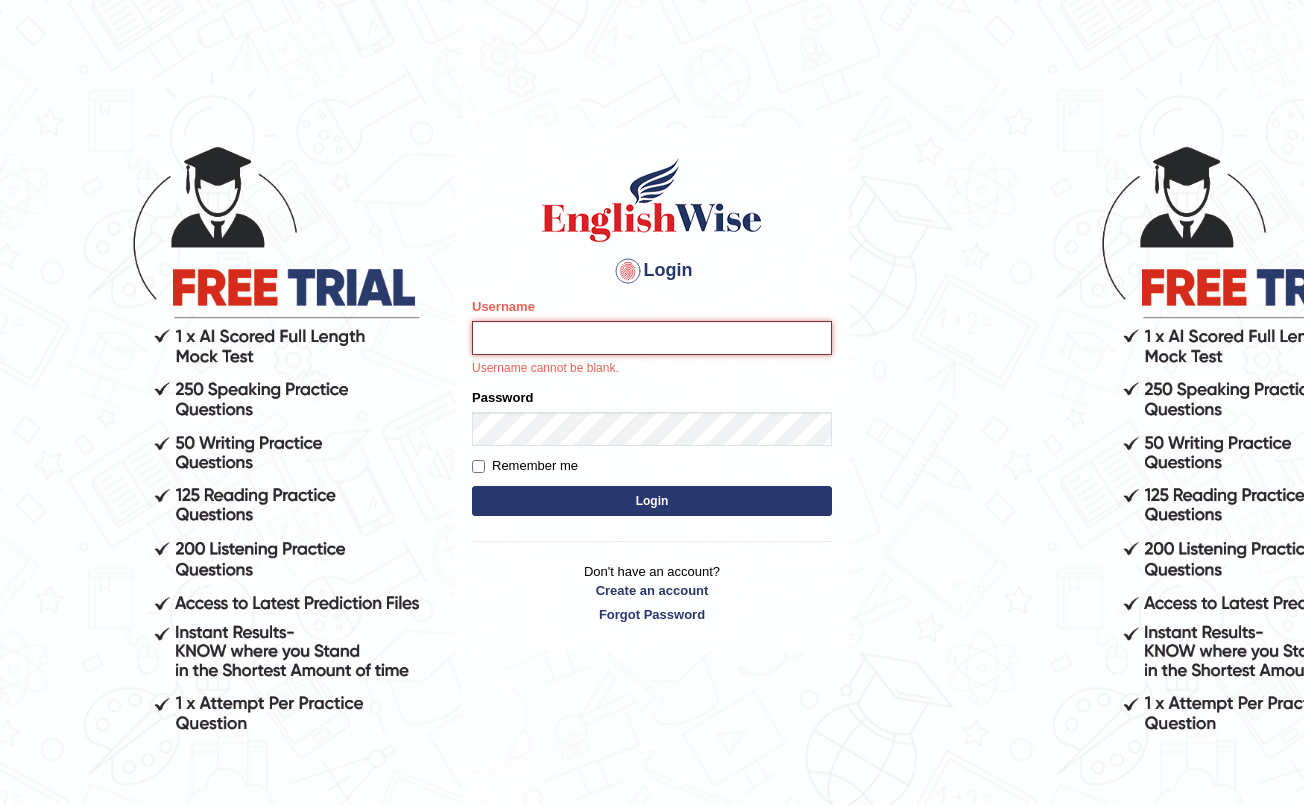 type on "BatuhanE" 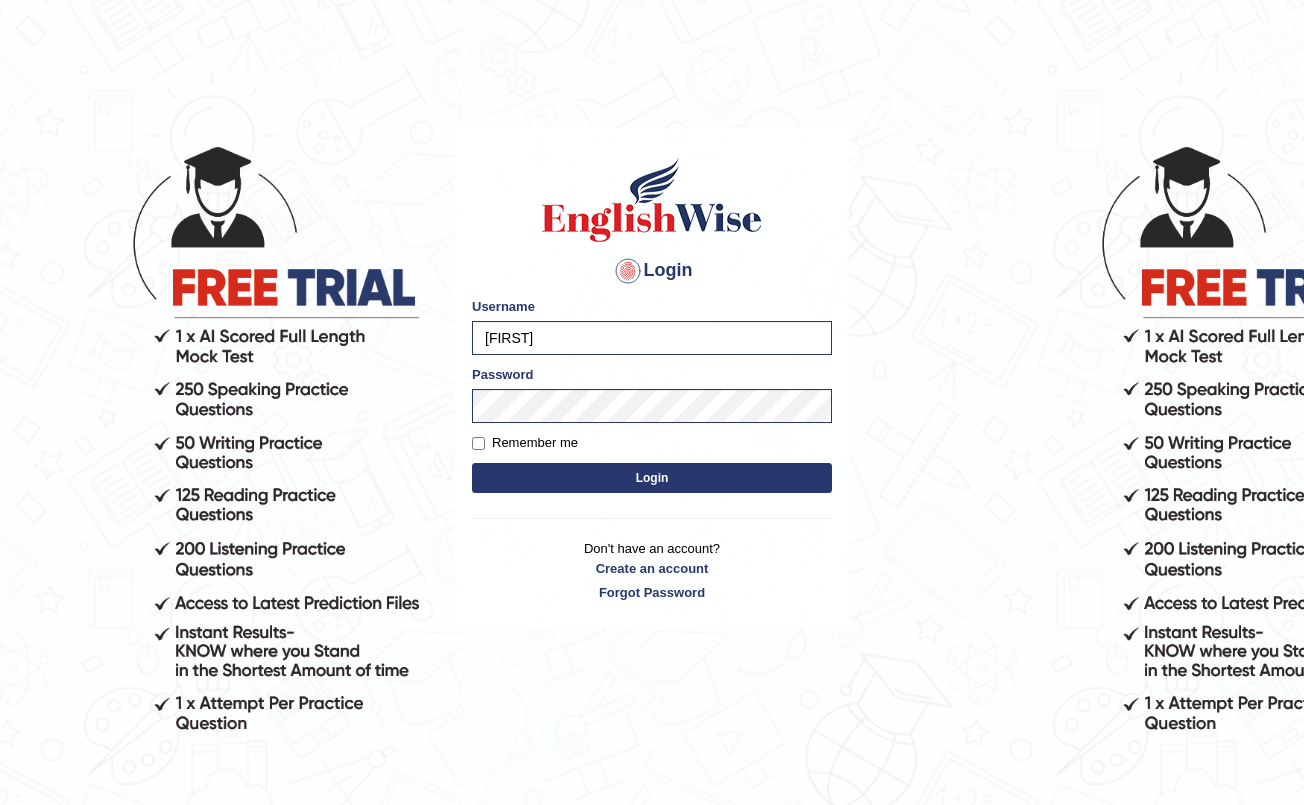 click on "Login" at bounding box center [652, 478] 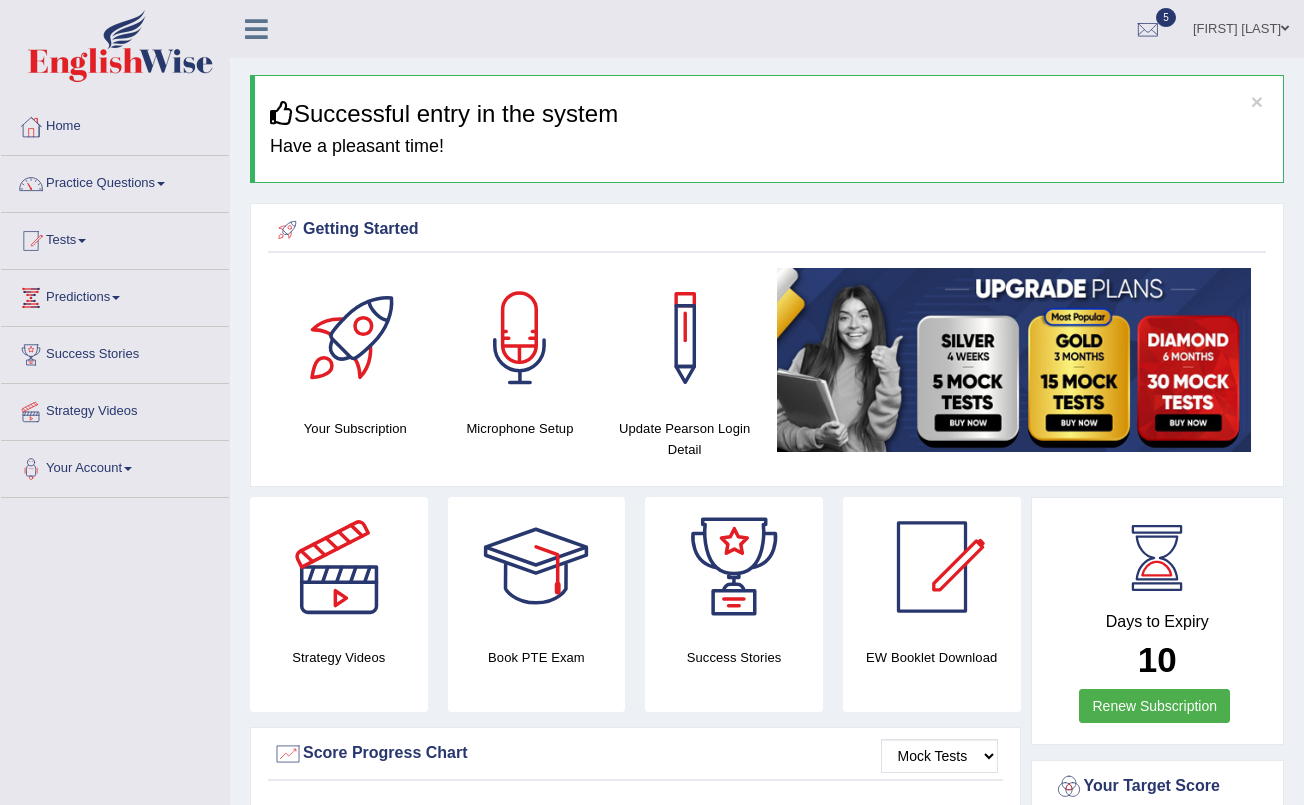 scroll, scrollTop: 0, scrollLeft: 0, axis: both 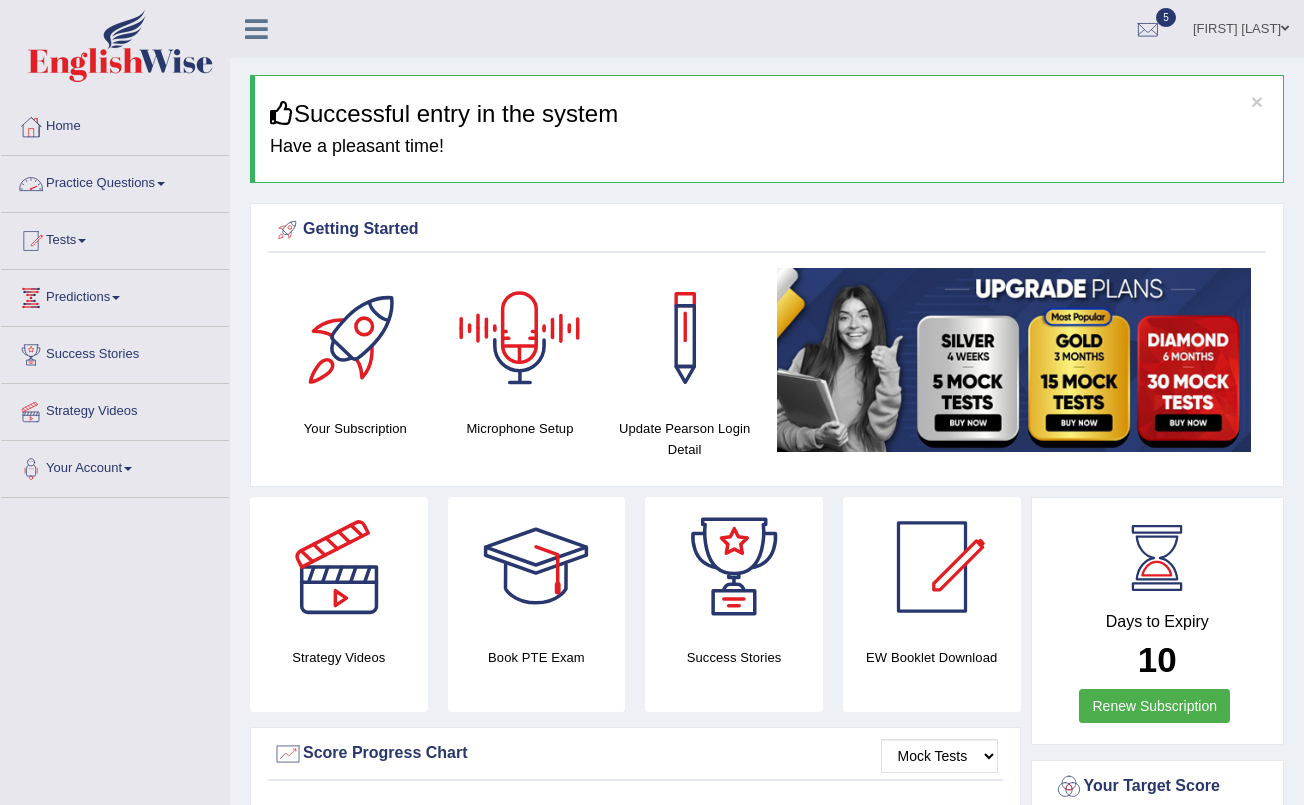click on "Practice Questions" at bounding box center [115, 181] 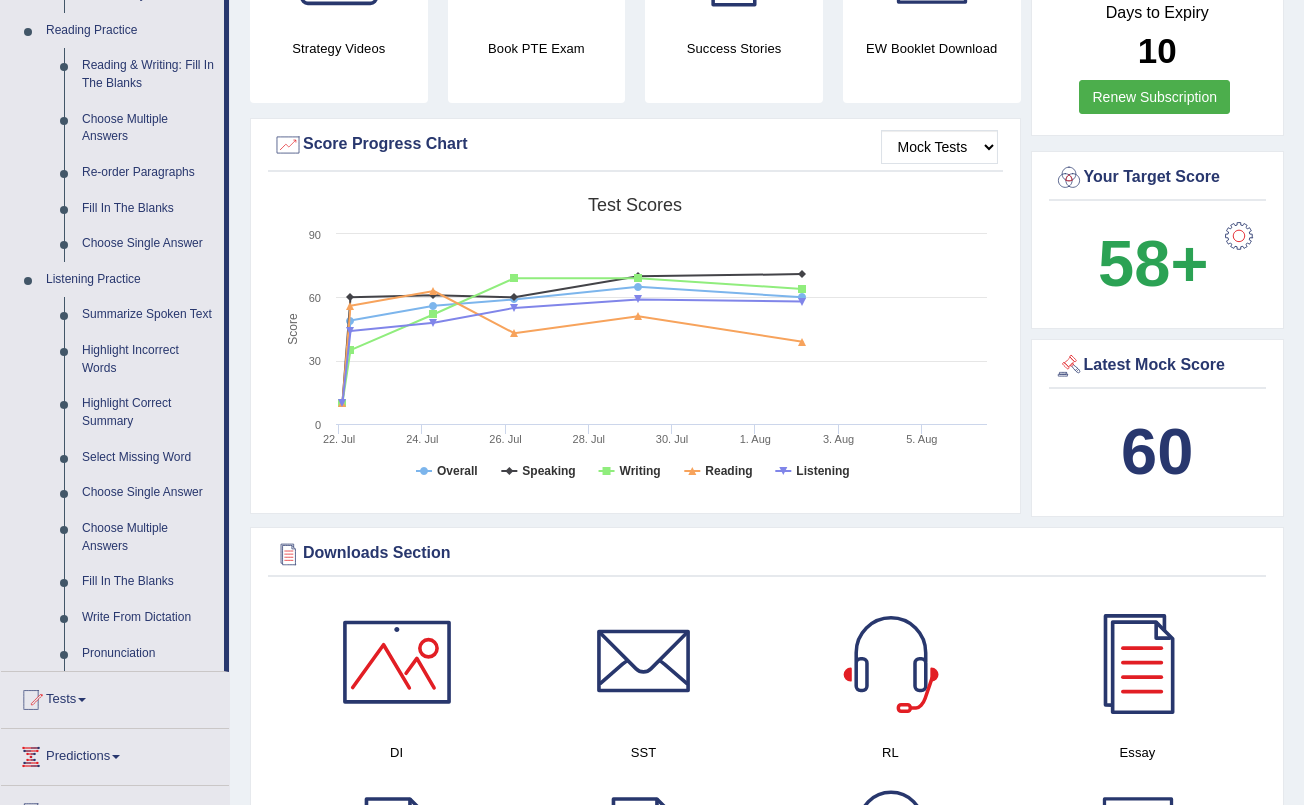 scroll, scrollTop: 620, scrollLeft: 0, axis: vertical 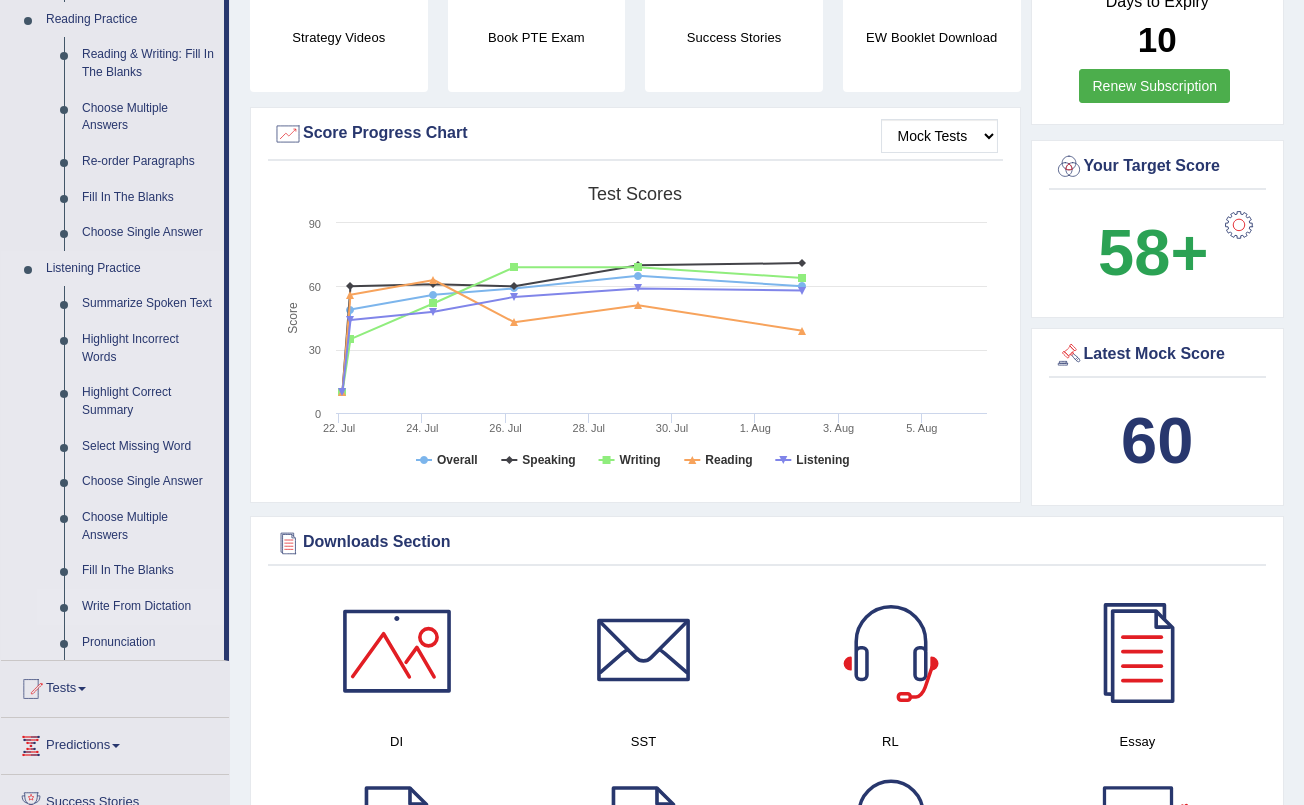click on "Write From Dictation" at bounding box center [148, 607] 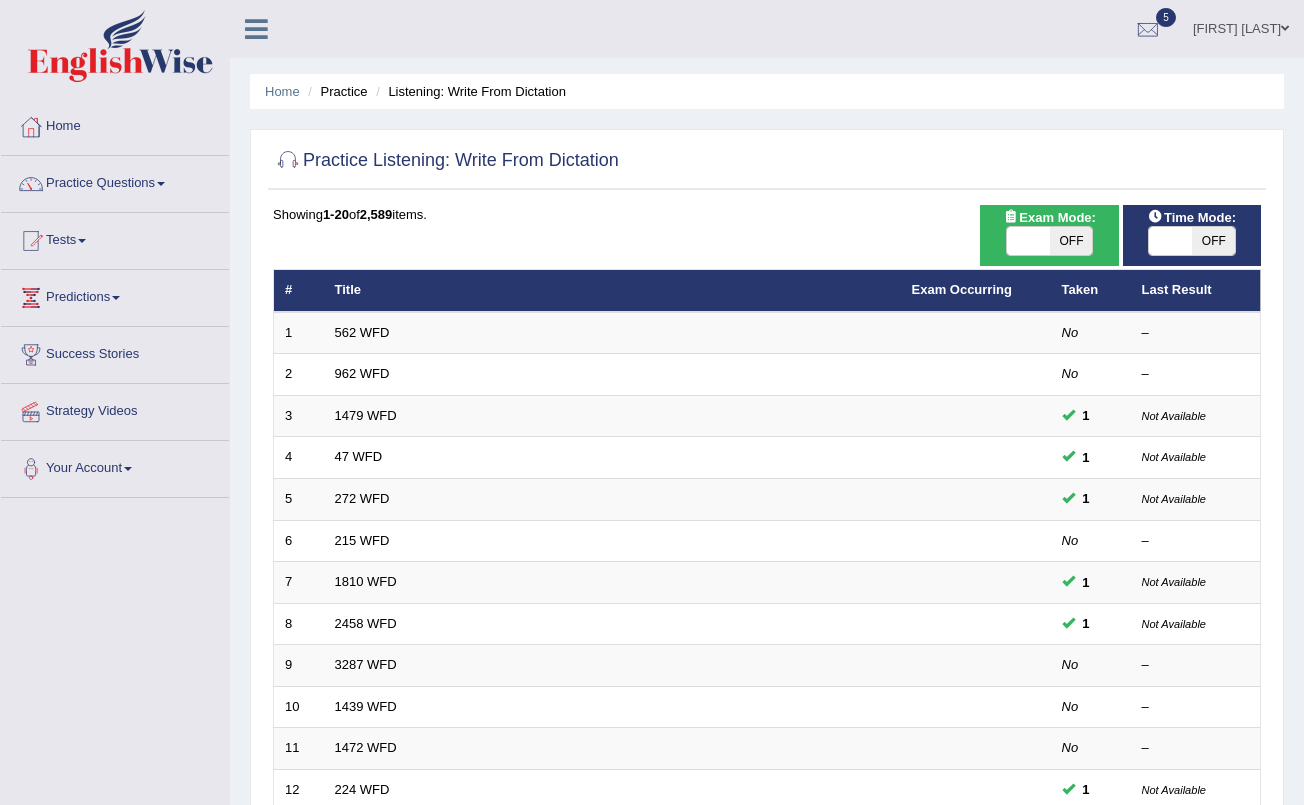 scroll, scrollTop: 0, scrollLeft: 0, axis: both 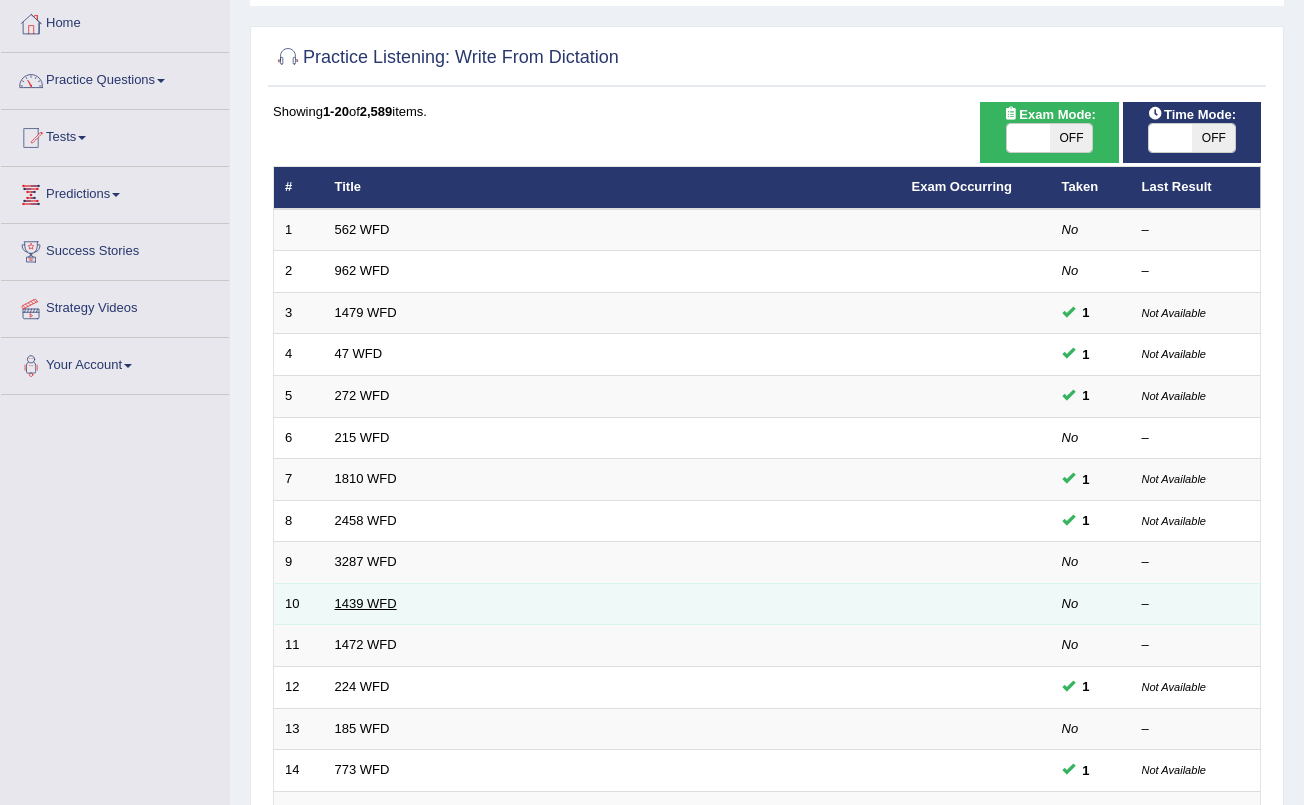 click on "1439 WFD" at bounding box center (366, 603) 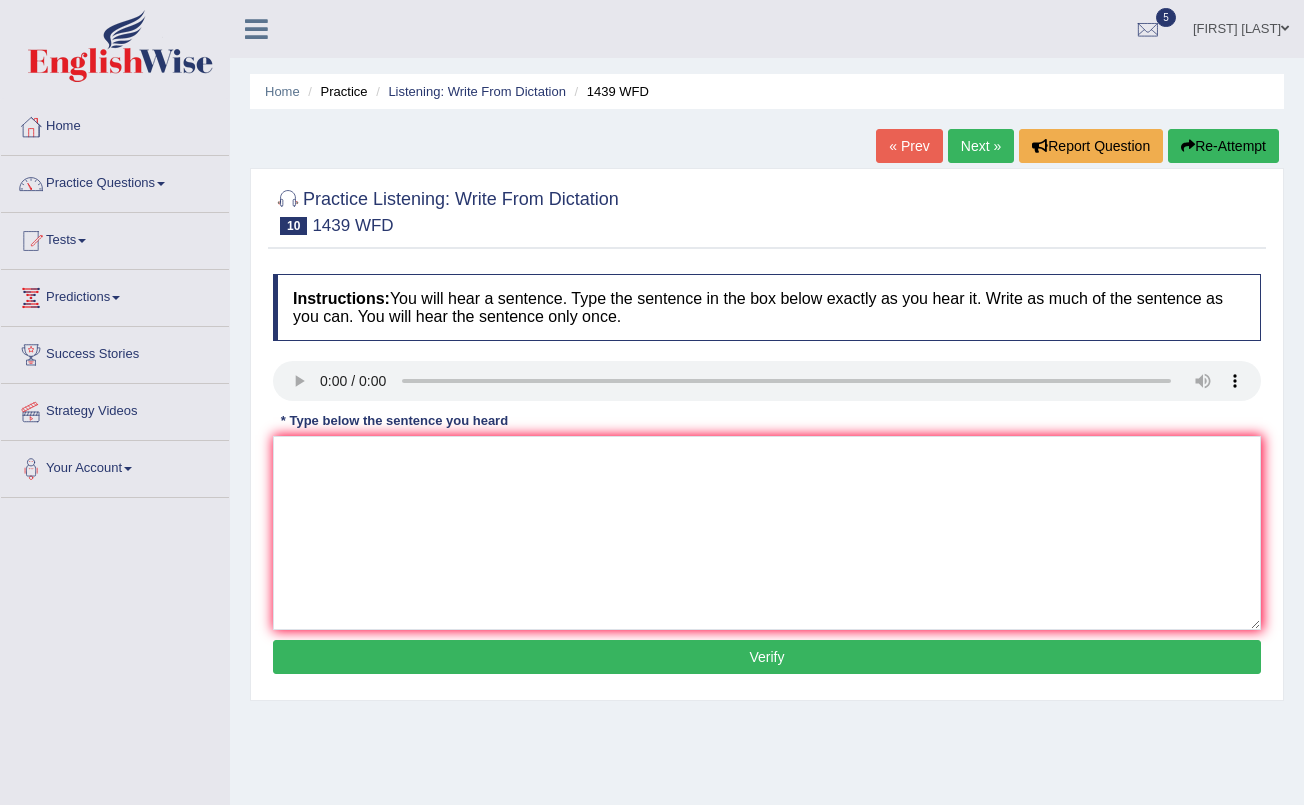 scroll, scrollTop: 0, scrollLeft: 0, axis: both 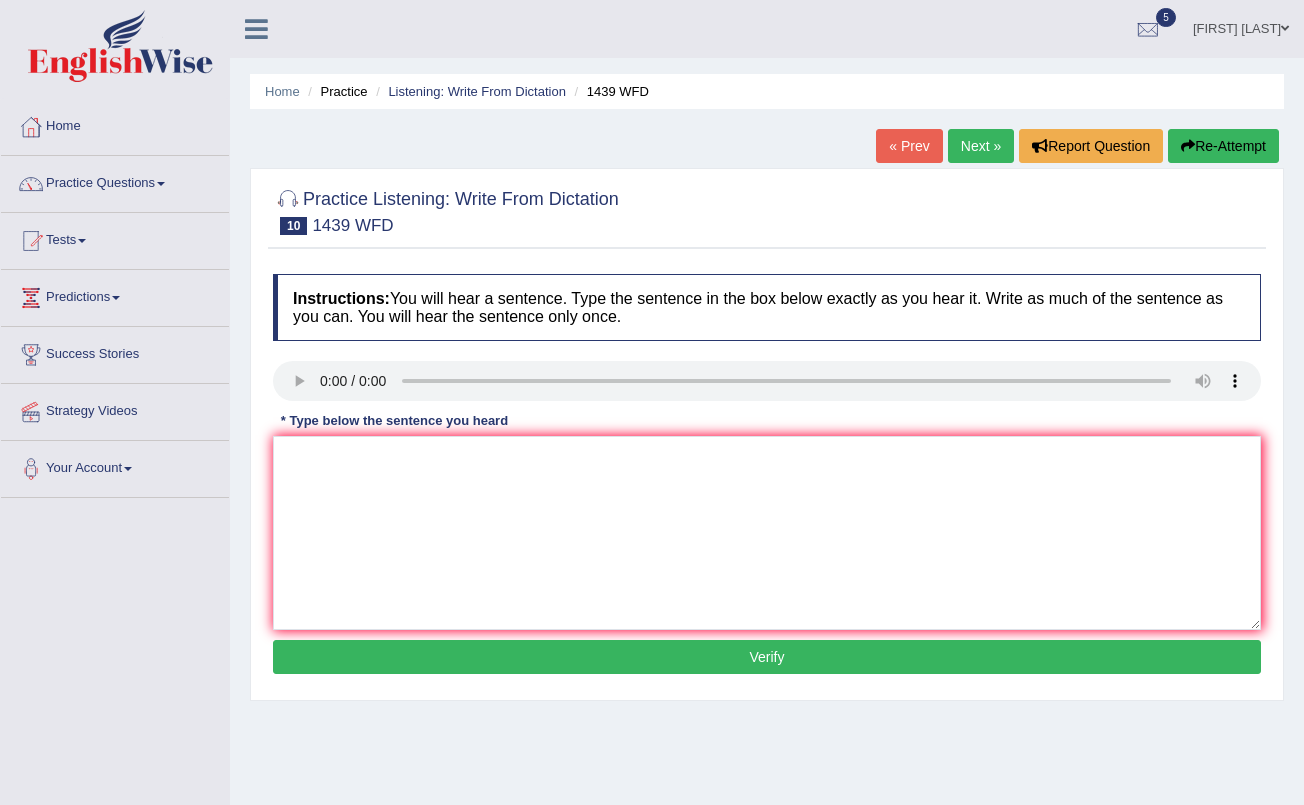 click at bounding box center [767, 381] 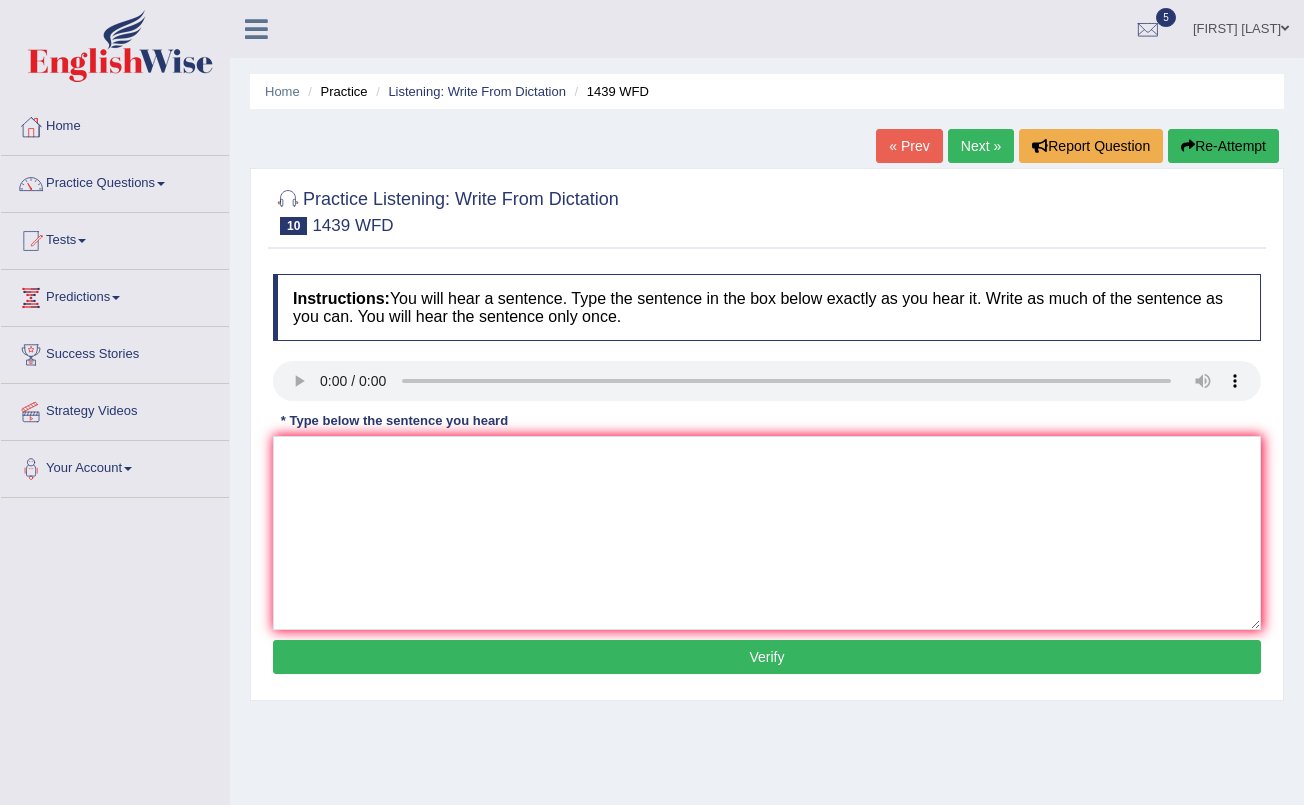 click on "« Prev" at bounding box center (909, 146) 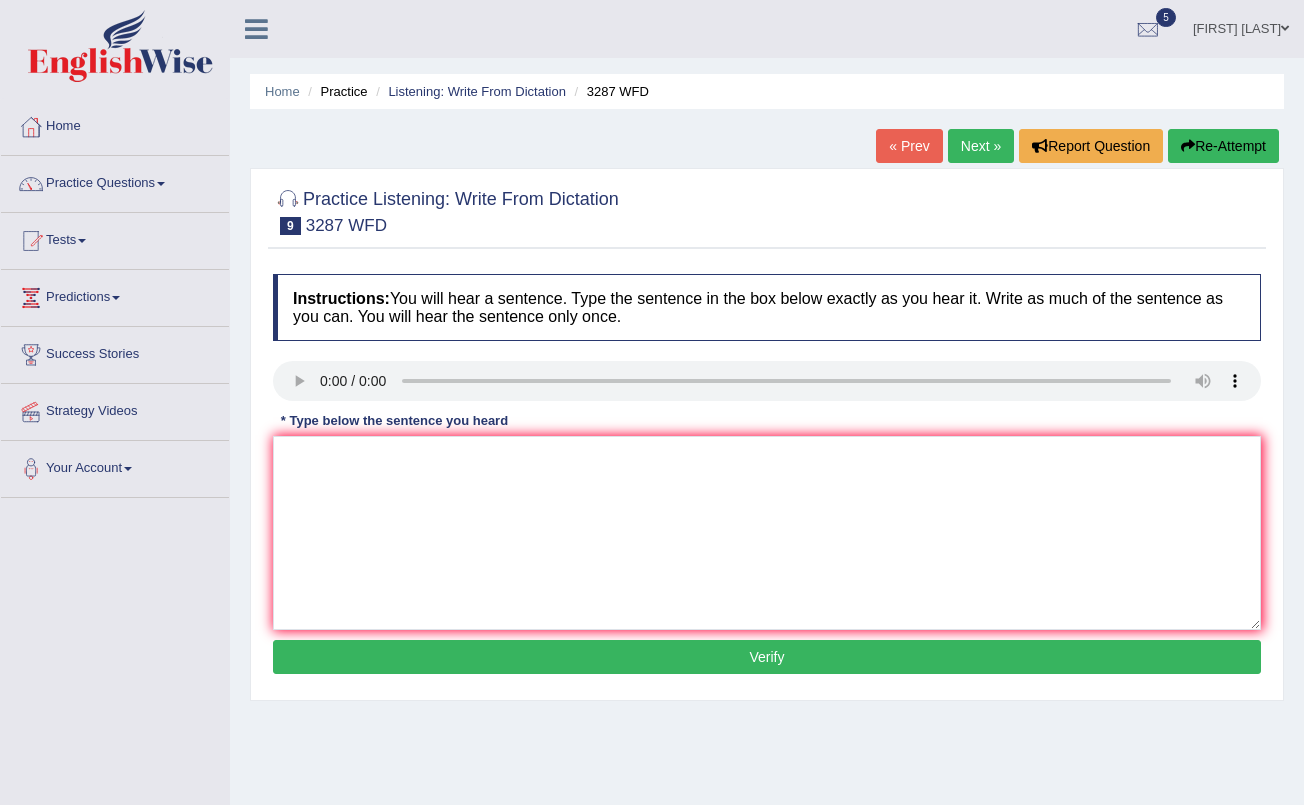 scroll, scrollTop: 0, scrollLeft: 0, axis: both 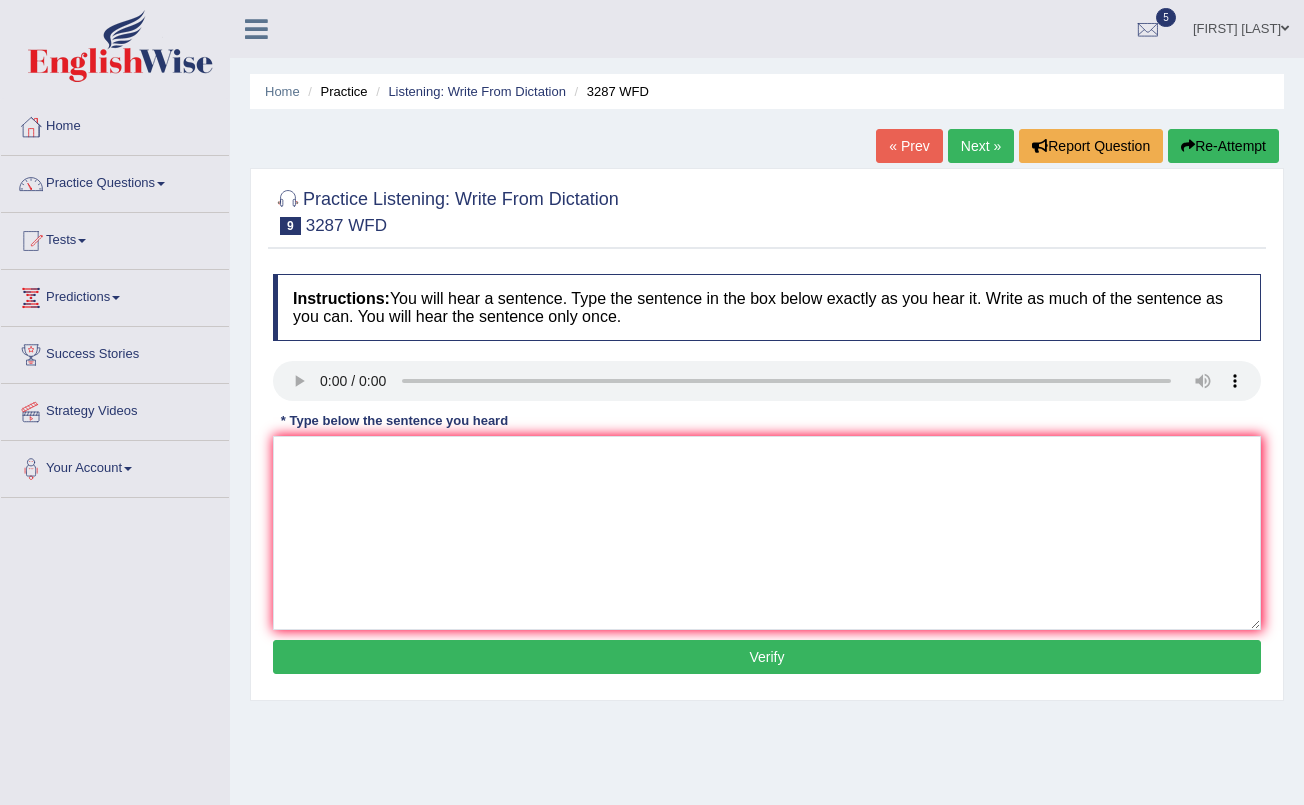 click on "« Prev" at bounding box center (909, 146) 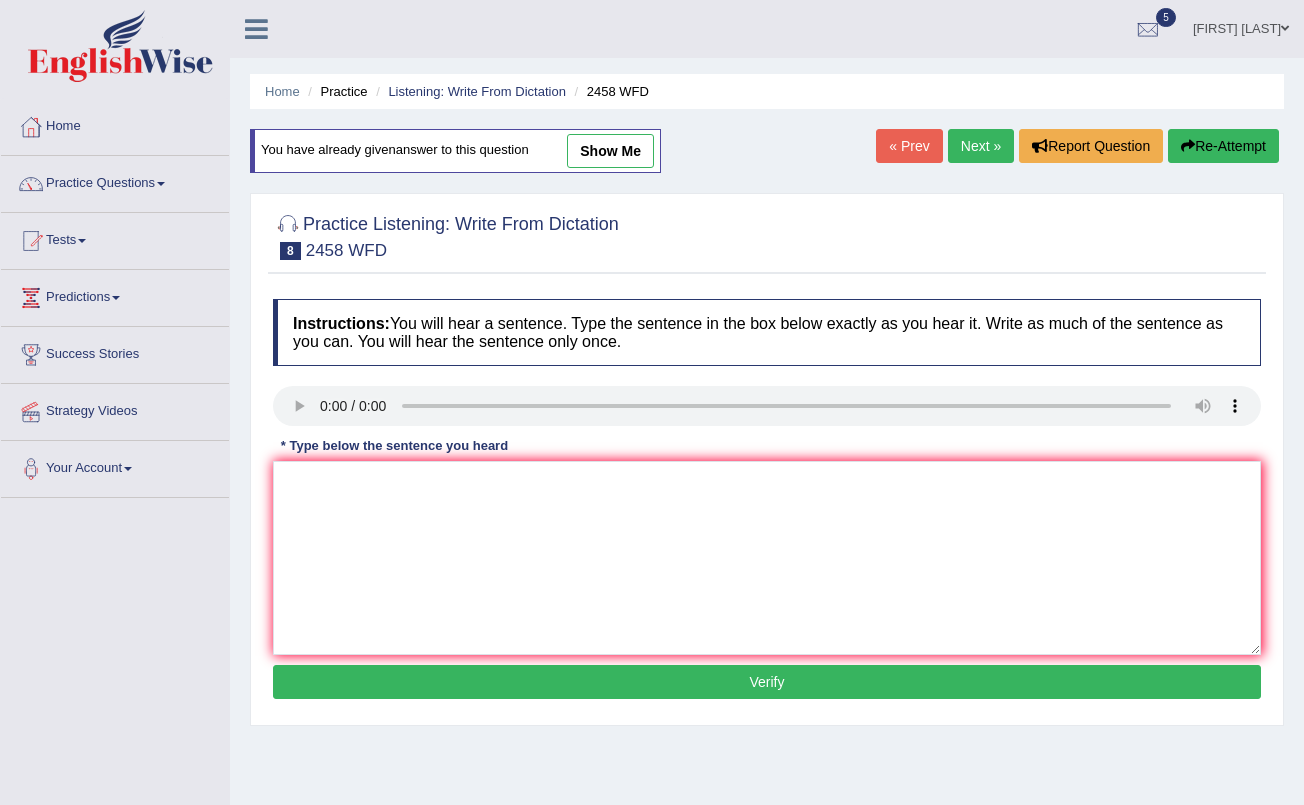 scroll, scrollTop: 0, scrollLeft: 0, axis: both 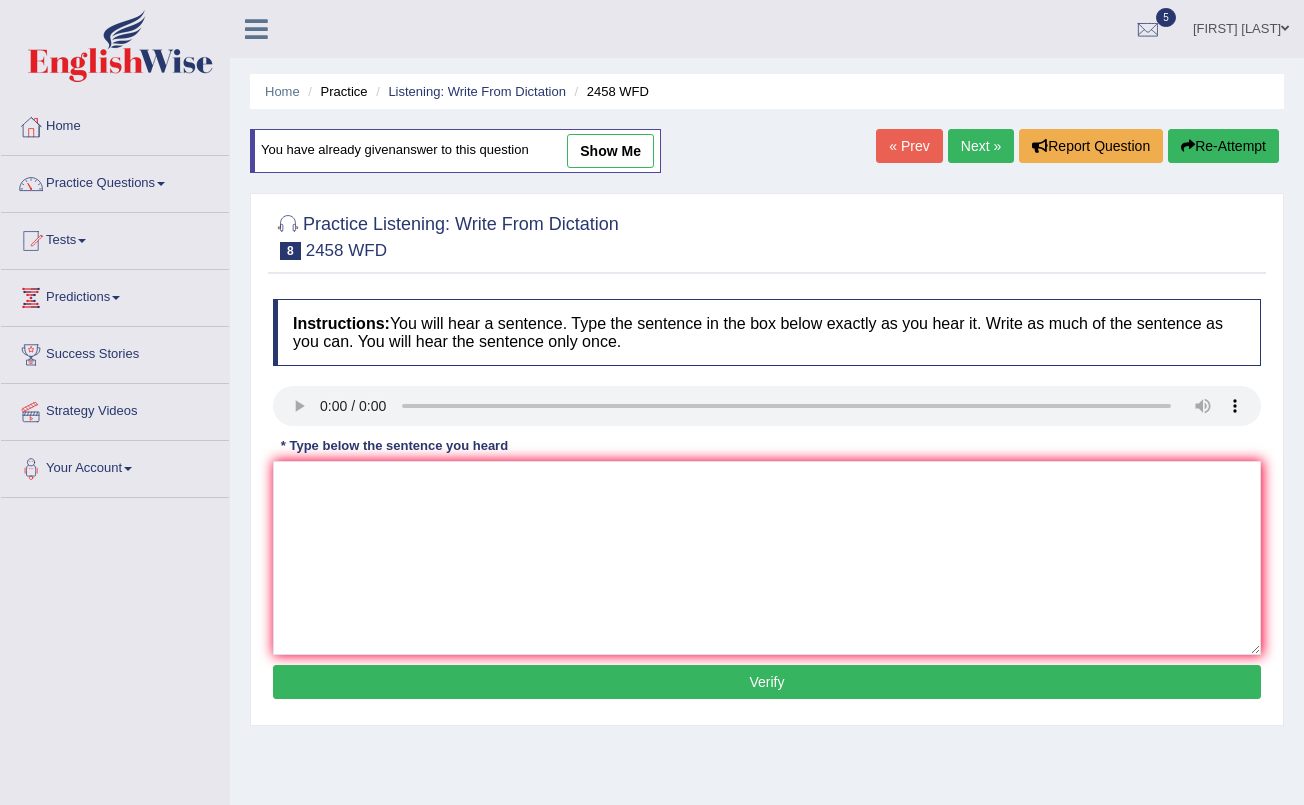 click on "Practice Questions" at bounding box center [115, 181] 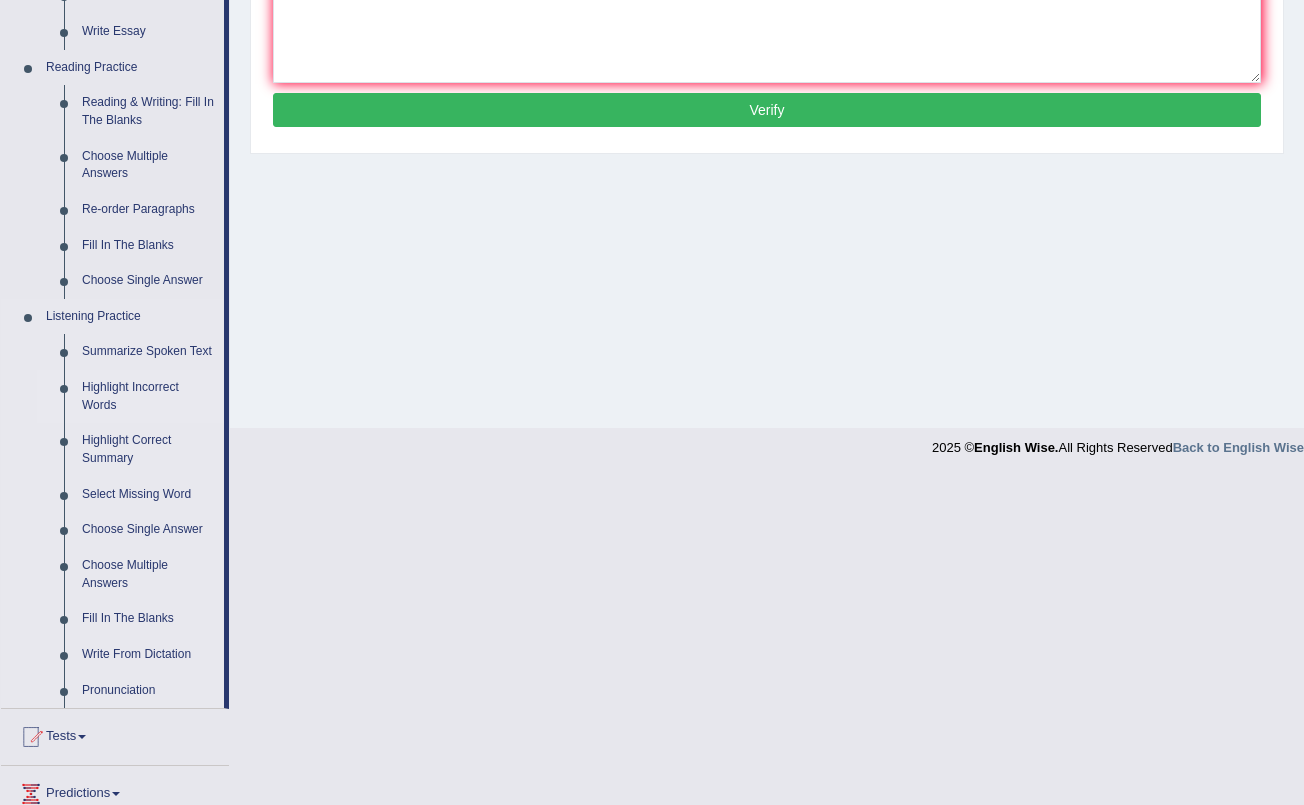 scroll, scrollTop: 580, scrollLeft: 0, axis: vertical 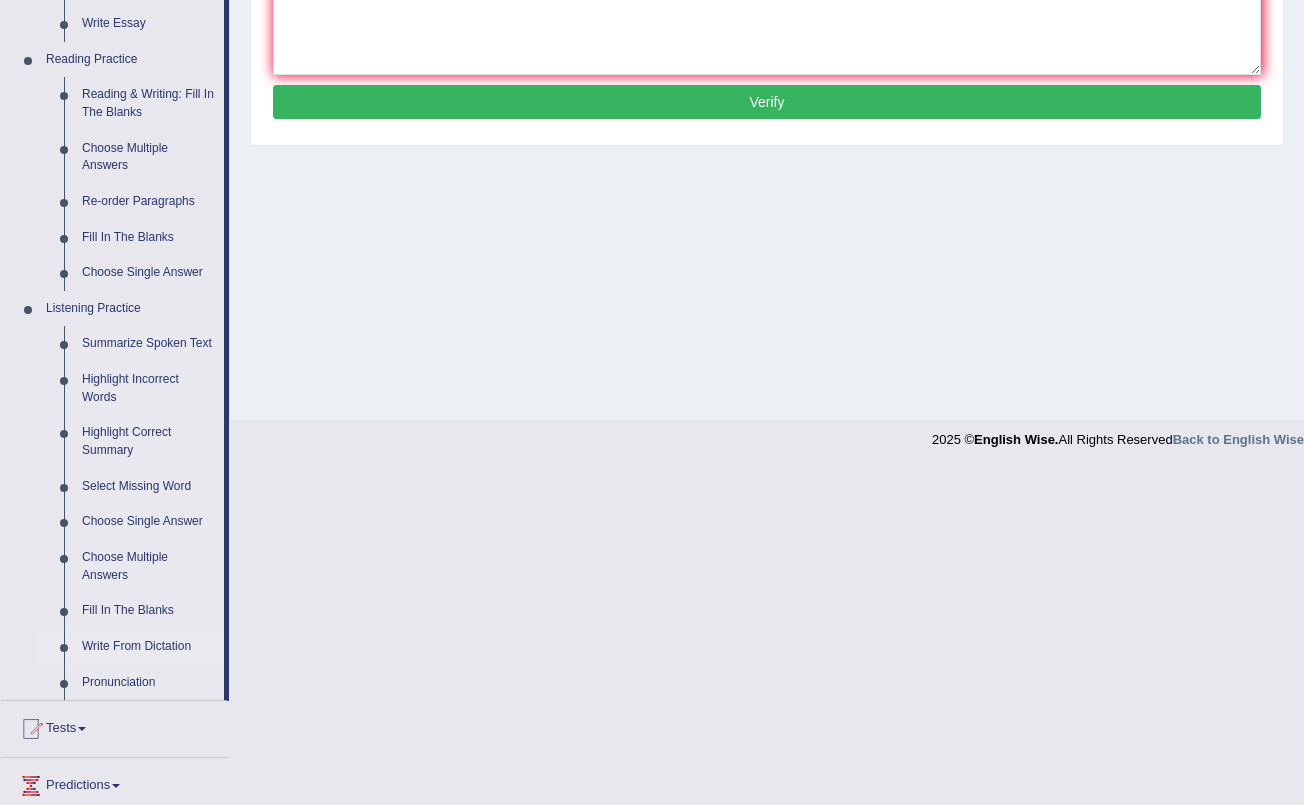 click on "Write From Dictation" at bounding box center (148, 647) 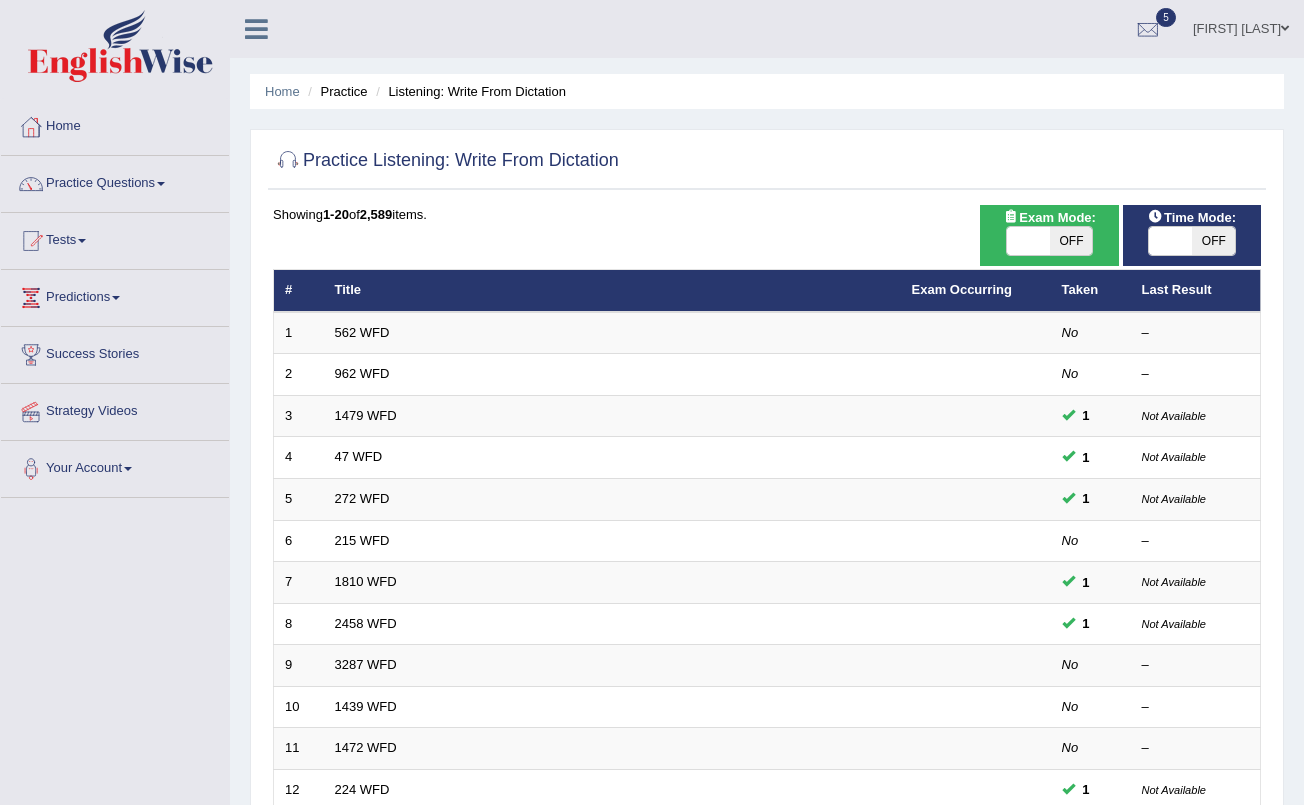 scroll, scrollTop: 0, scrollLeft: 0, axis: both 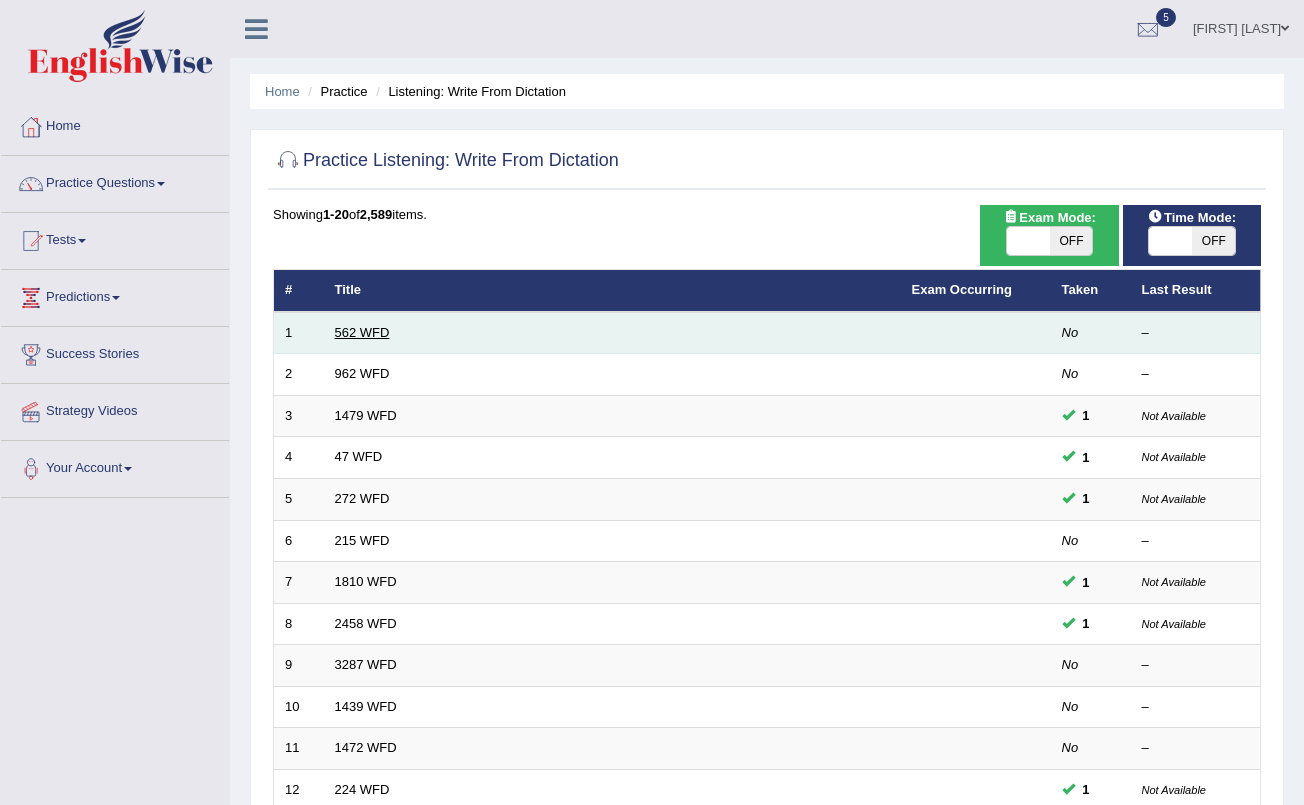 click on "562 WFD" at bounding box center [362, 332] 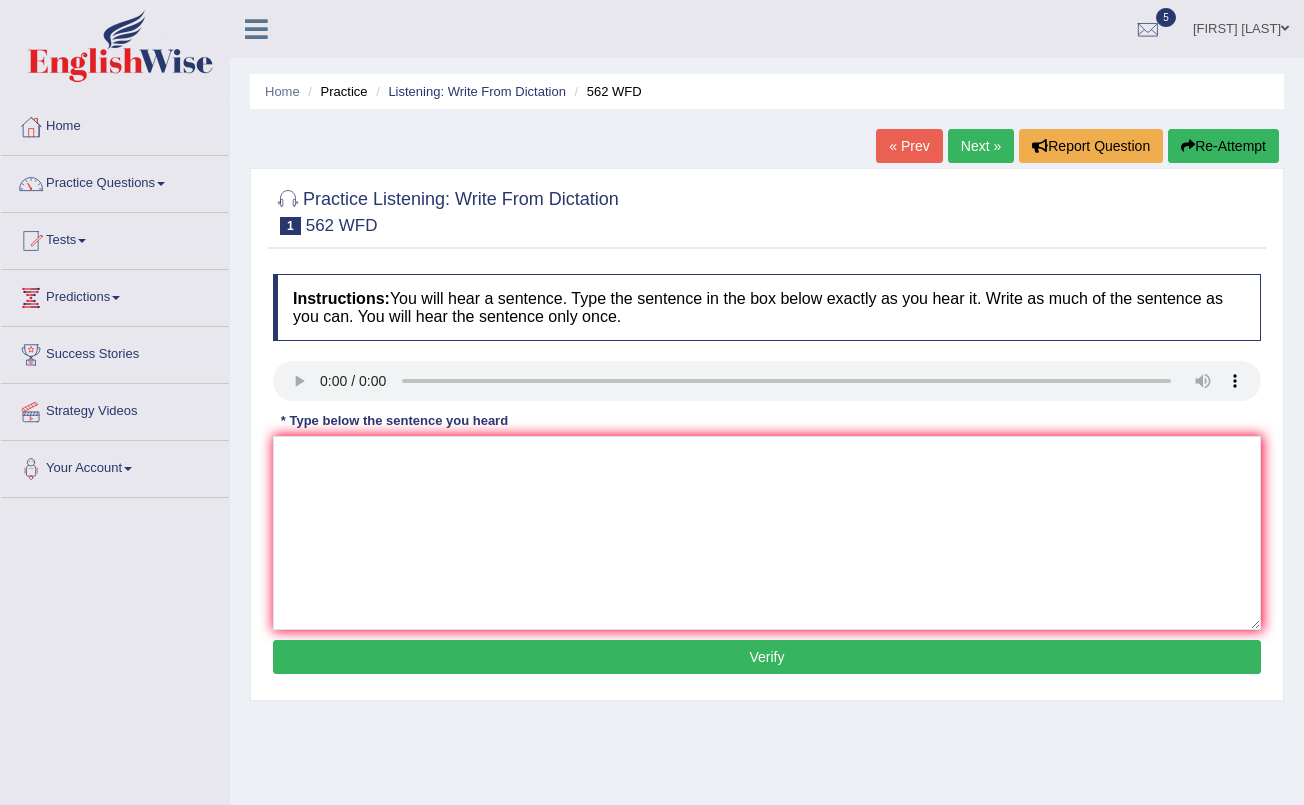 scroll, scrollTop: 0, scrollLeft: 0, axis: both 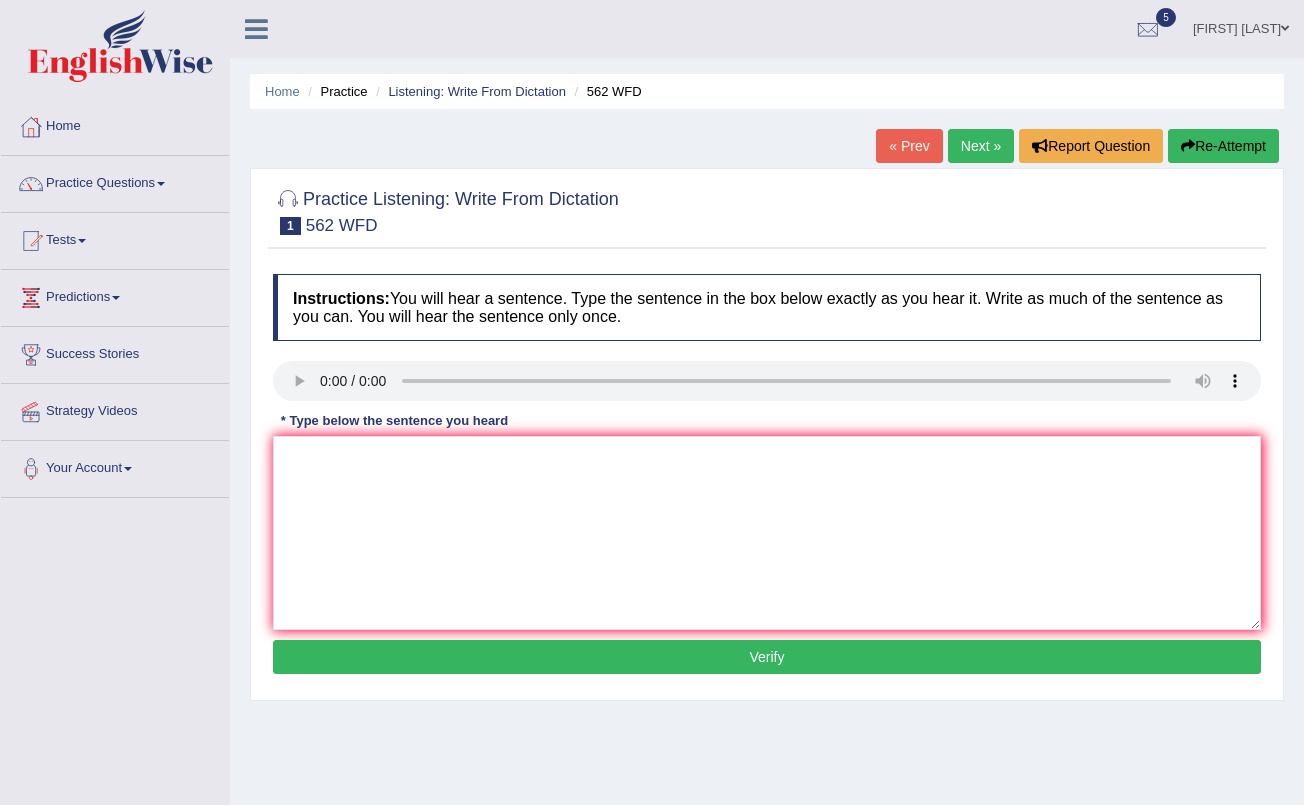 click on "Next »" at bounding box center (981, 146) 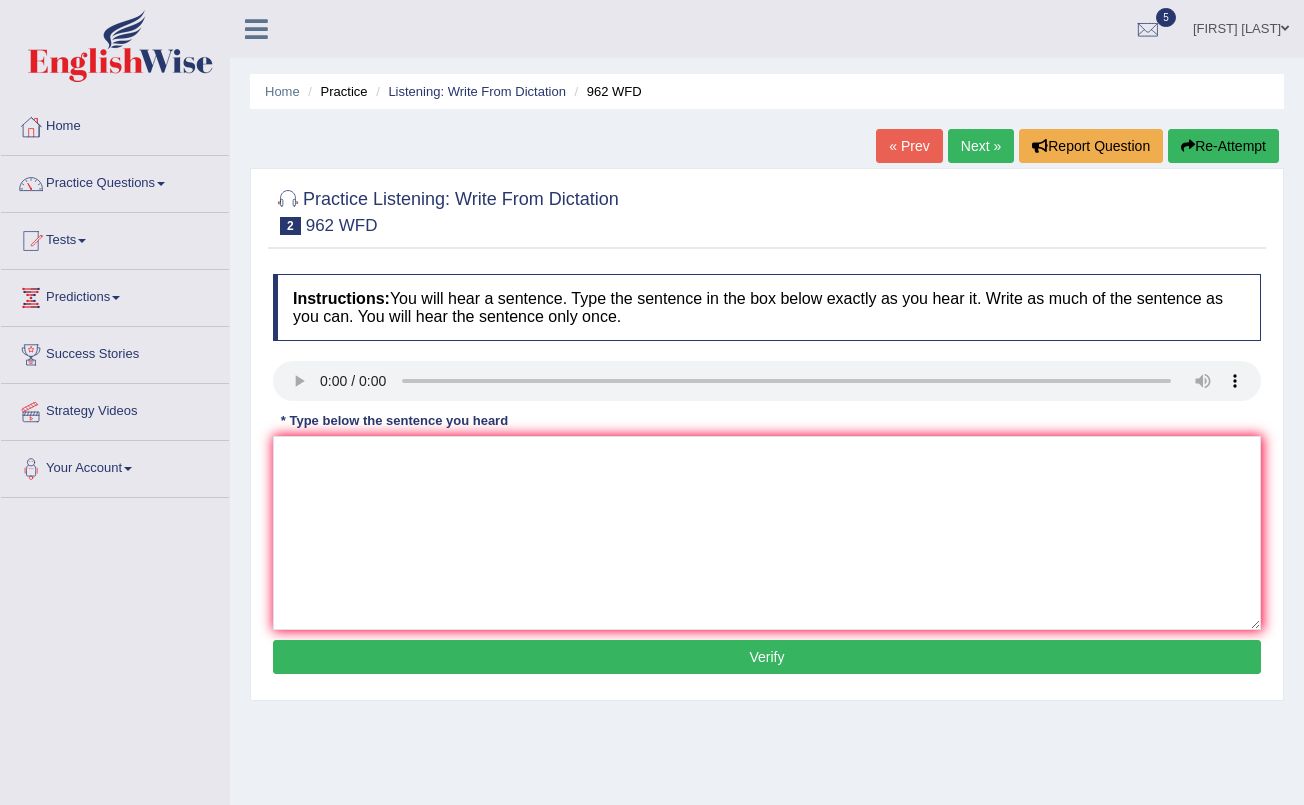 scroll, scrollTop: 0, scrollLeft: 0, axis: both 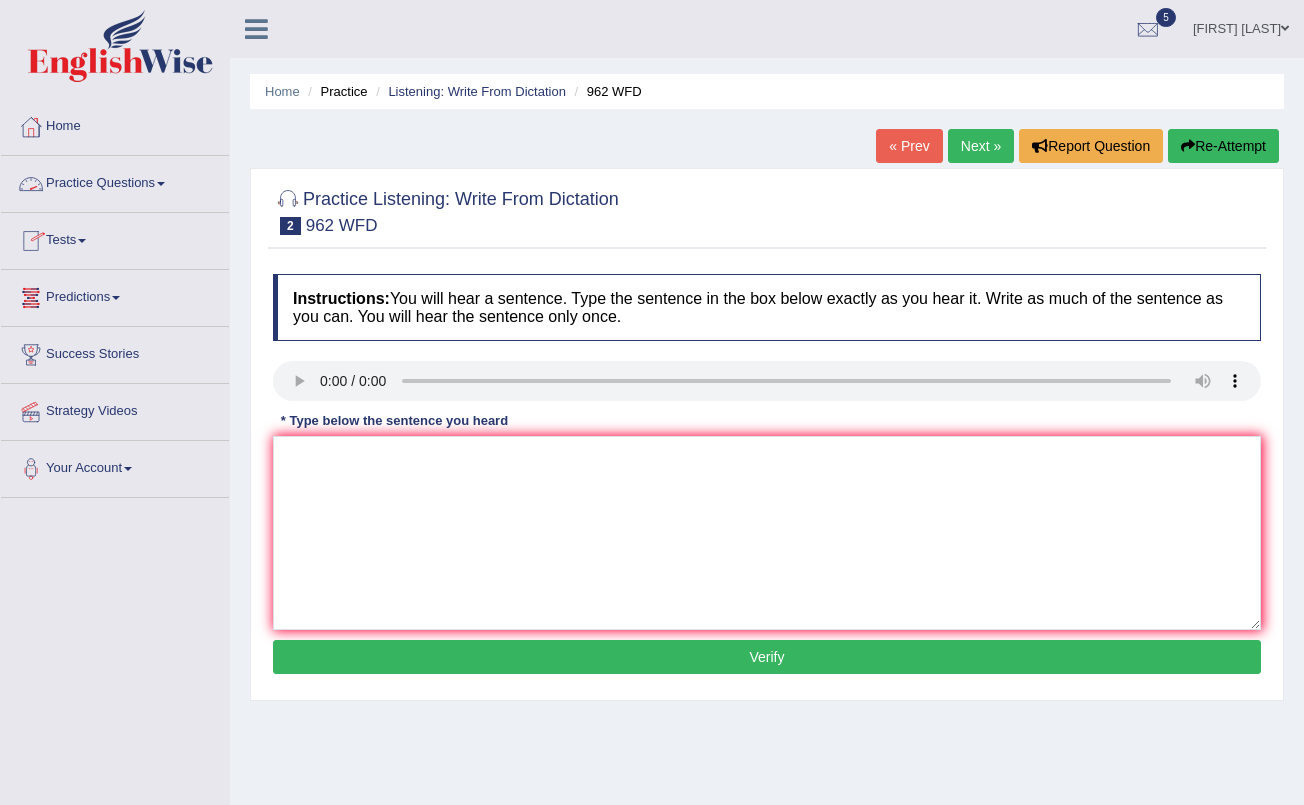 click on "Practice Questions" at bounding box center [115, 181] 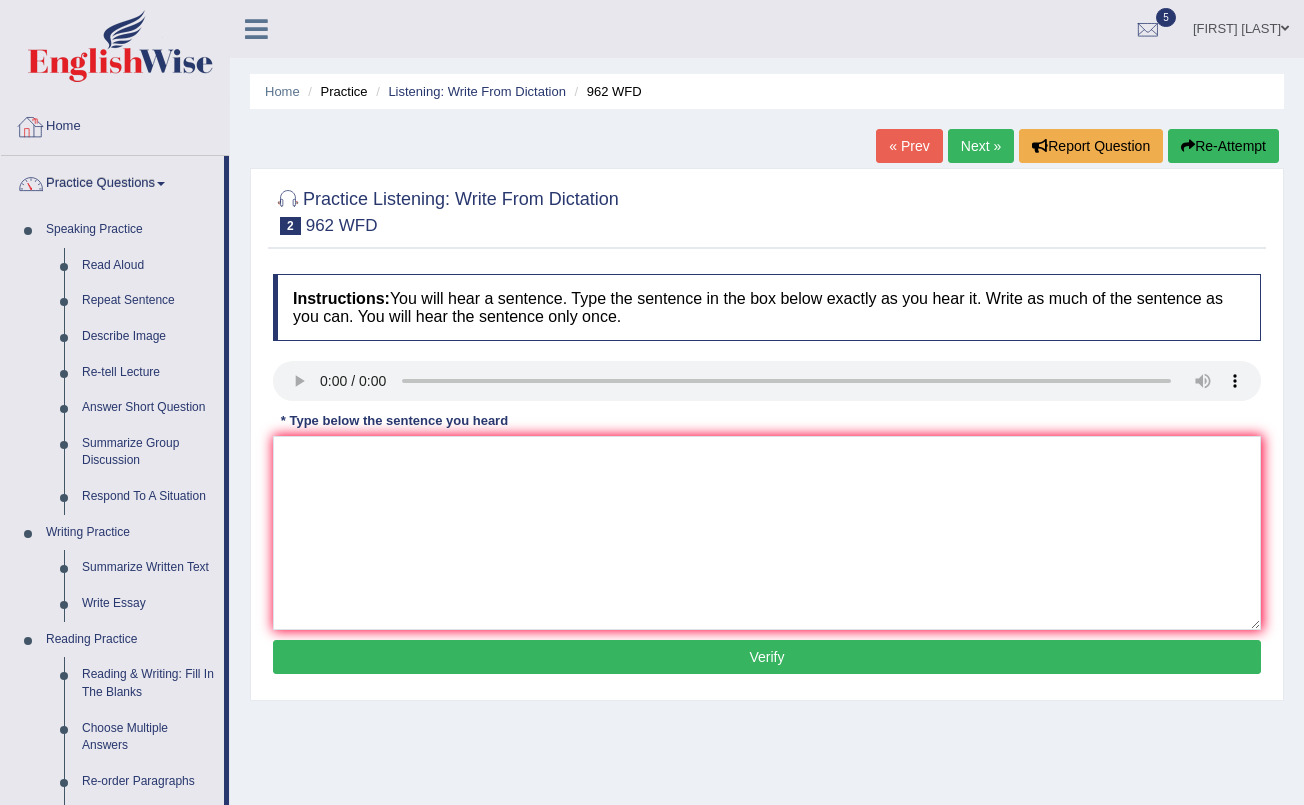 click on "Home" at bounding box center (115, 124) 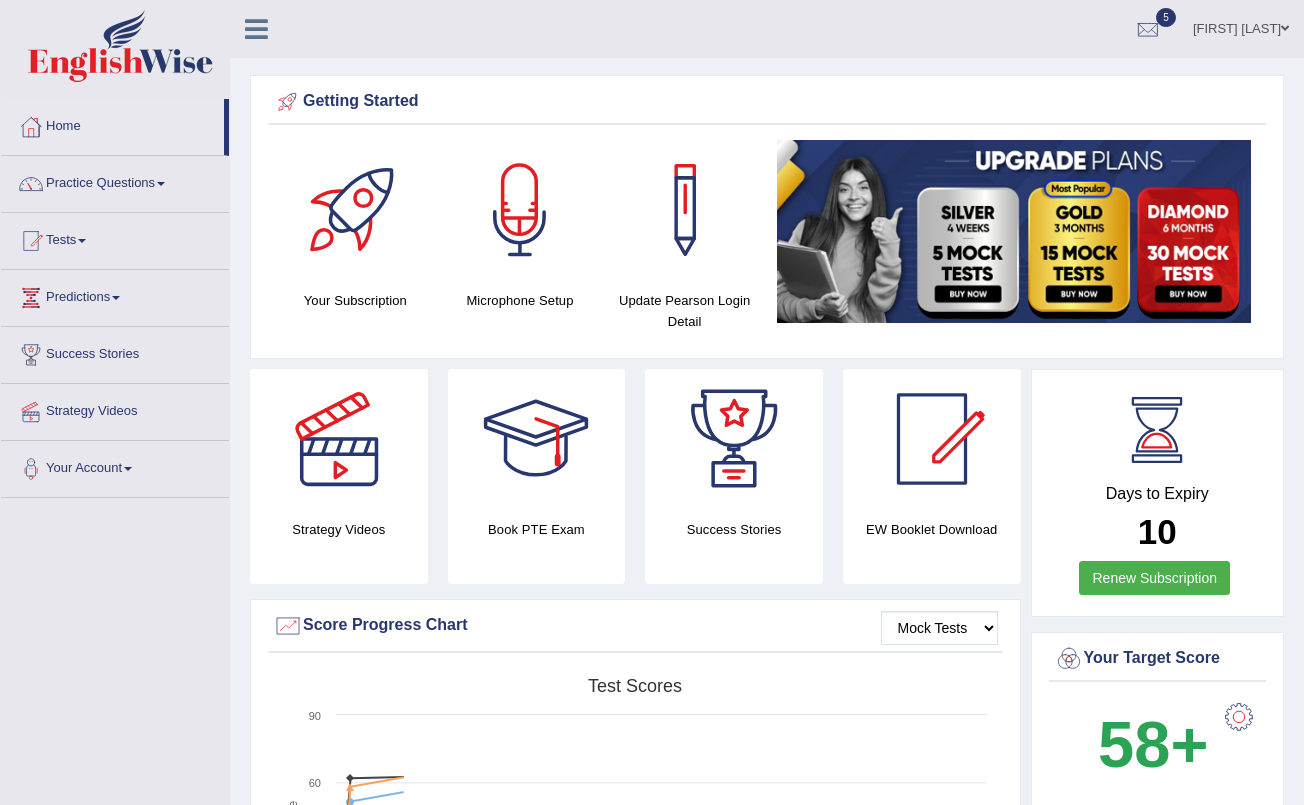 scroll, scrollTop: 0, scrollLeft: 0, axis: both 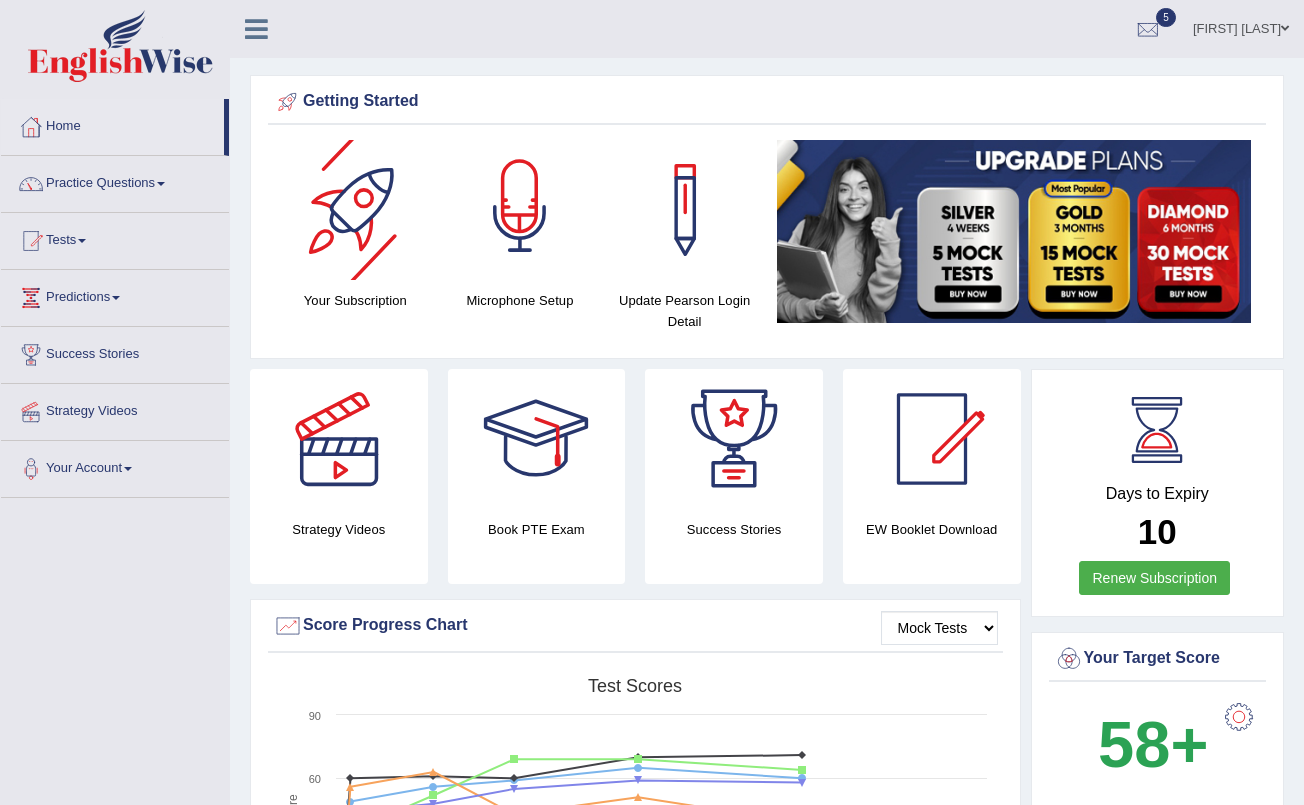 click at bounding box center (520, 210) 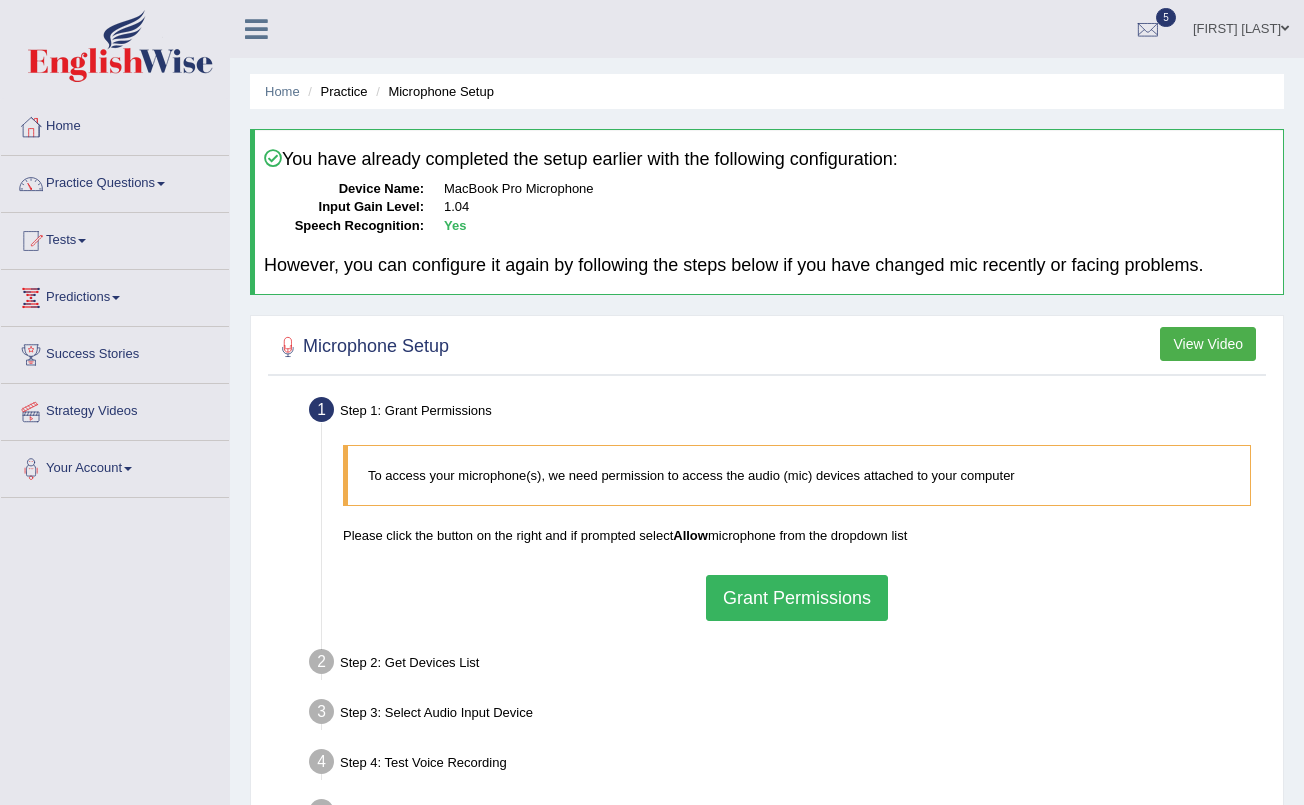 scroll, scrollTop: 0, scrollLeft: 0, axis: both 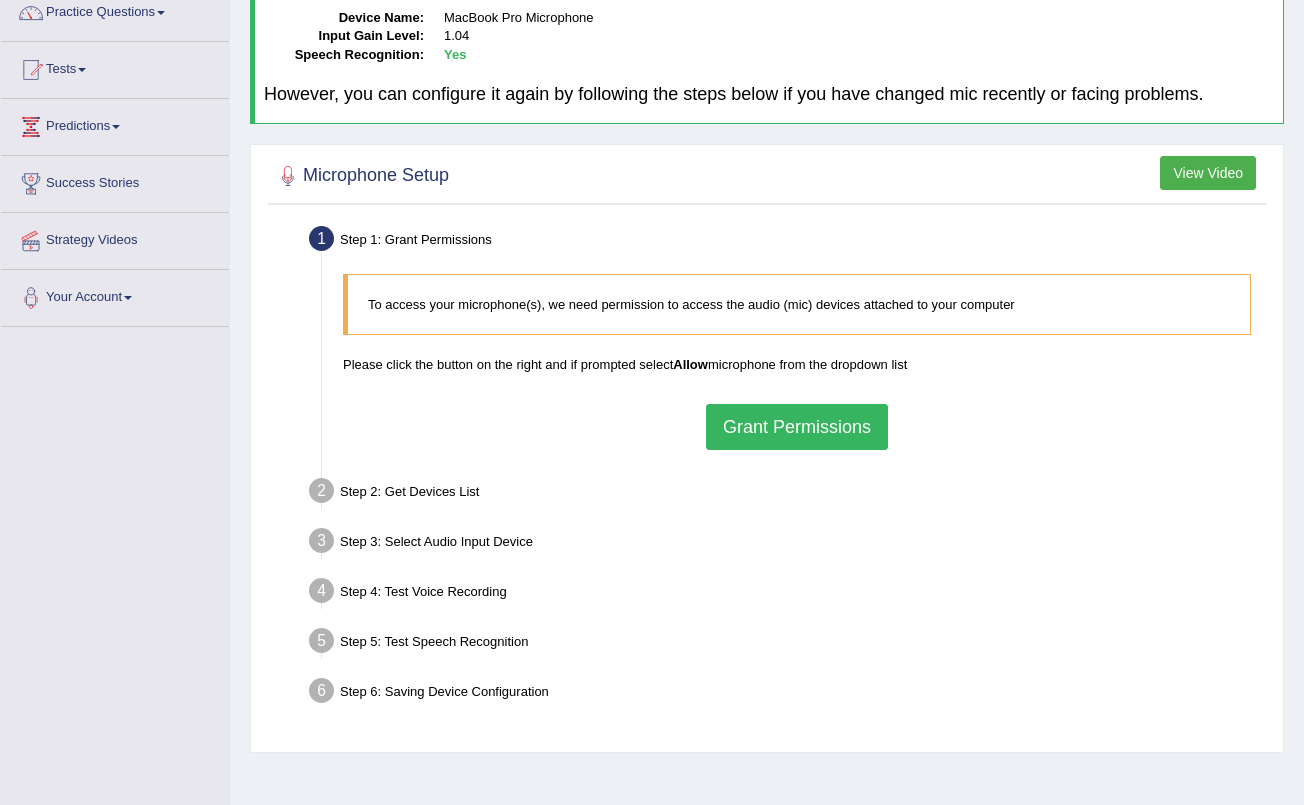 click on "Grant Permissions" at bounding box center (797, 427) 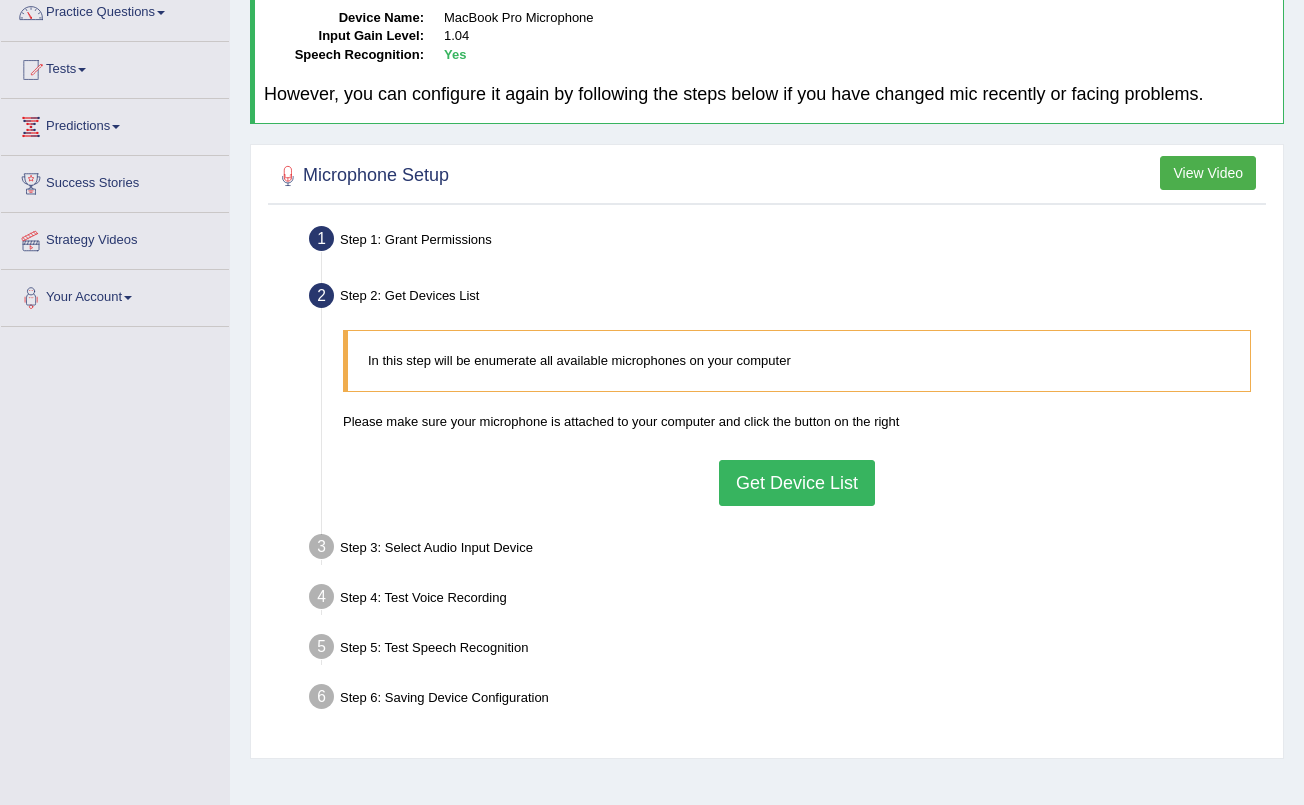 click on "Get Device List" at bounding box center (797, 483) 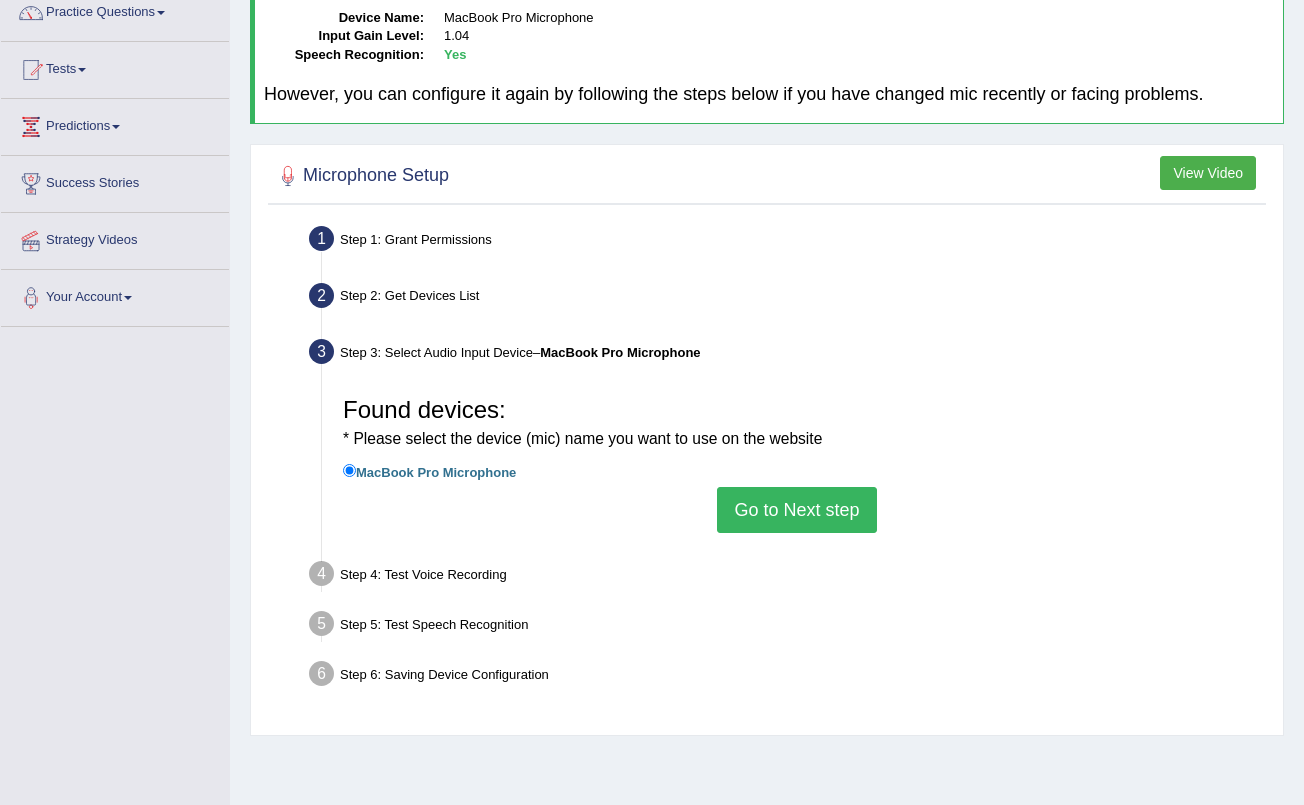 click on "Go to Next step" at bounding box center [796, 510] 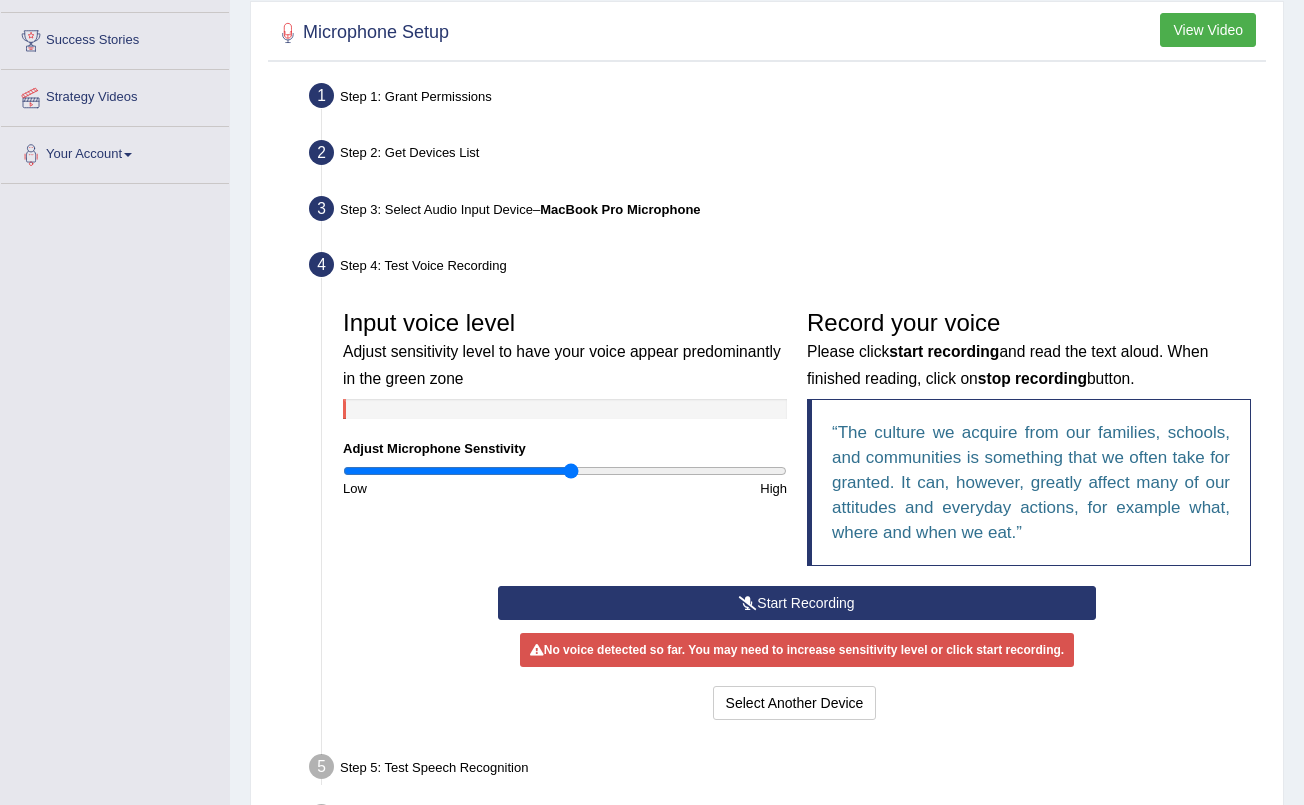 scroll, scrollTop: 323, scrollLeft: 0, axis: vertical 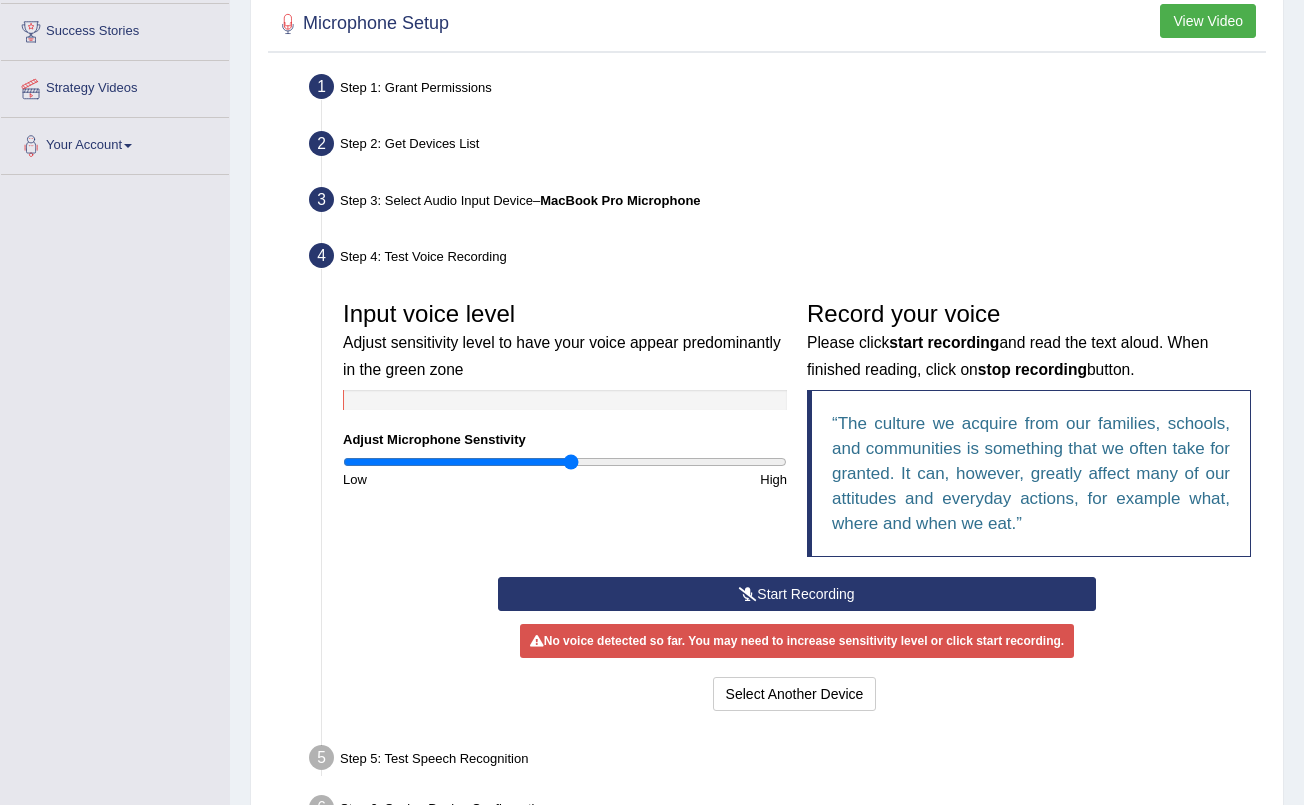 click at bounding box center (748, 594) 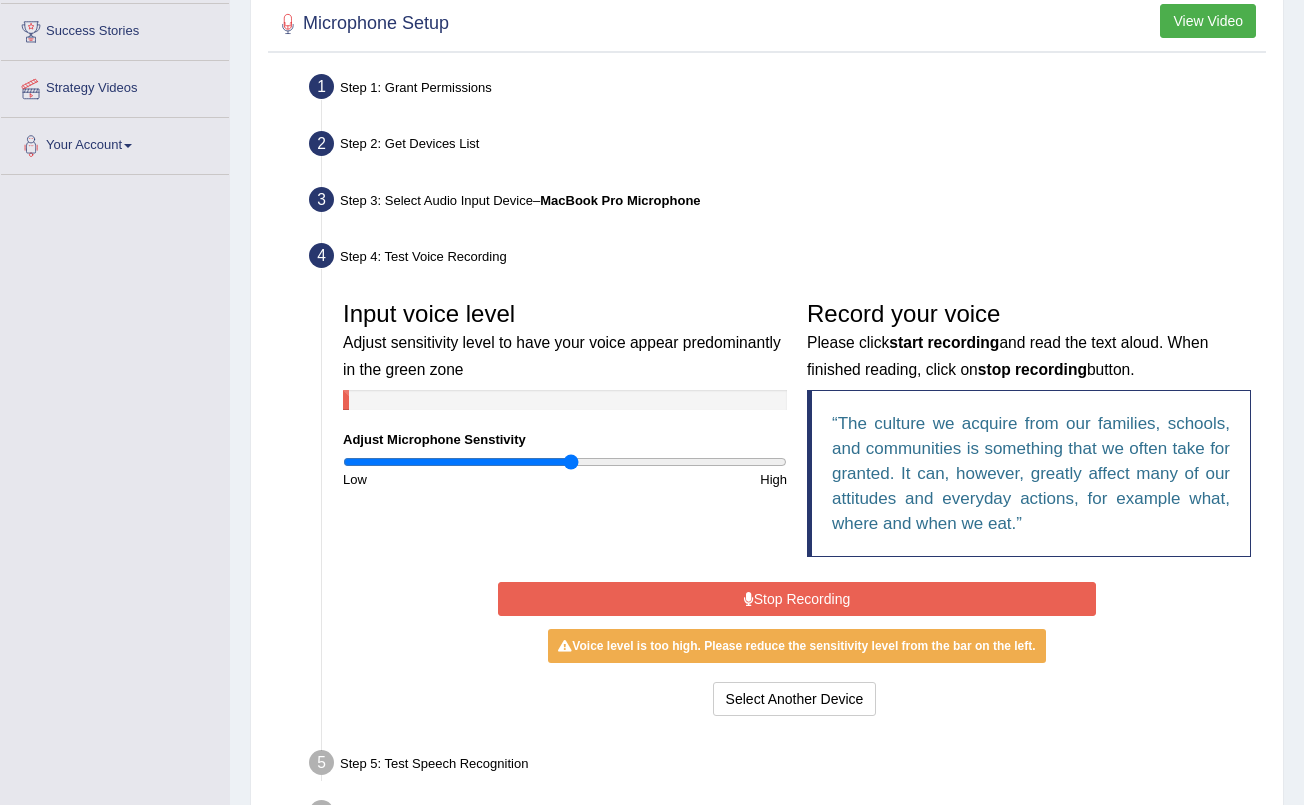 click on "Stop Recording" at bounding box center (797, 599) 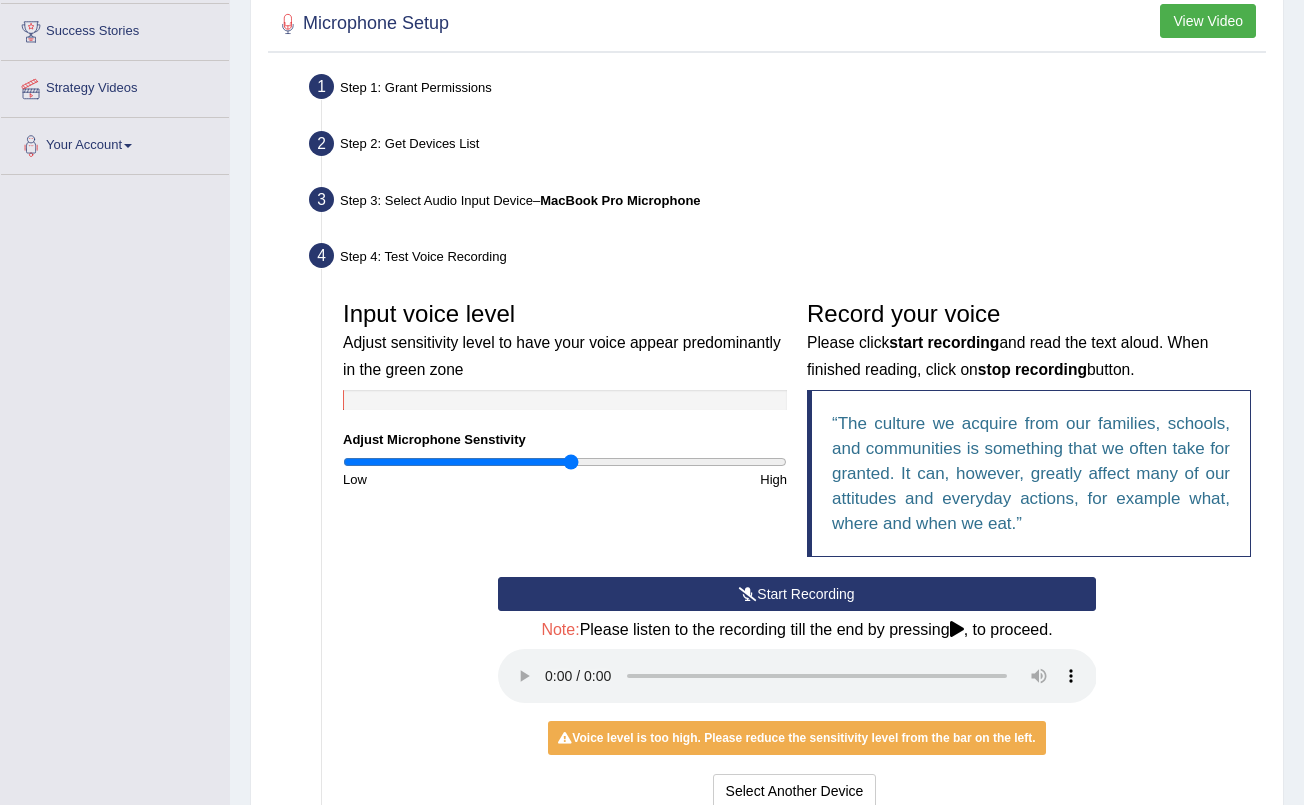 click on "Start Recording" at bounding box center [797, 594] 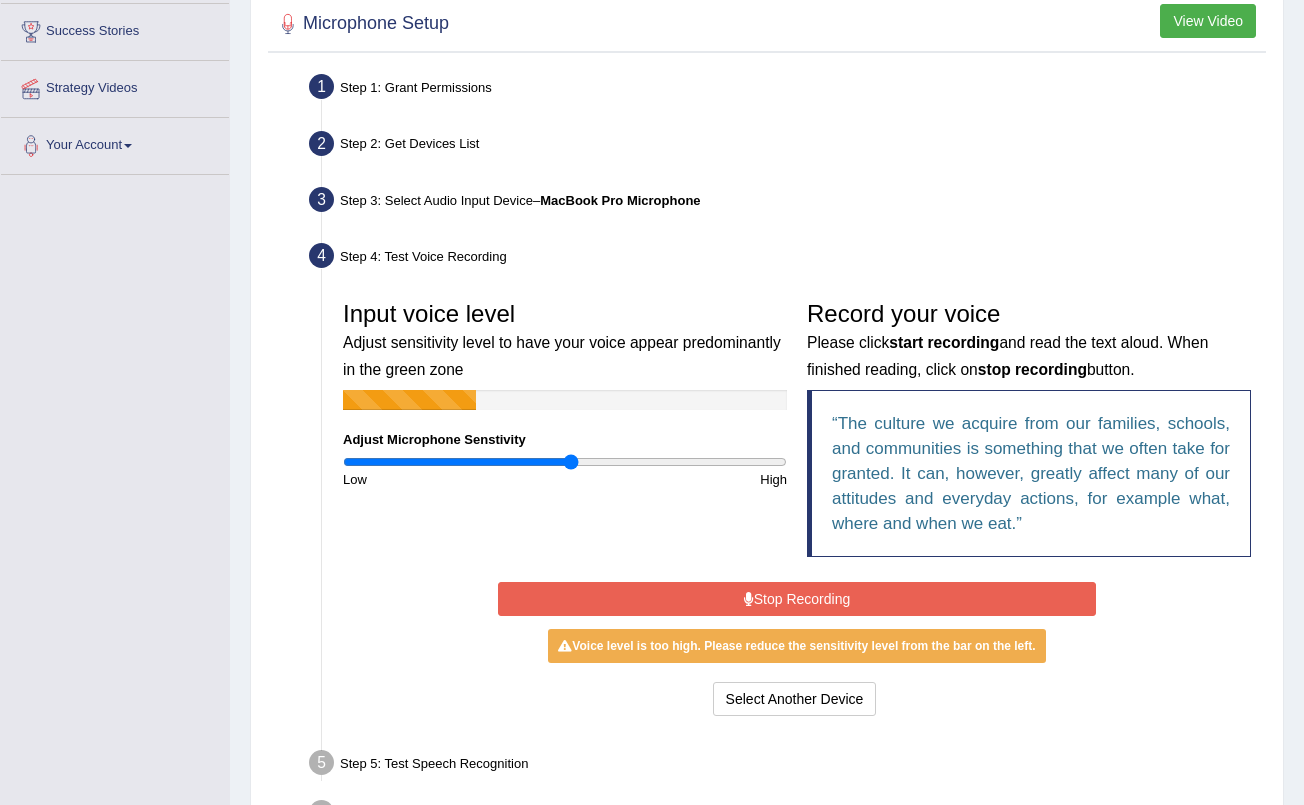 click on "Stop Recording" at bounding box center [797, 599] 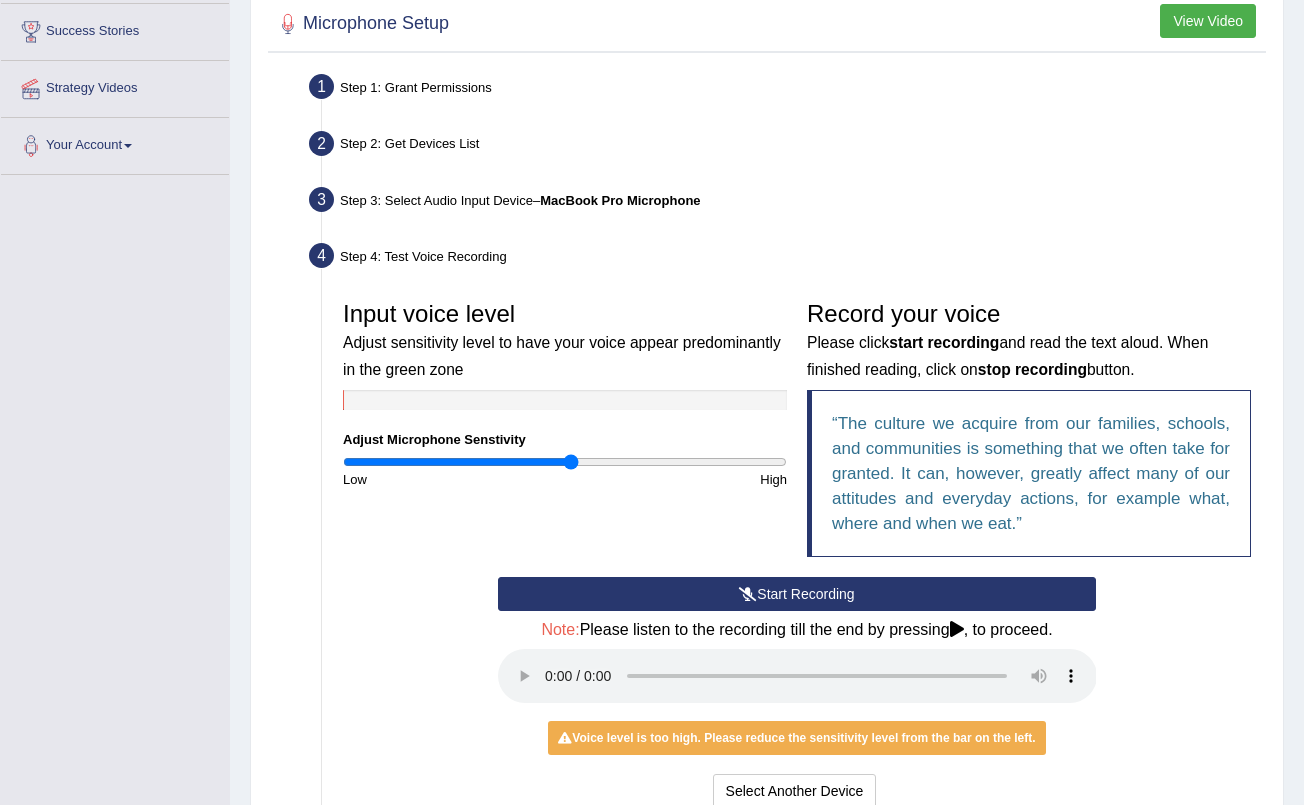 click on "Start Recording" at bounding box center (797, 594) 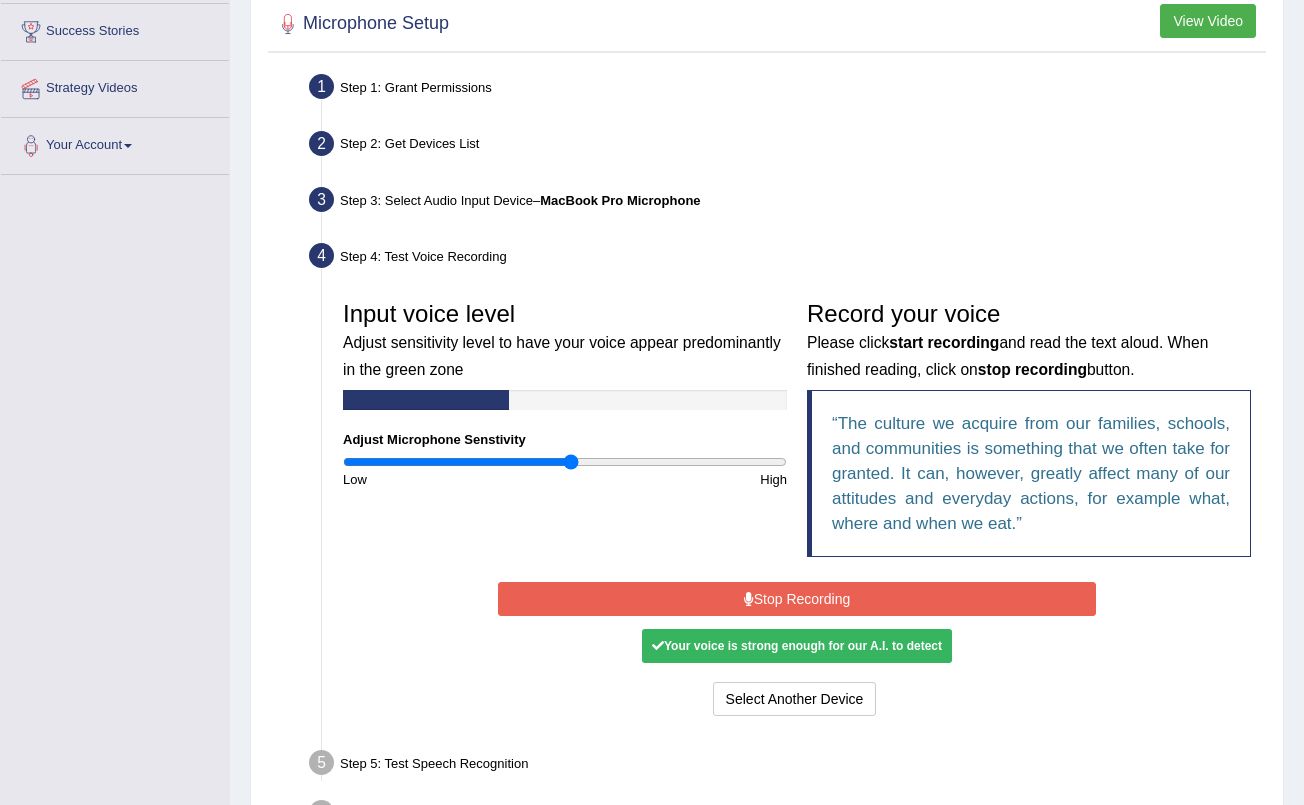 click on "Stop Recording" at bounding box center (797, 599) 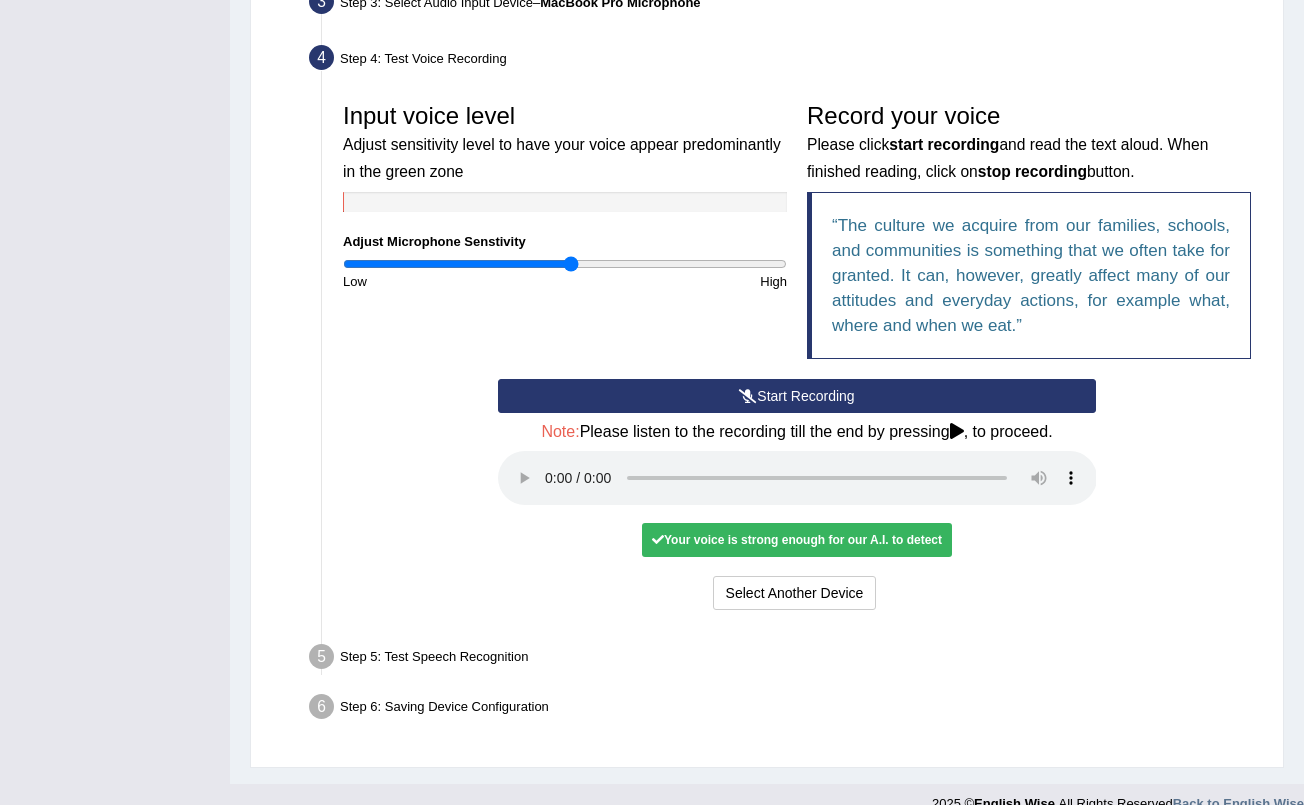 scroll, scrollTop: 520, scrollLeft: 0, axis: vertical 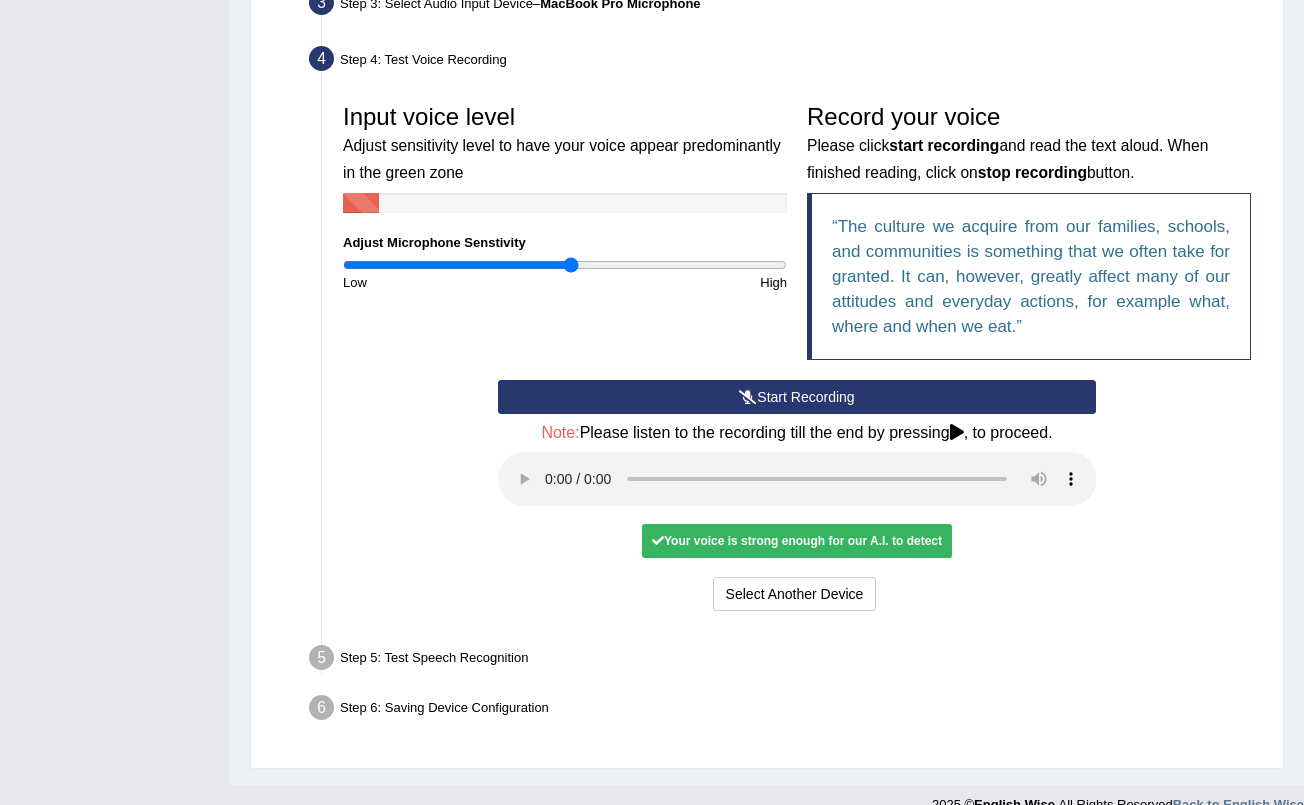 click at bounding box center [797, 479] 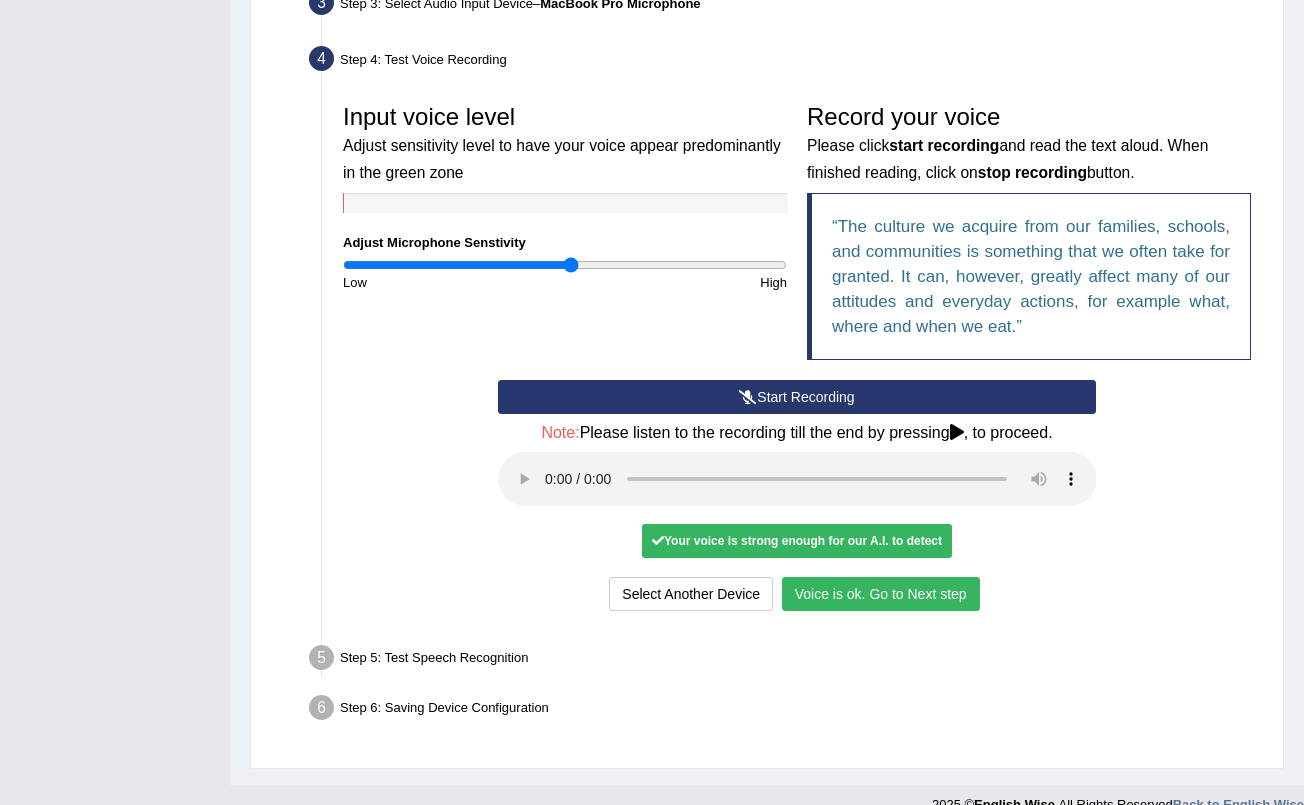 click at bounding box center (797, 479) 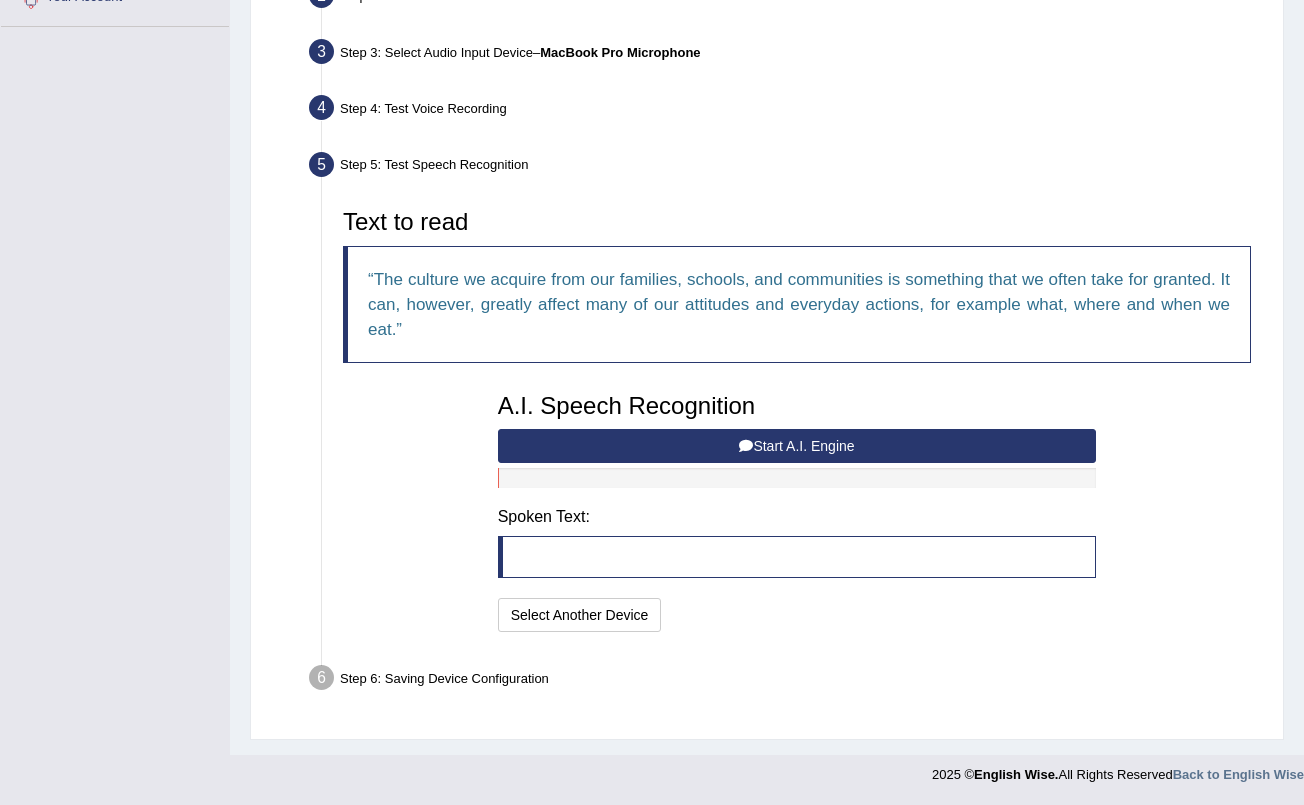 scroll, scrollTop: 466, scrollLeft: 0, axis: vertical 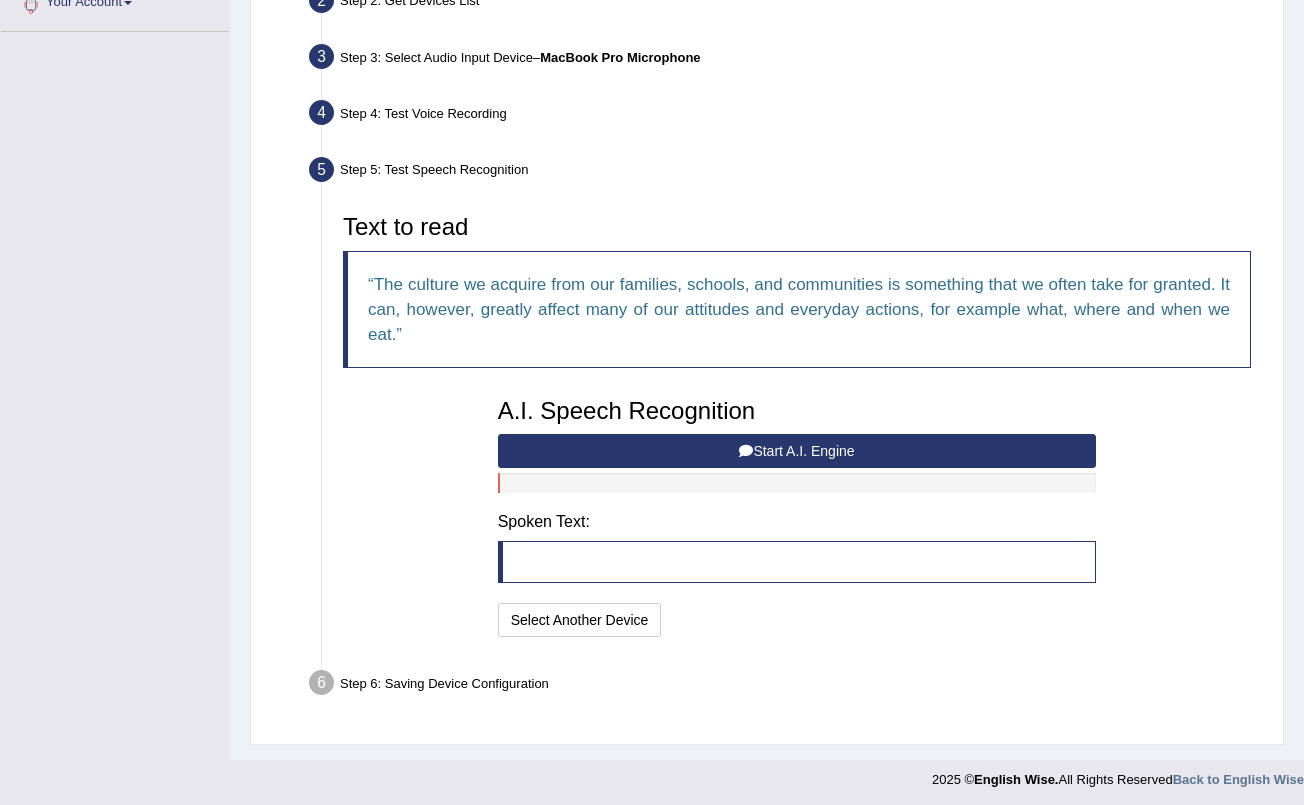 click on "Start A.I. Engine" at bounding box center (797, 451) 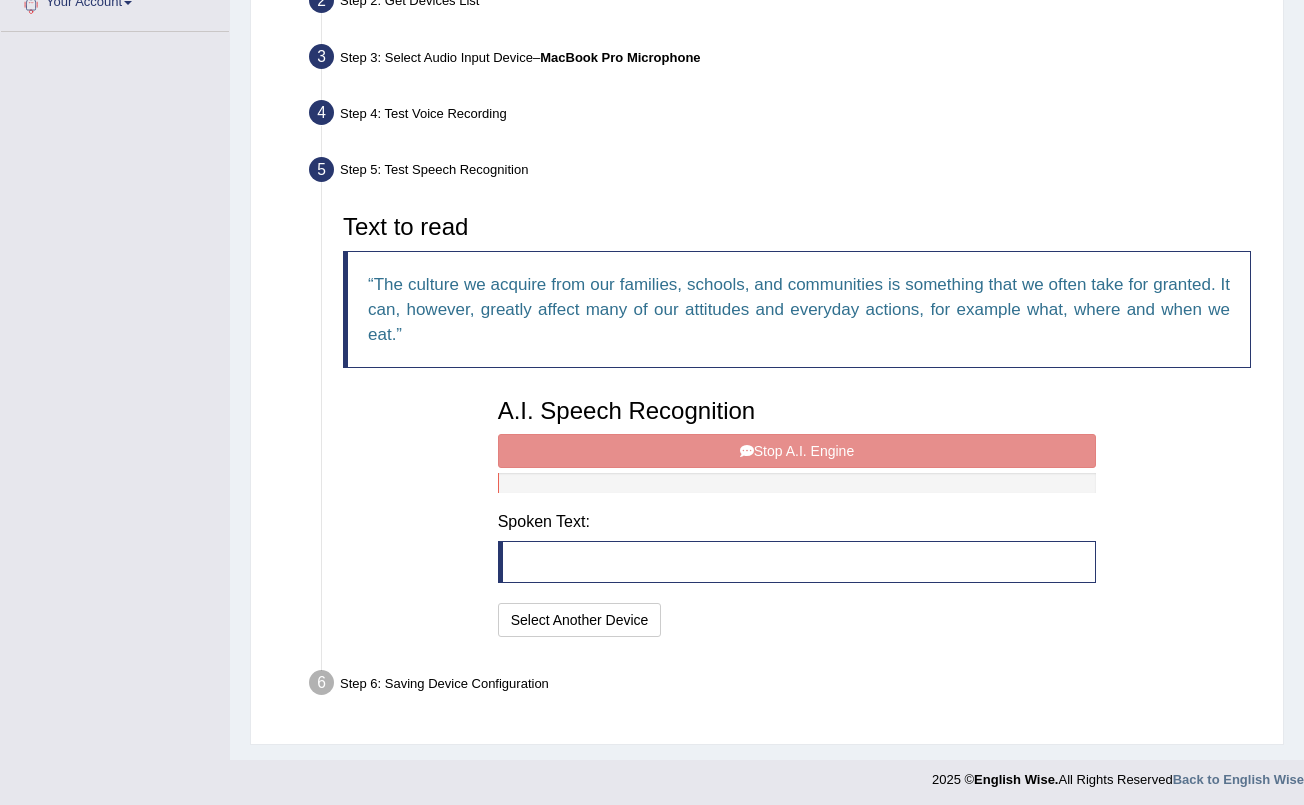 click on "Stop A.I. Engine" at bounding box center (797, 451) 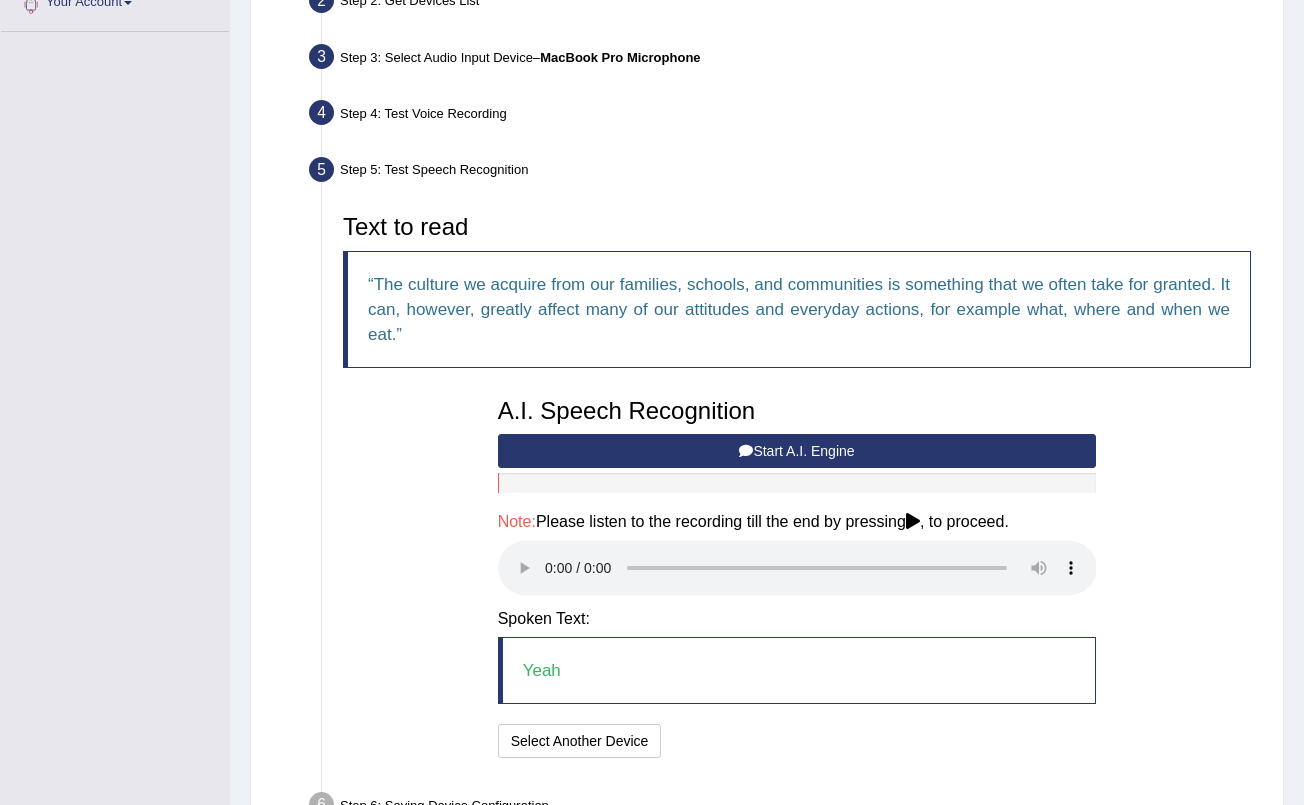 click at bounding box center [797, 568] 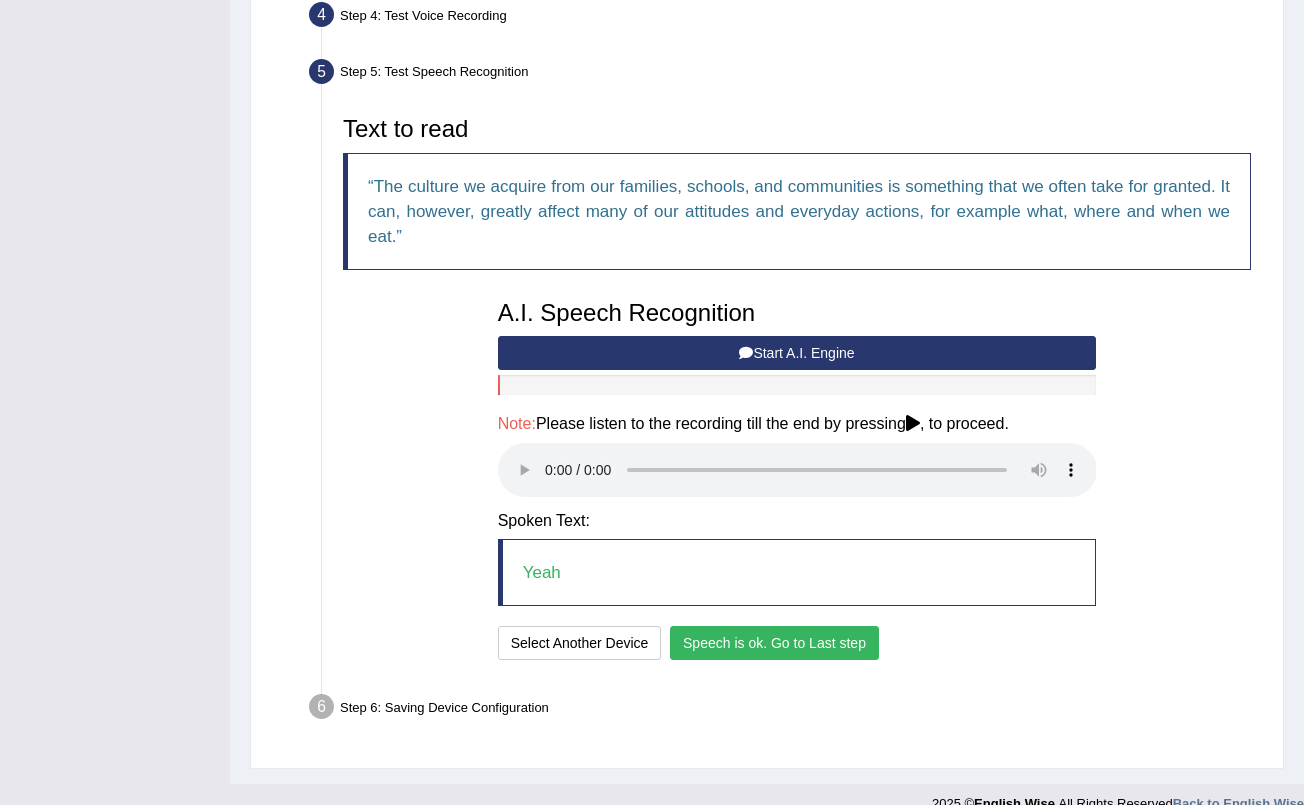 click on "Speech is ok. Go to Last step" at bounding box center (774, 643) 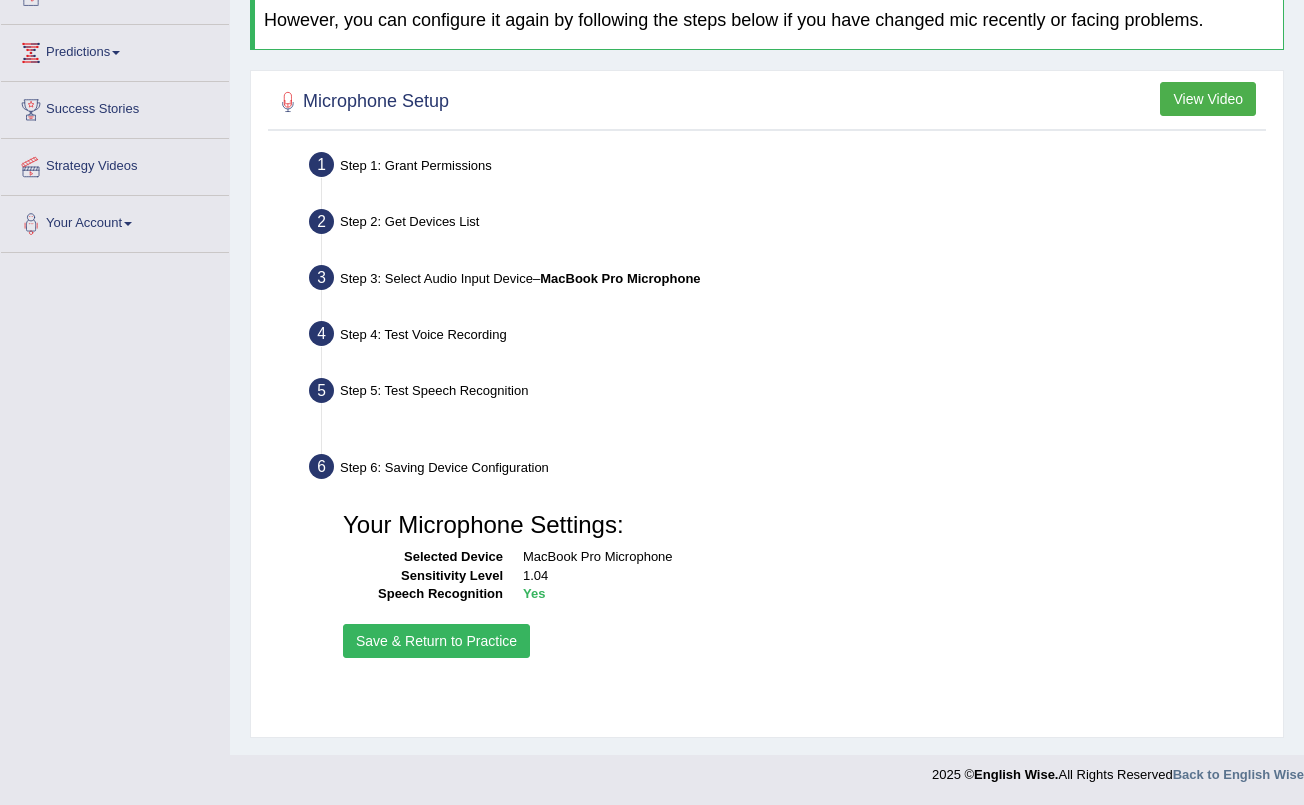 scroll, scrollTop: 245, scrollLeft: 0, axis: vertical 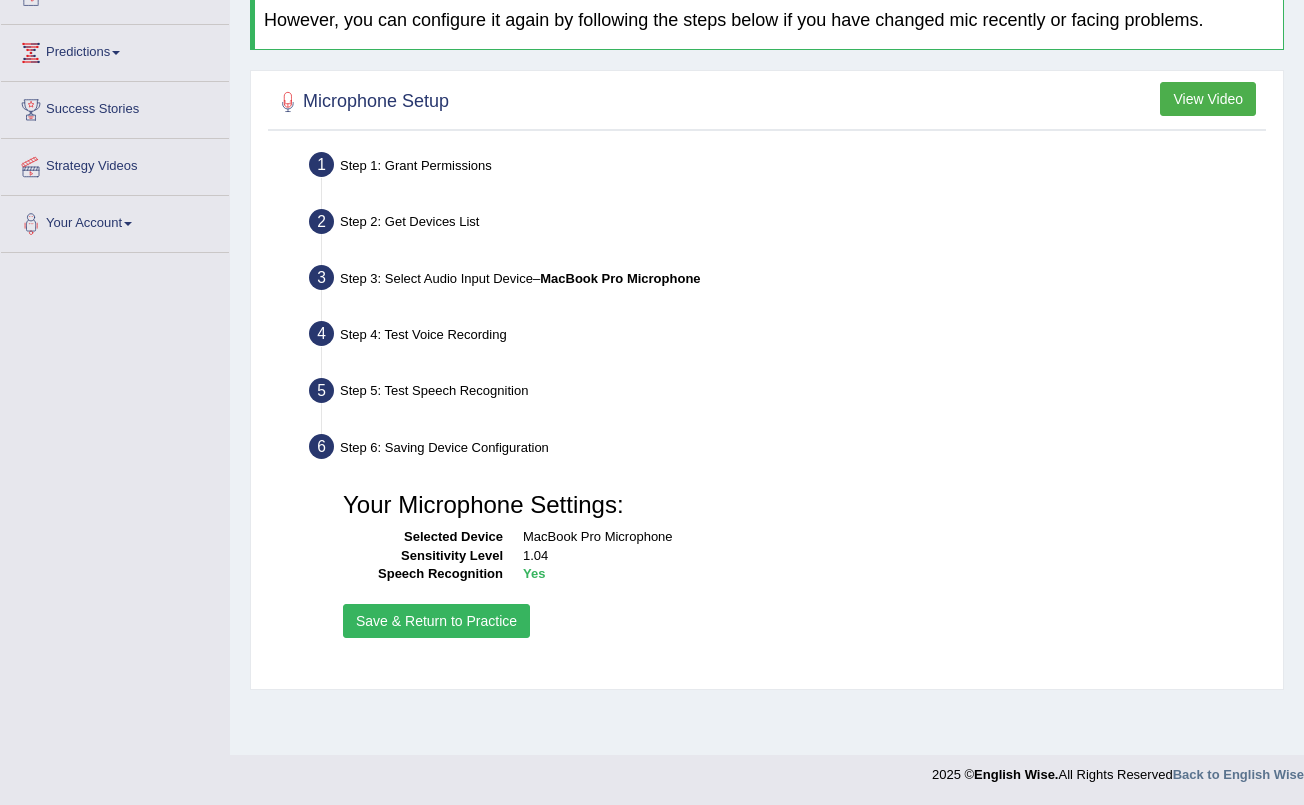 click on "Save & Return to Practice" at bounding box center (436, 621) 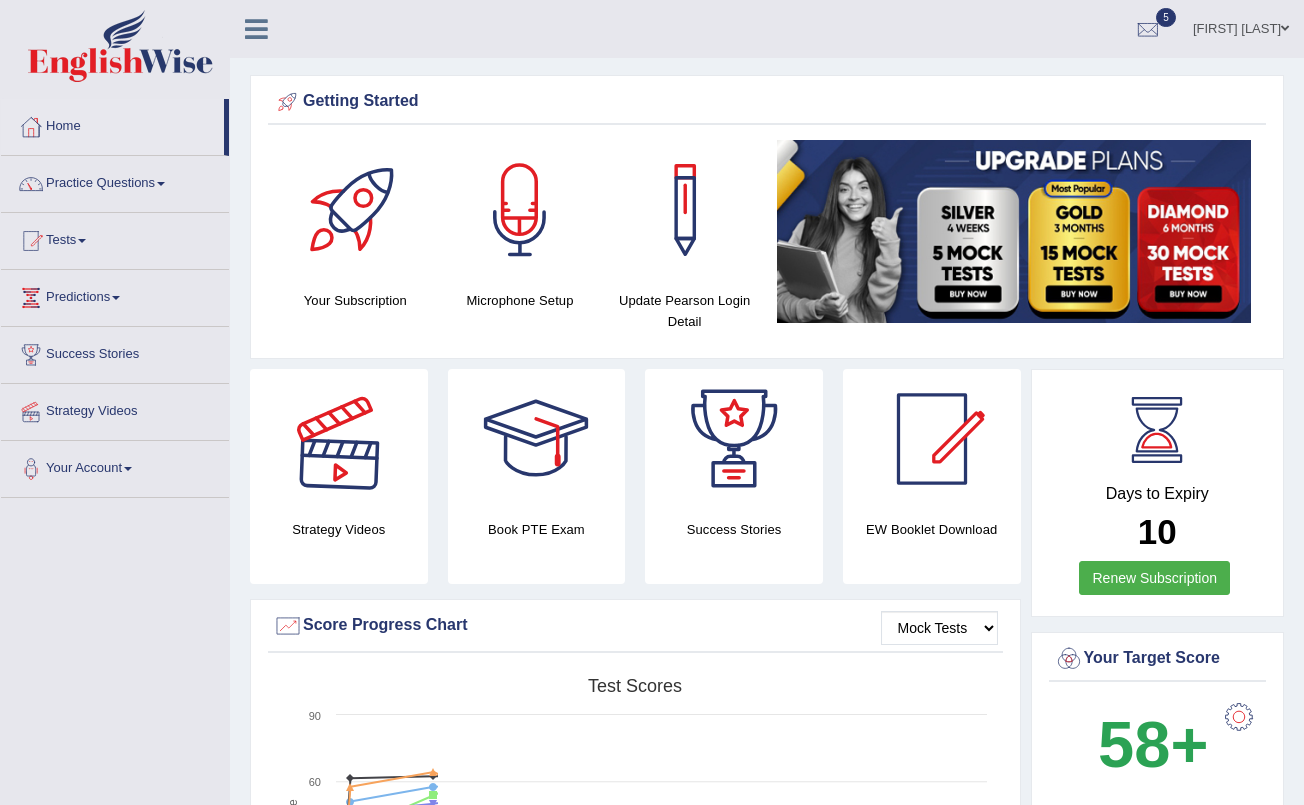 scroll, scrollTop: 0, scrollLeft: 0, axis: both 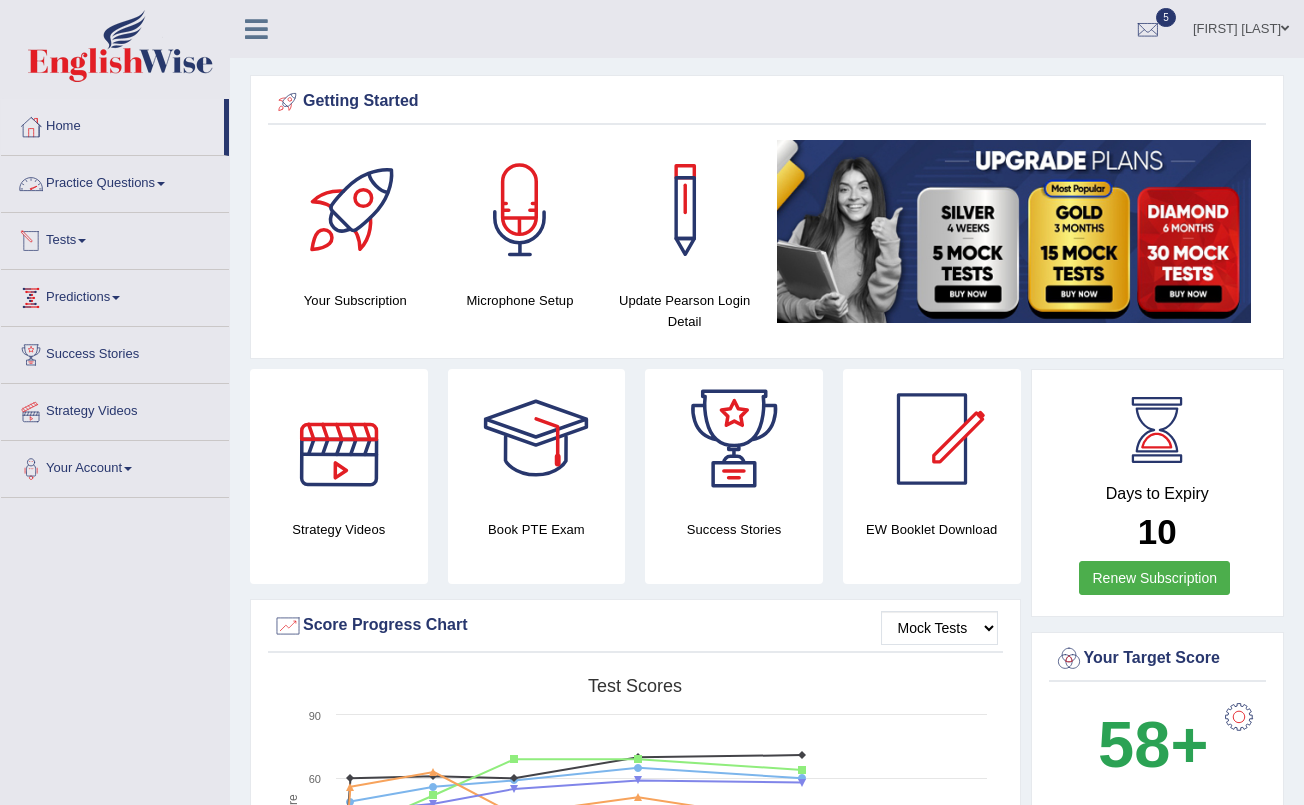 click on "Practice Questions" at bounding box center [115, 181] 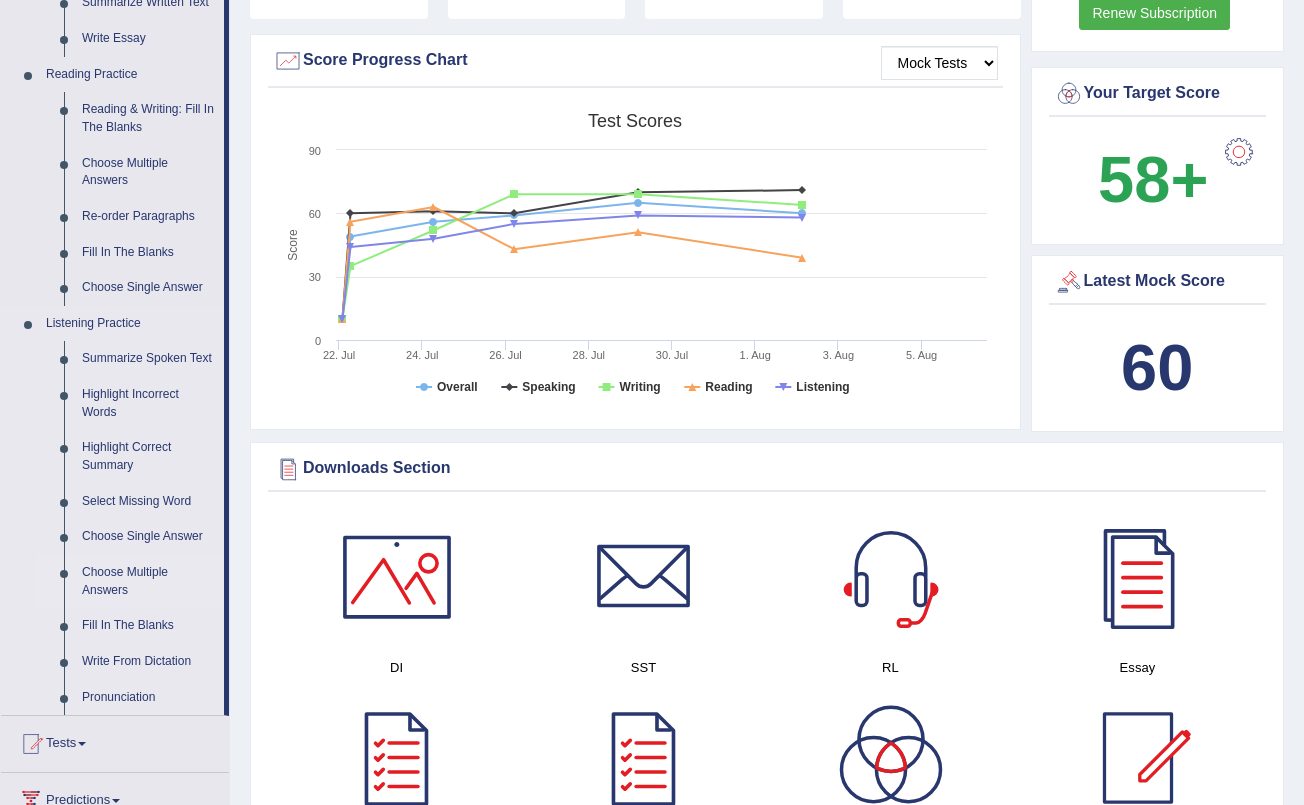 scroll, scrollTop: 583, scrollLeft: 0, axis: vertical 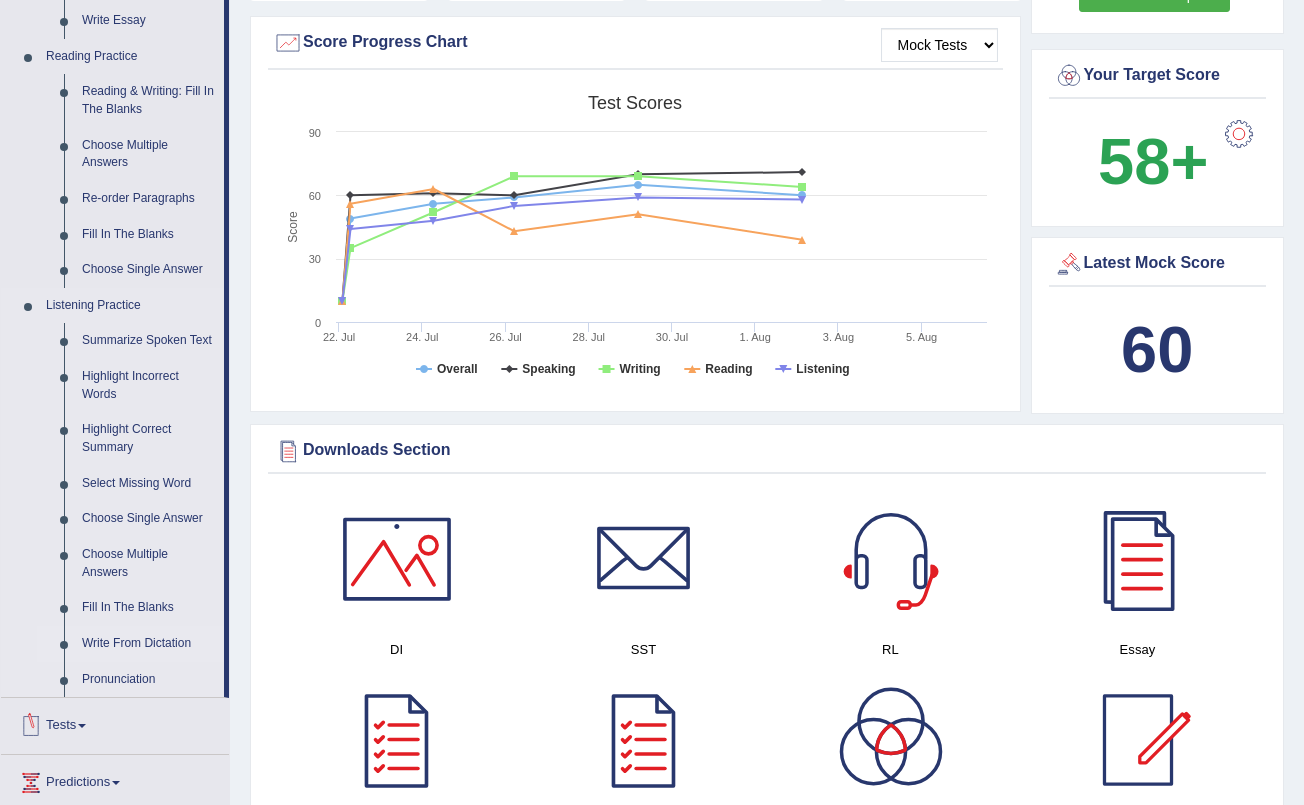 click on "Write From Dictation" at bounding box center (148, 644) 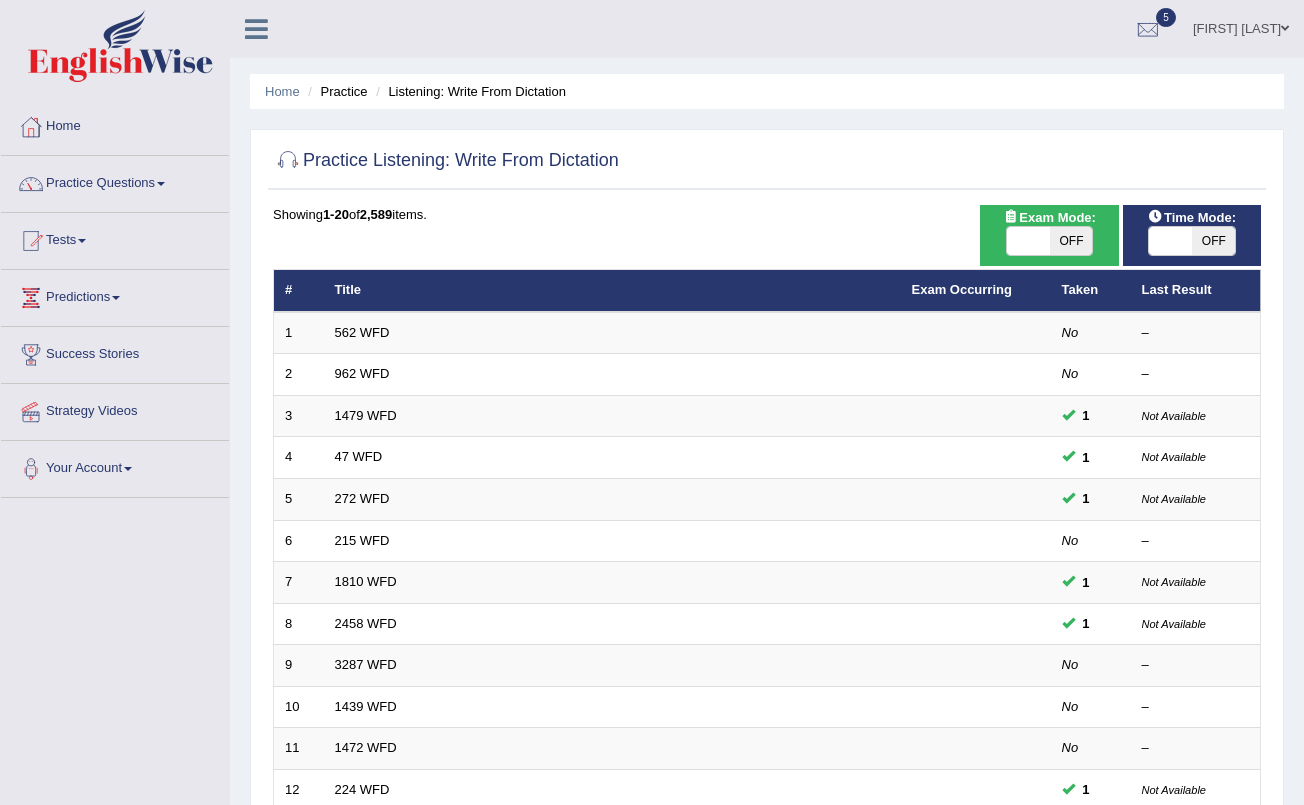 scroll, scrollTop: 0, scrollLeft: 0, axis: both 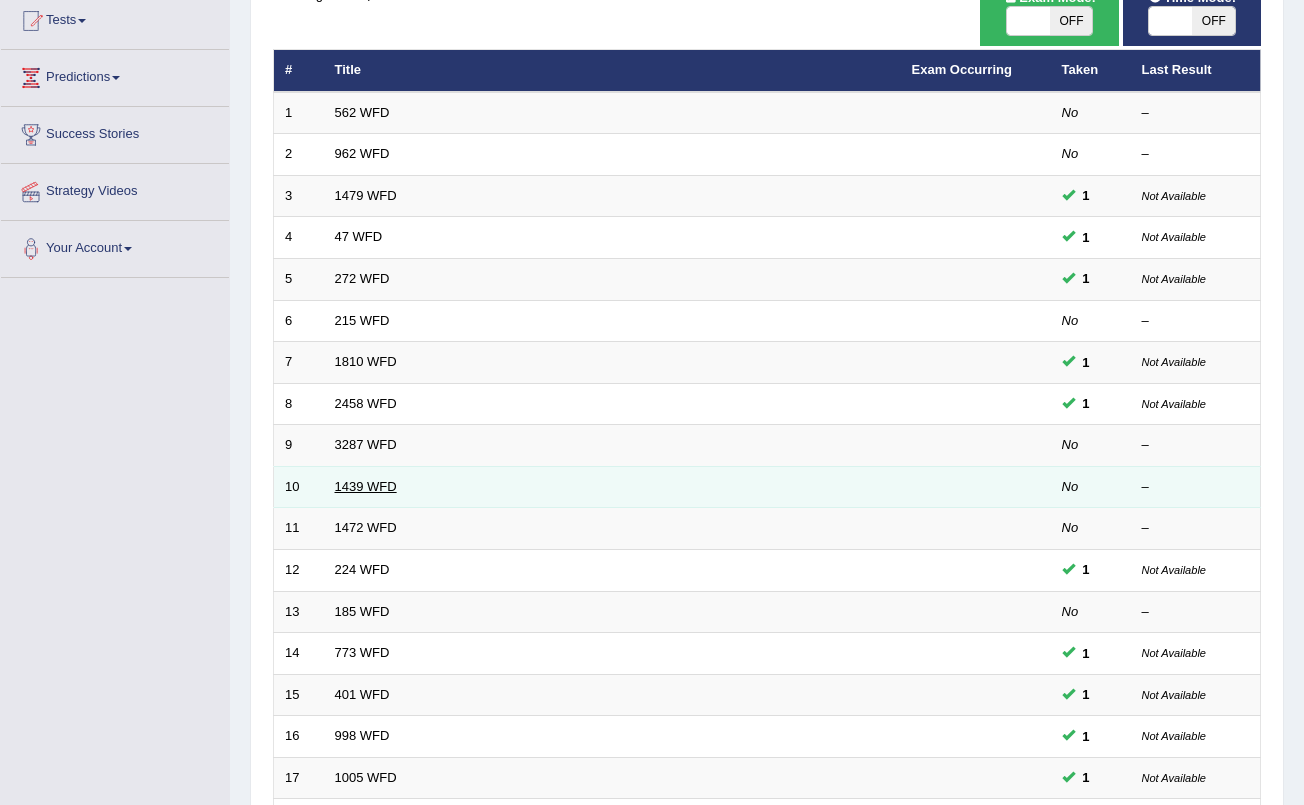 click on "1439 WFD" at bounding box center (366, 486) 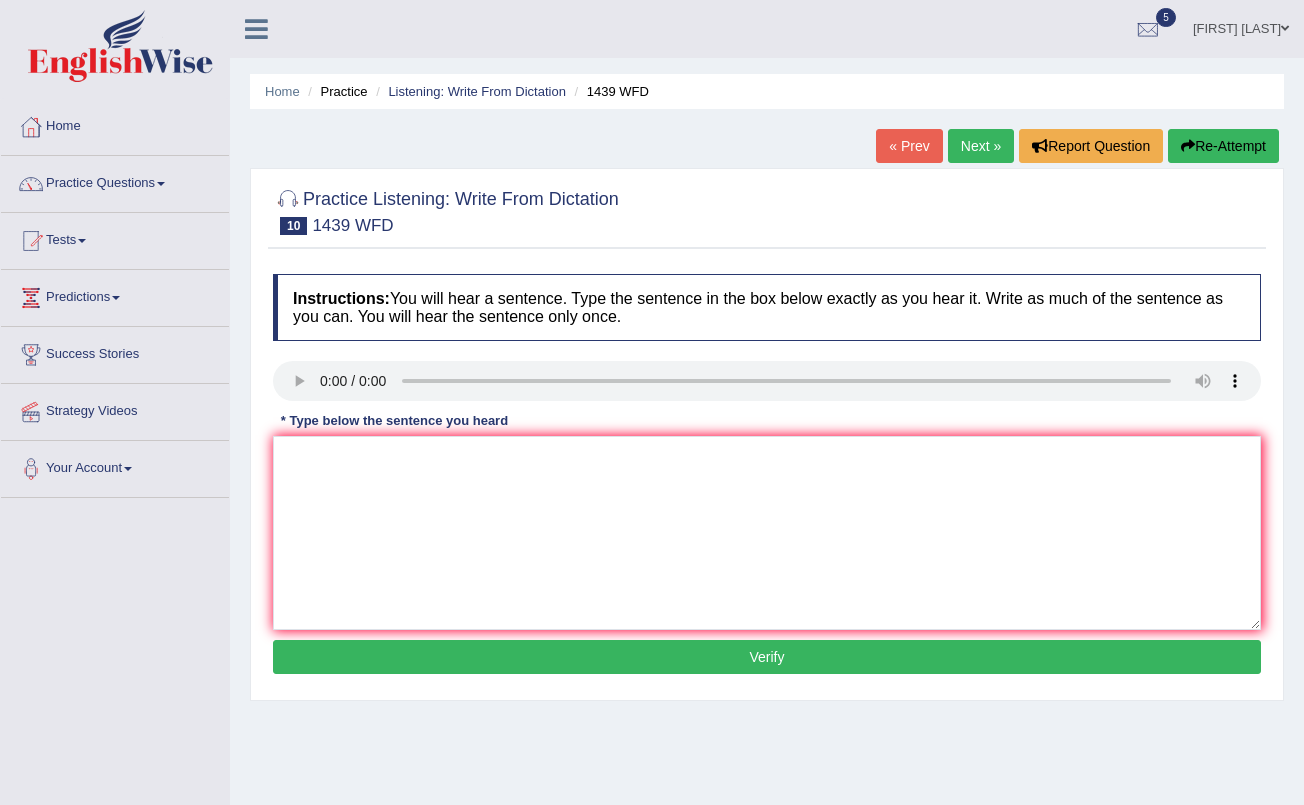scroll, scrollTop: 0, scrollLeft: 0, axis: both 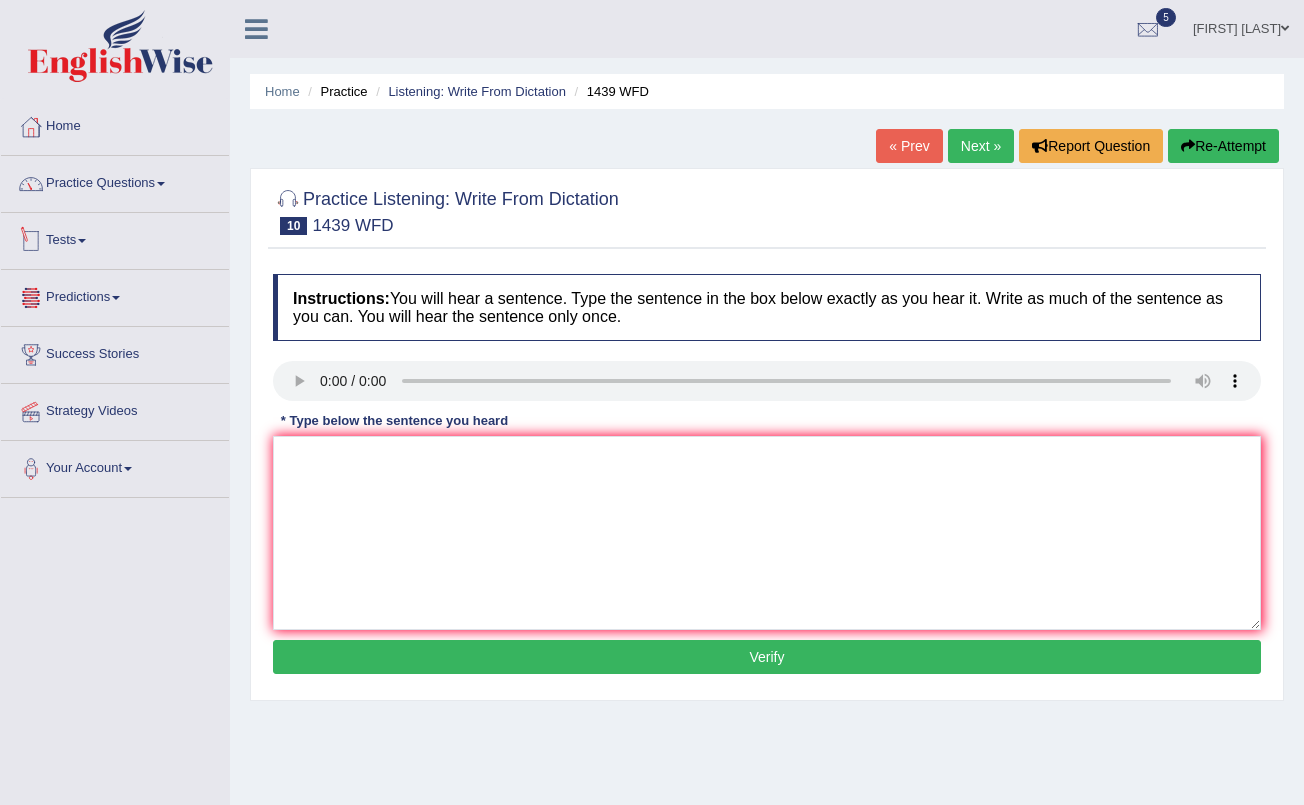 click on "Practice Questions" at bounding box center [115, 181] 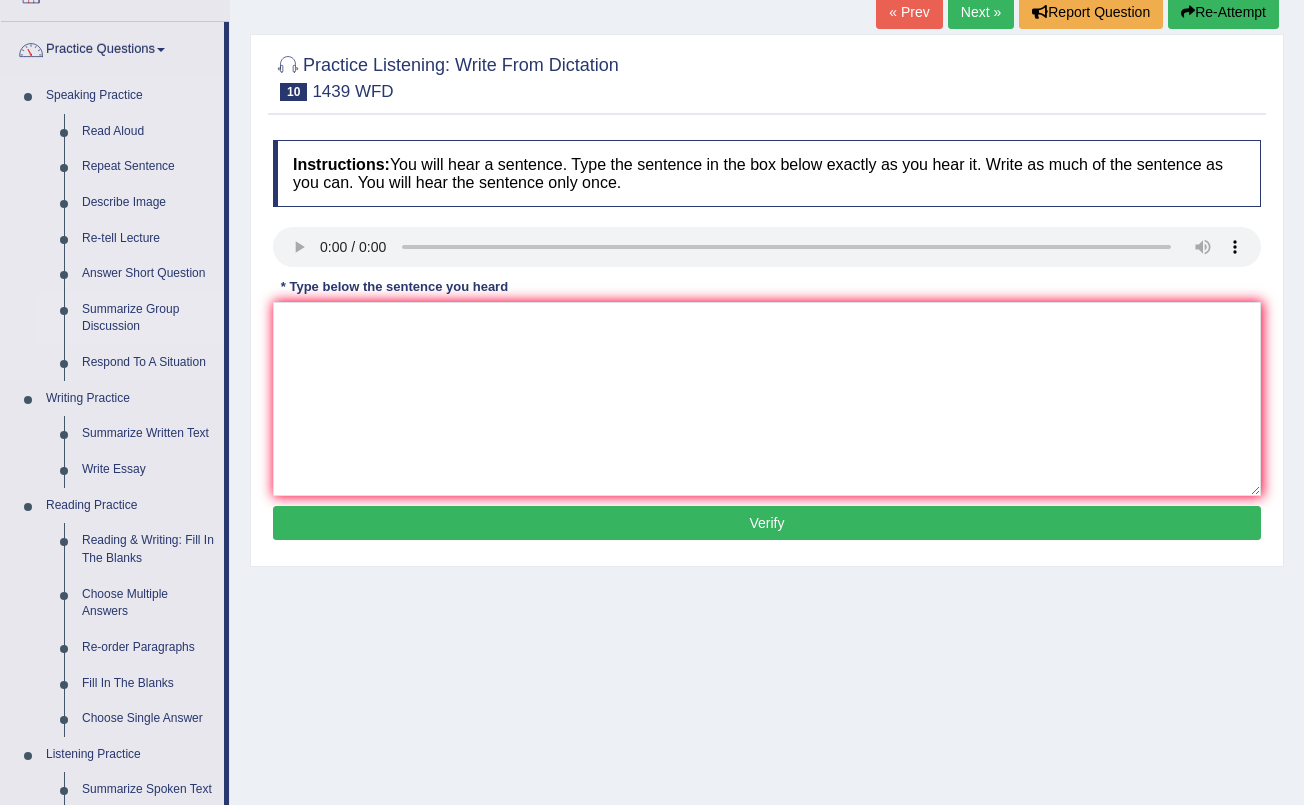scroll, scrollTop: 149, scrollLeft: 0, axis: vertical 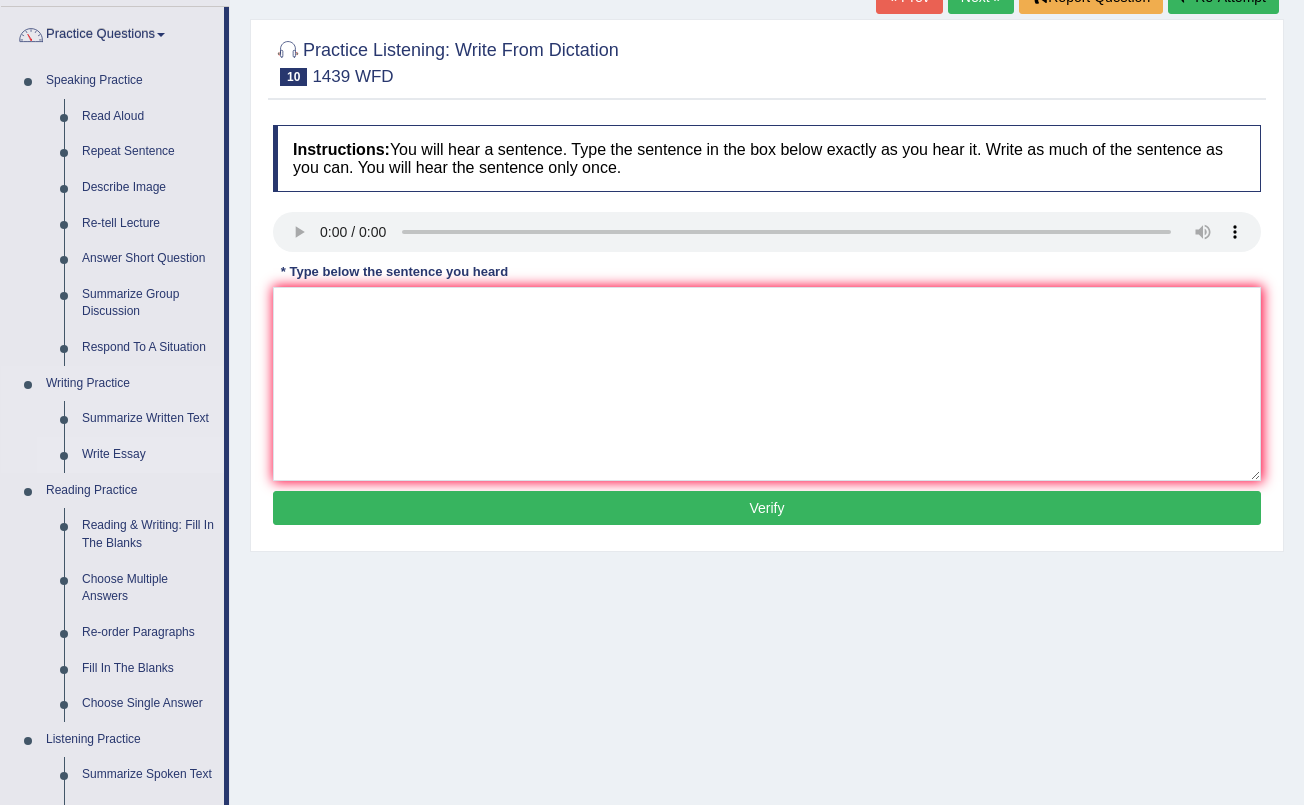click on "Write Essay" at bounding box center [148, 455] 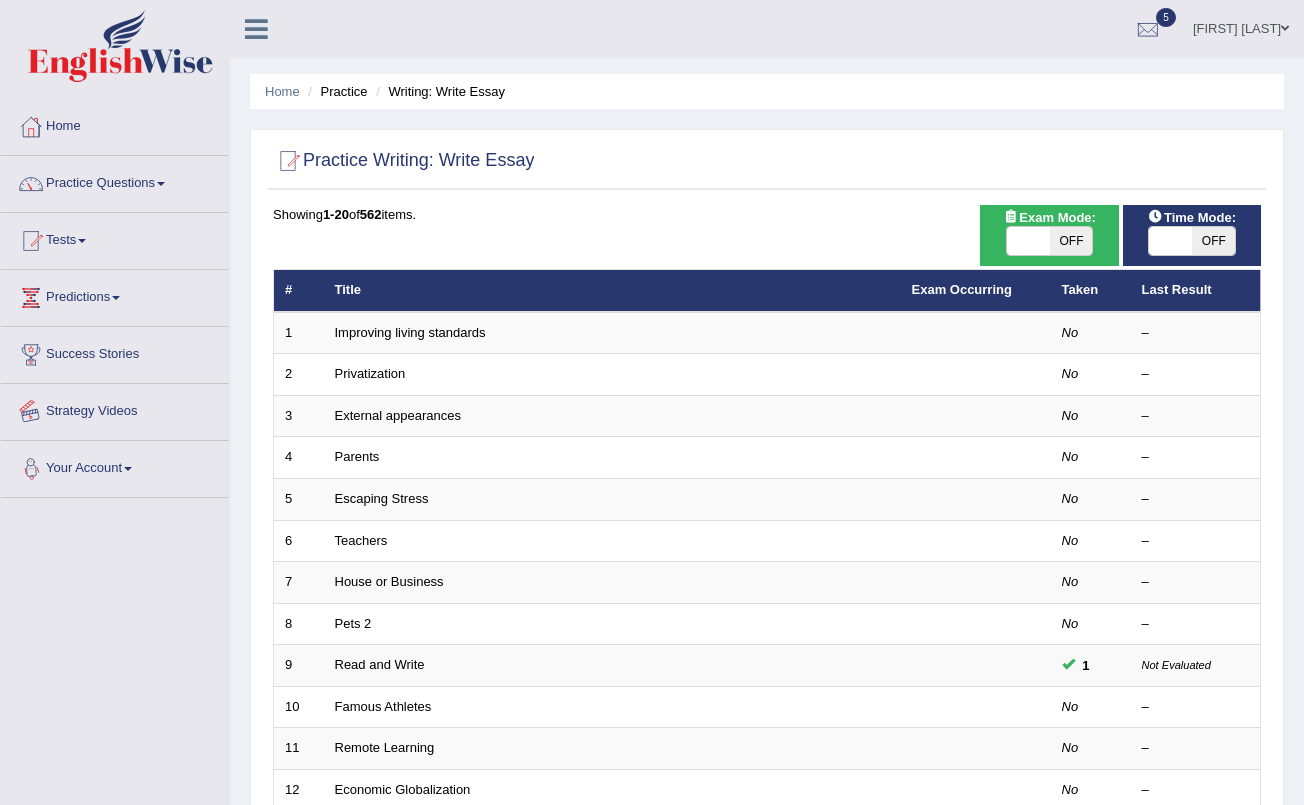scroll, scrollTop: 0, scrollLeft: 0, axis: both 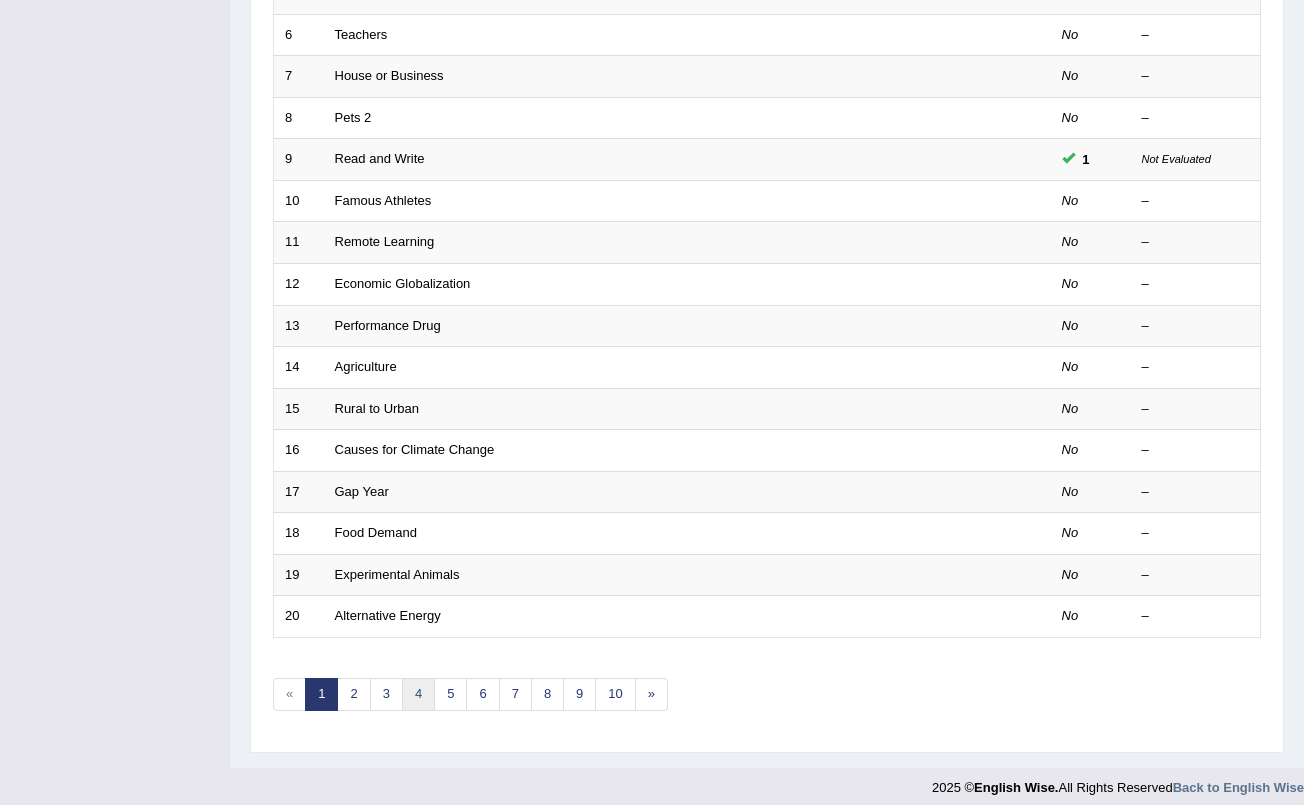 click on "4" at bounding box center (418, 694) 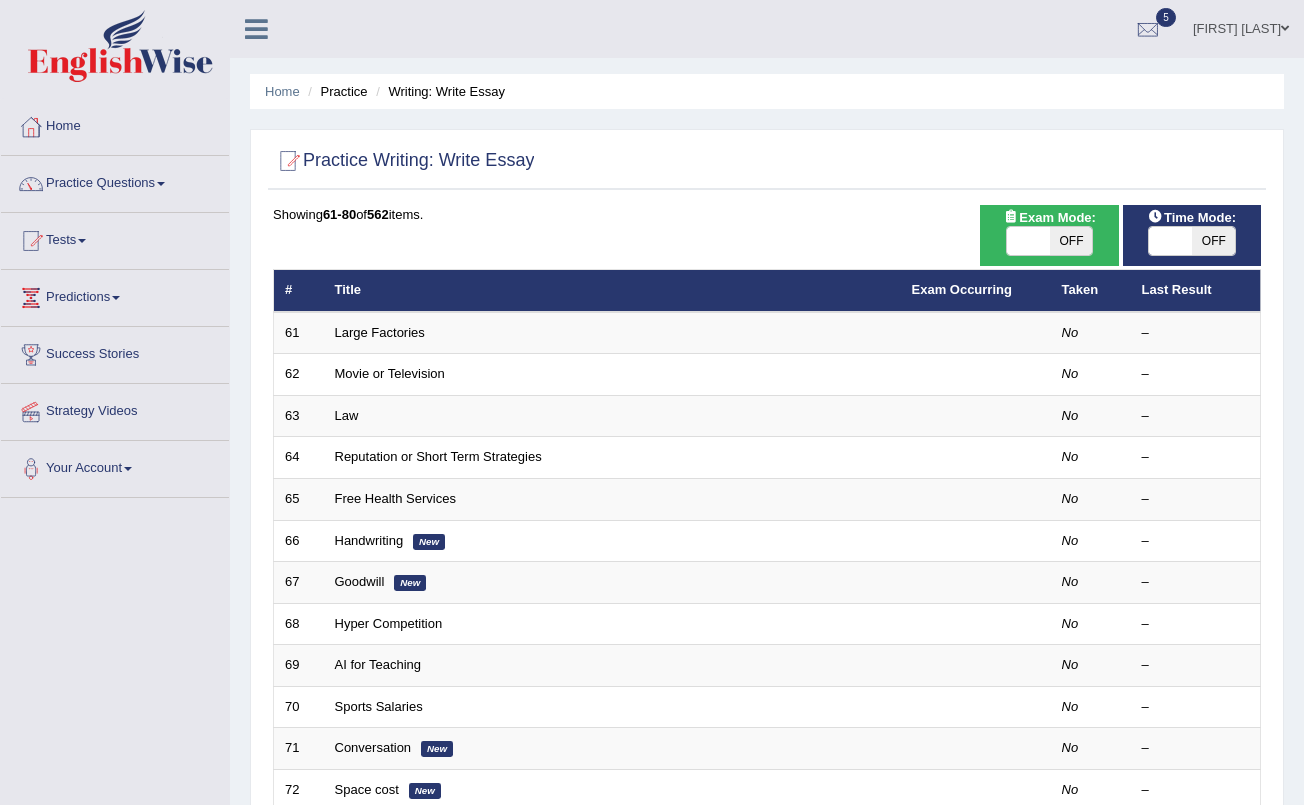 scroll, scrollTop: 0, scrollLeft: 0, axis: both 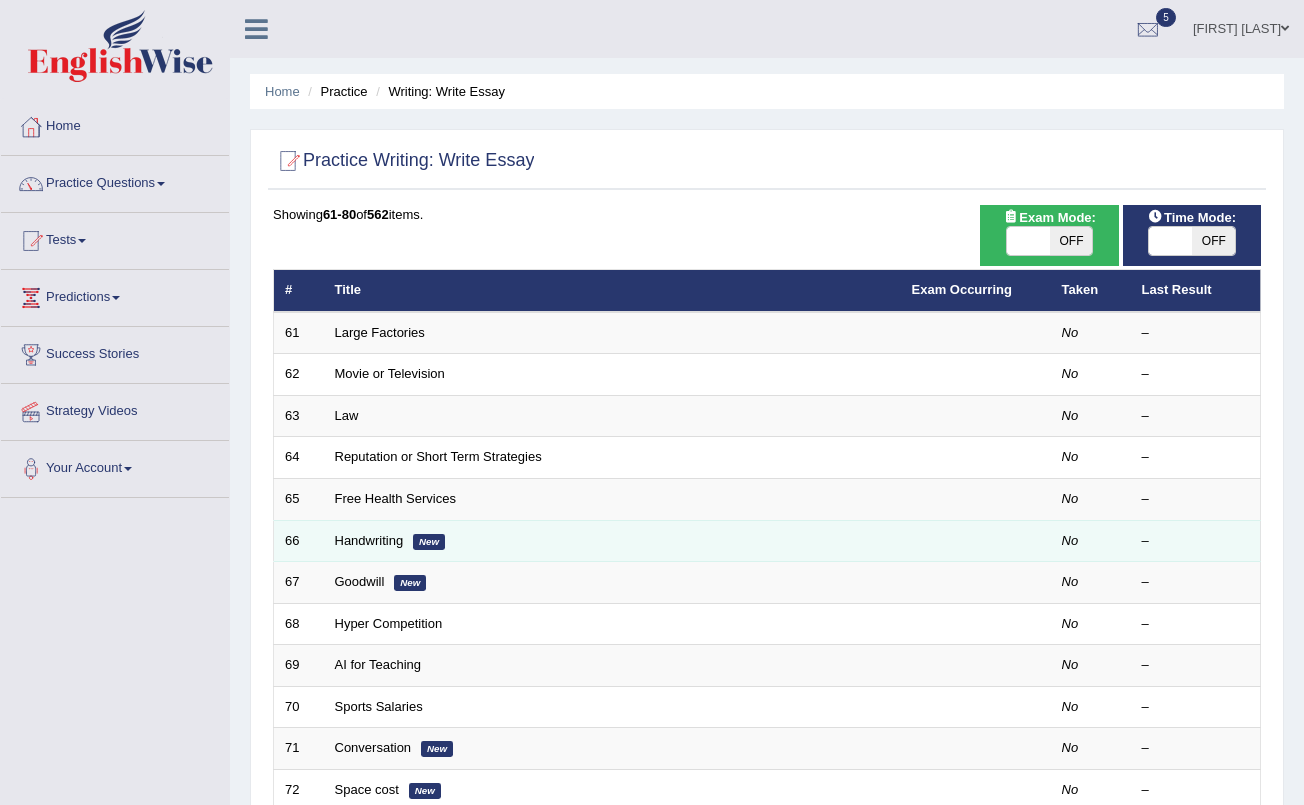 click on "Handwriting New" at bounding box center [612, 541] 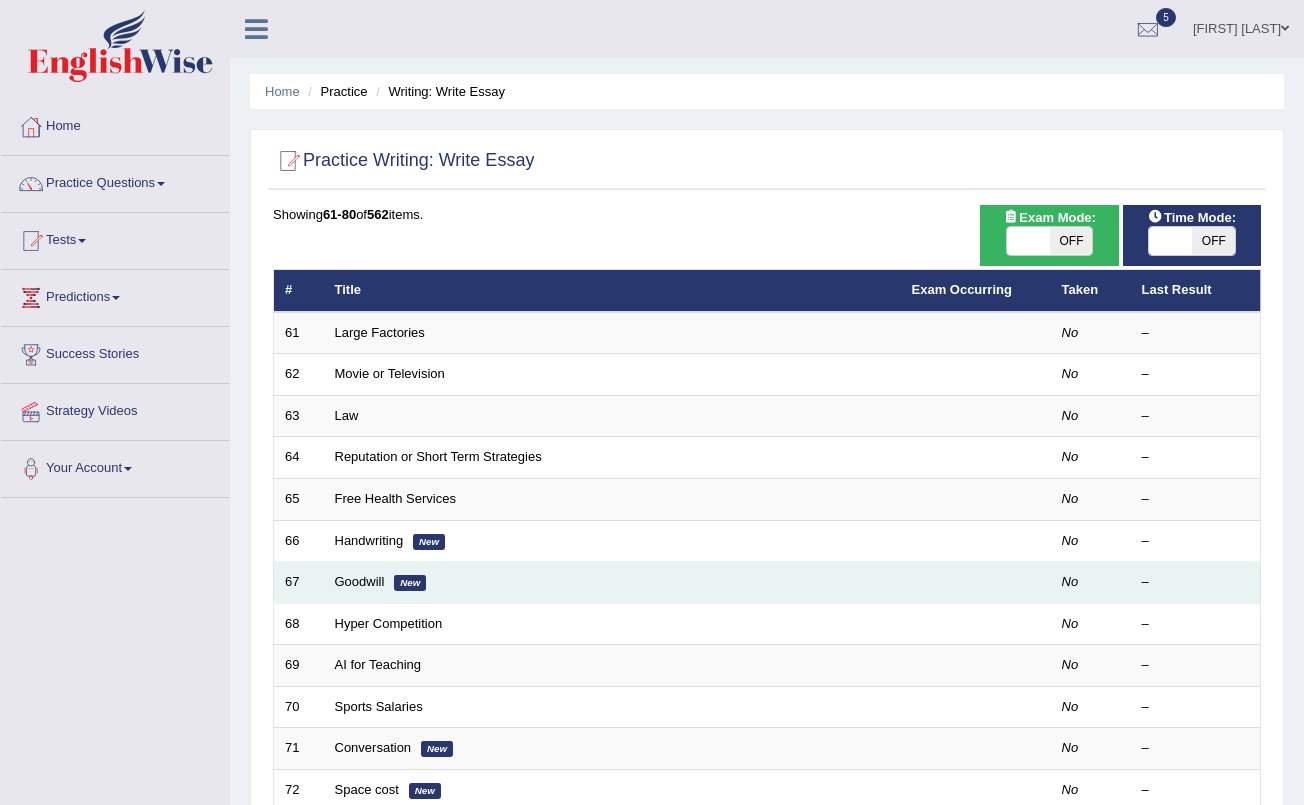click on "Goodwill New" at bounding box center [612, 583] 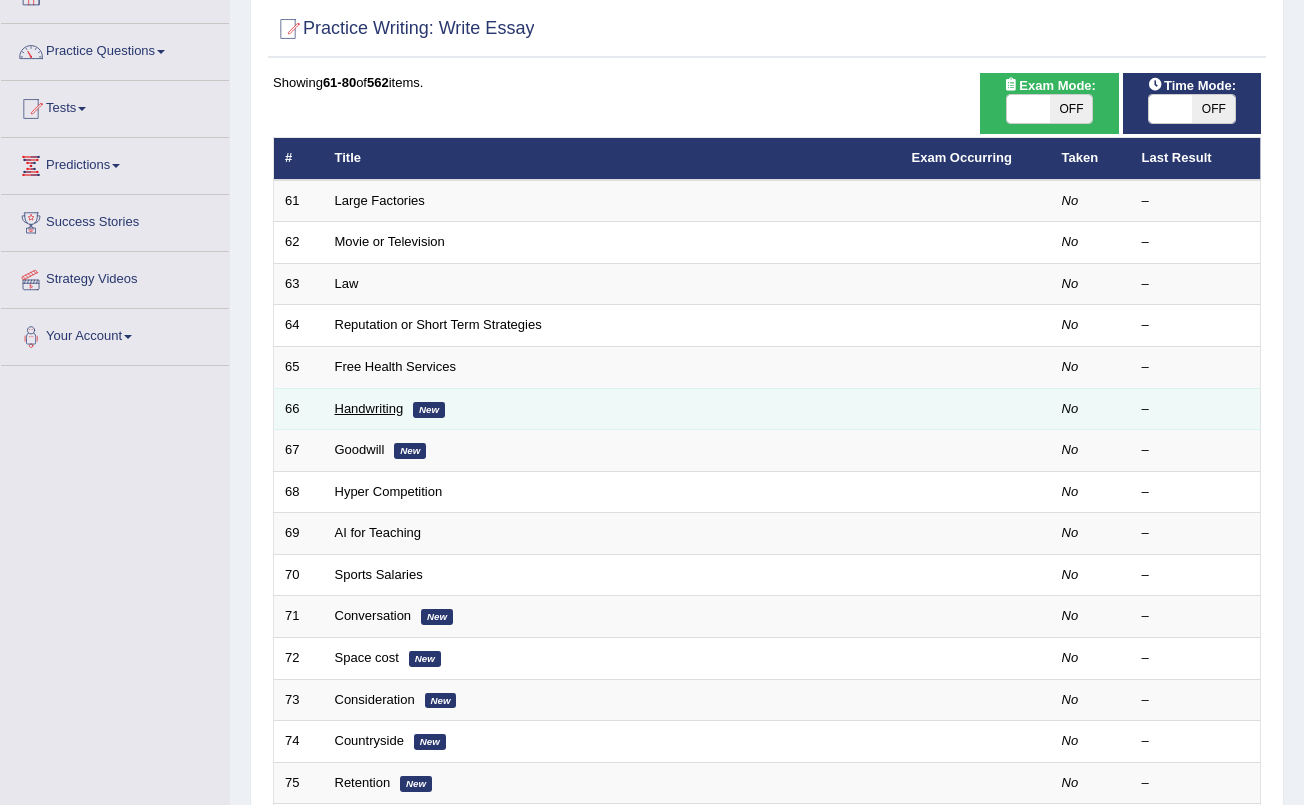 scroll, scrollTop: 168, scrollLeft: 0, axis: vertical 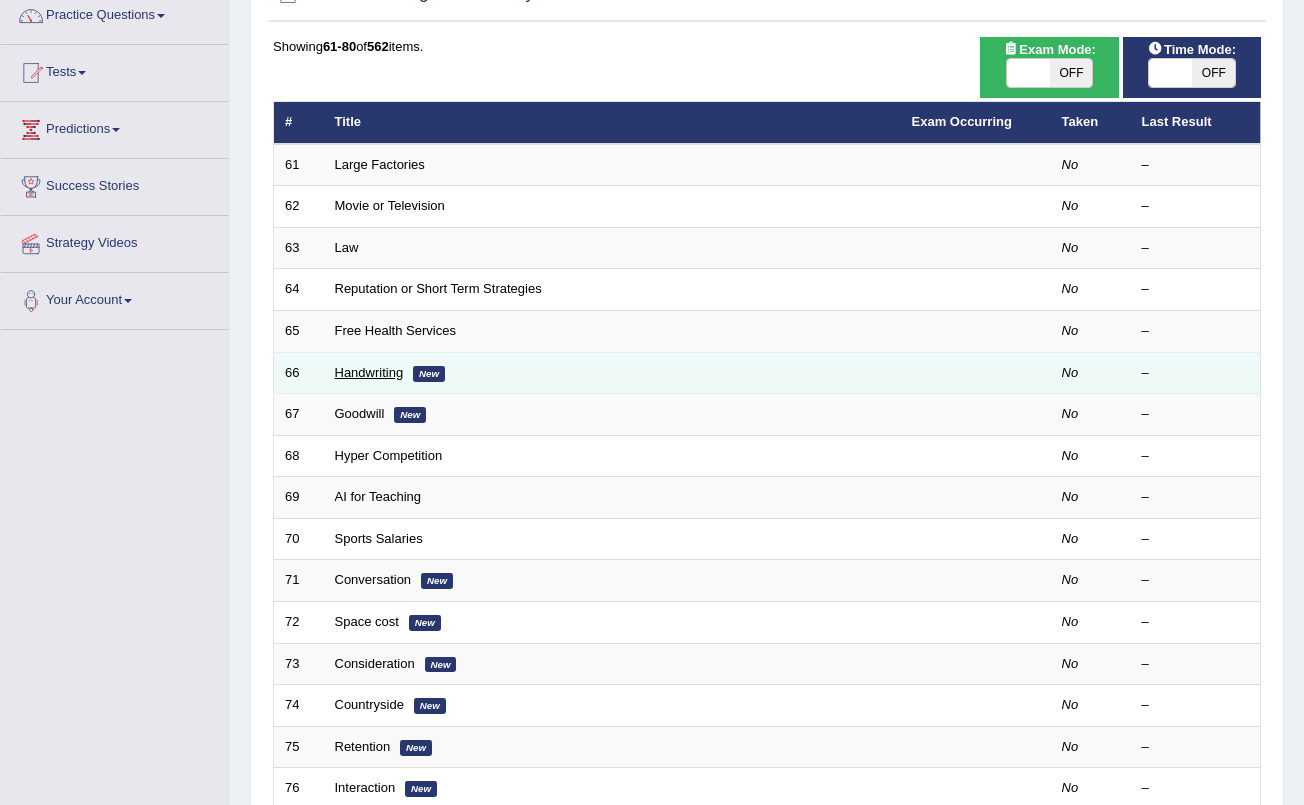 click on "Sports Salaries" at bounding box center [612, 539] 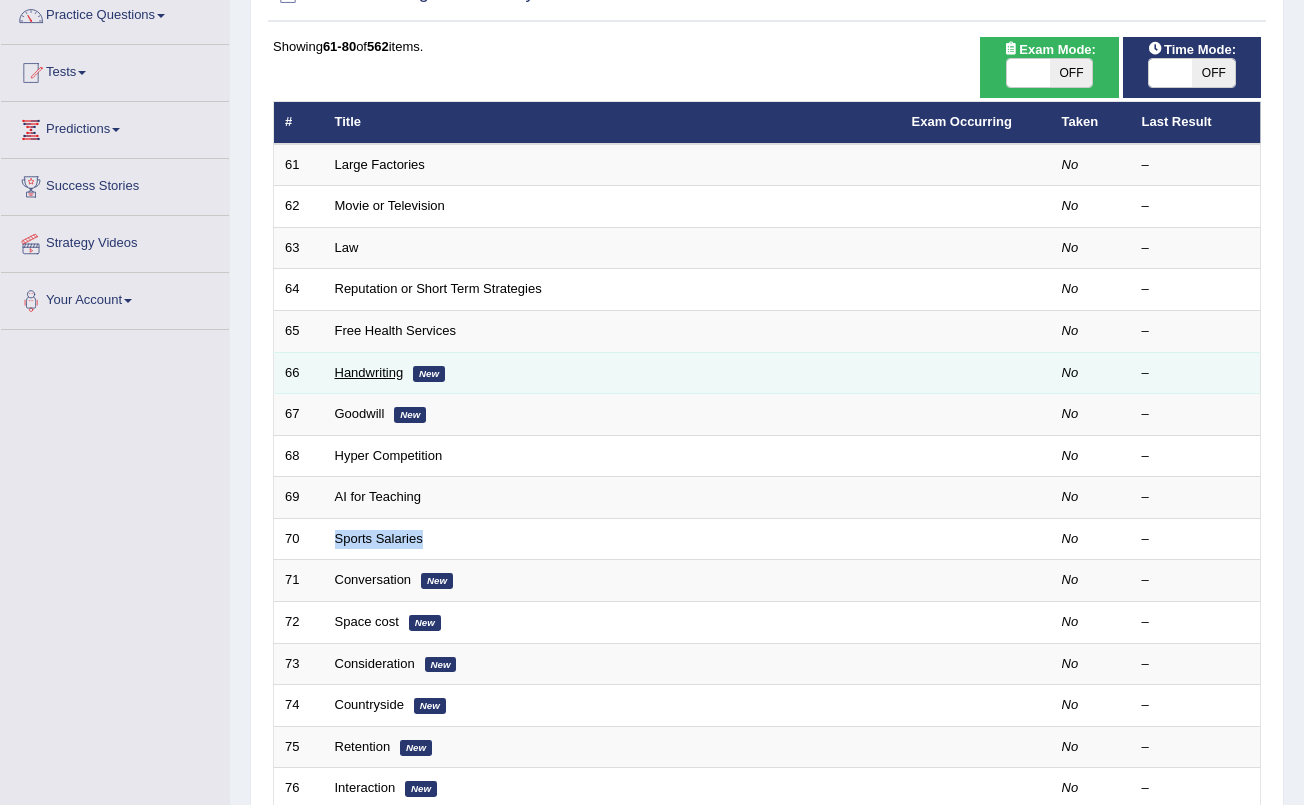 click on "Sports Salaries" at bounding box center [612, 539] 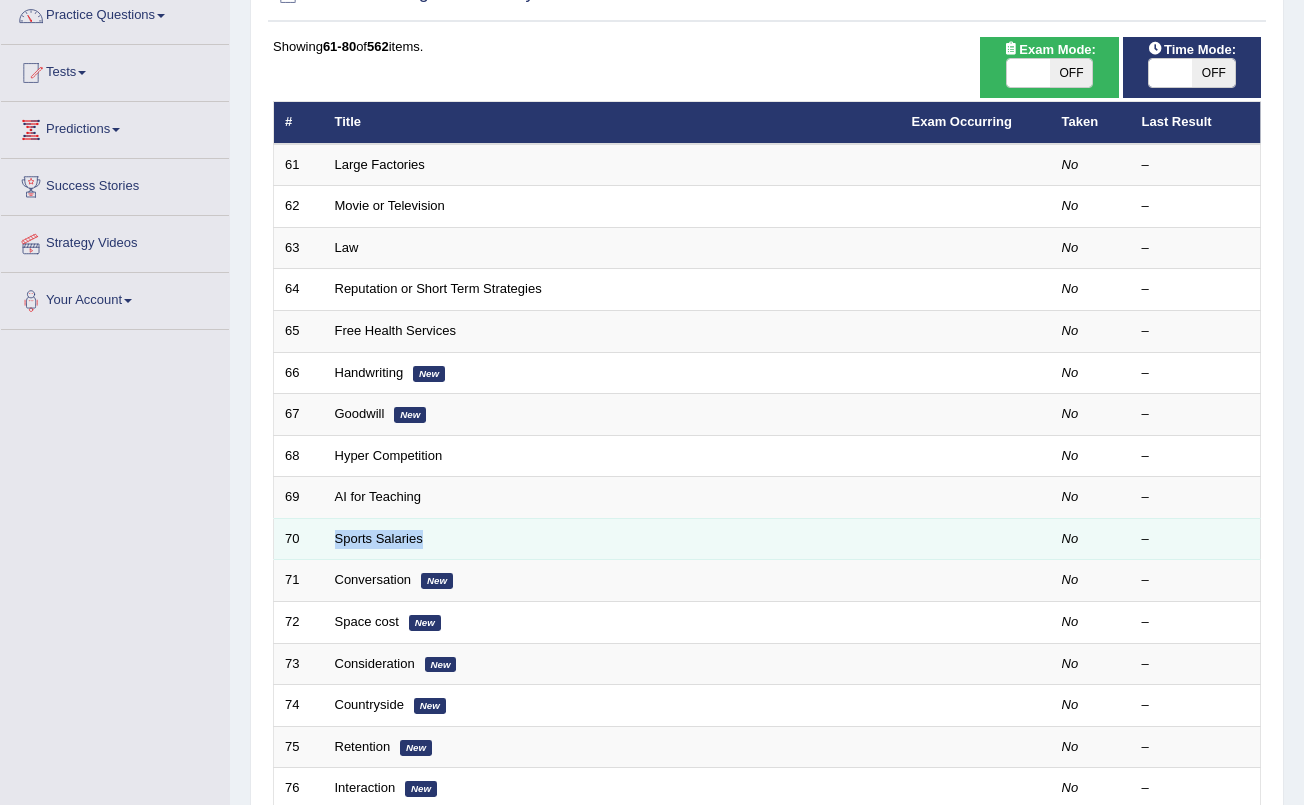 click on "Sports Salaries" at bounding box center (612, 539) 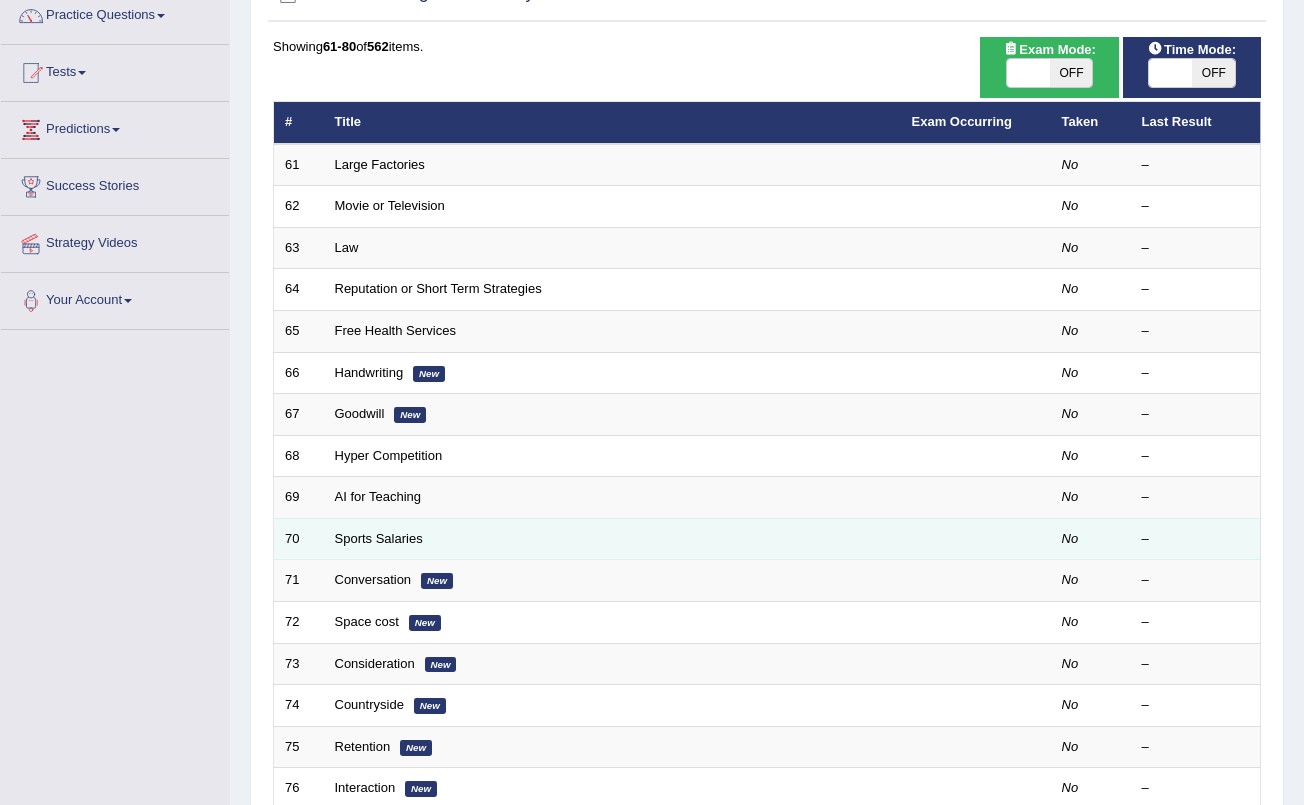 click on "Sports Salaries" at bounding box center [612, 539] 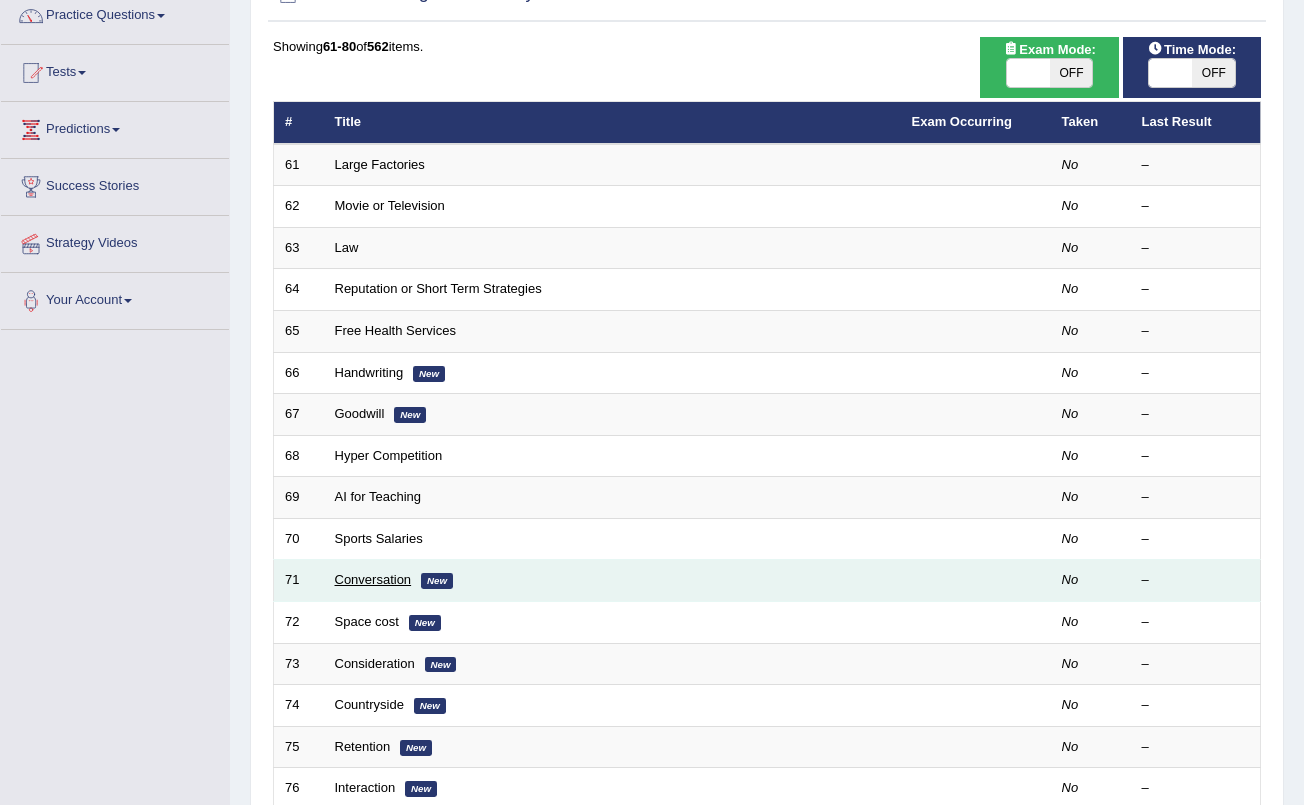 click on "Conversation" at bounding box center (373, 579) 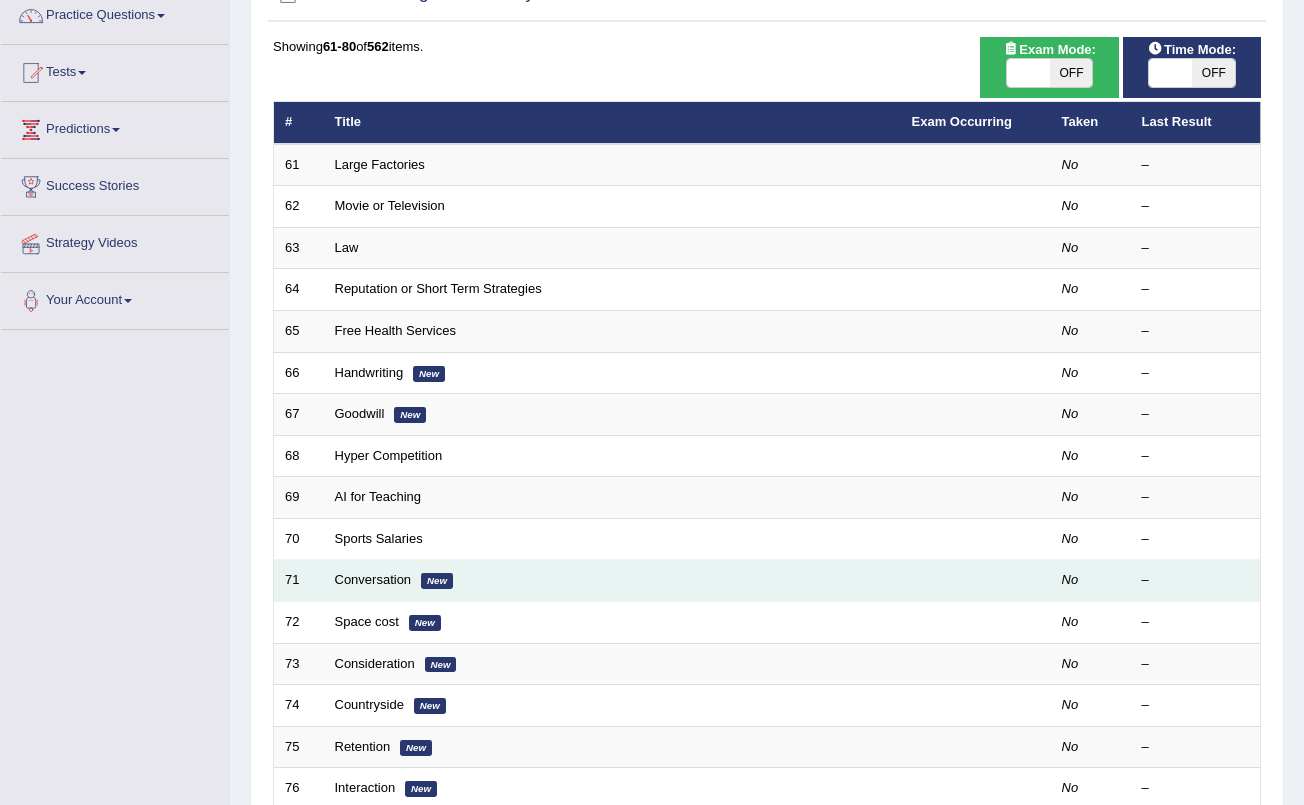 click on "Conversation New" at bounding box center [612, 581] 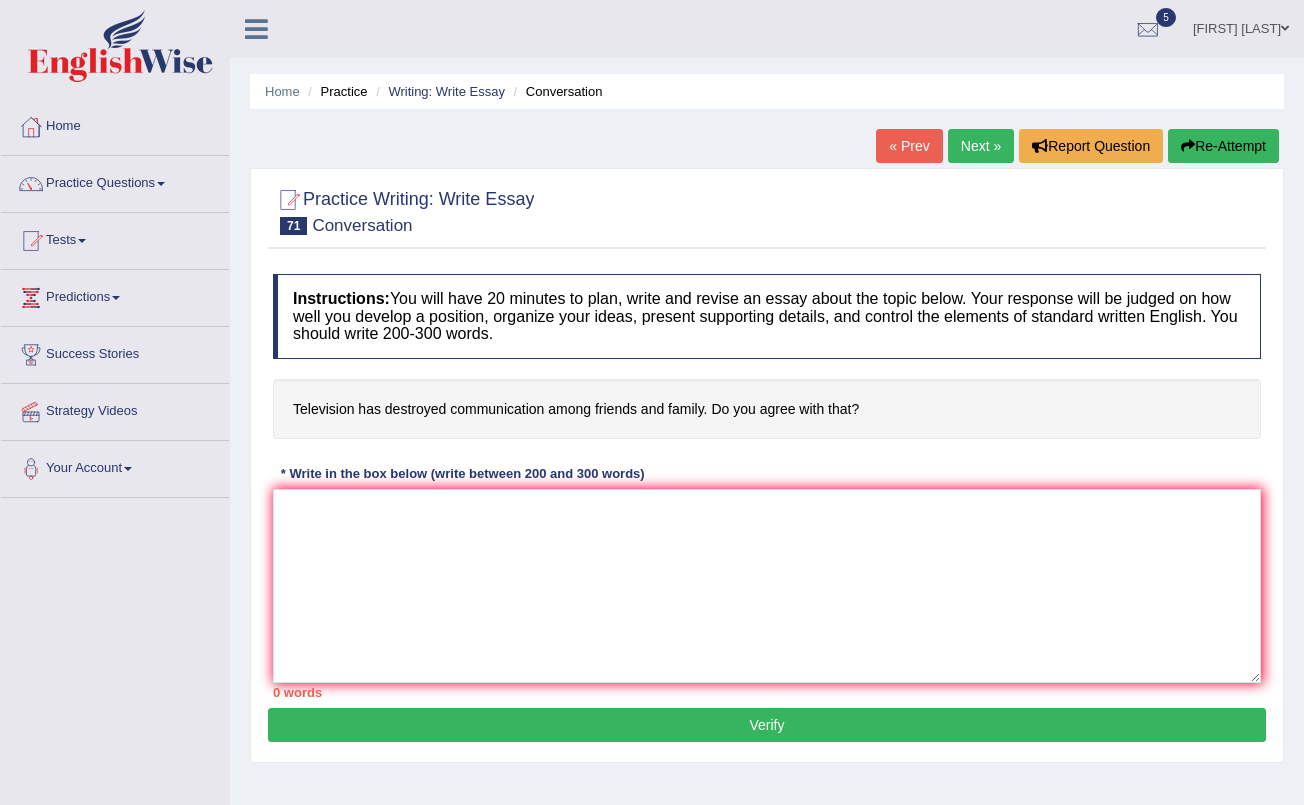 scroll, scrollTop: 0, scrollLeft: 0, axis: both 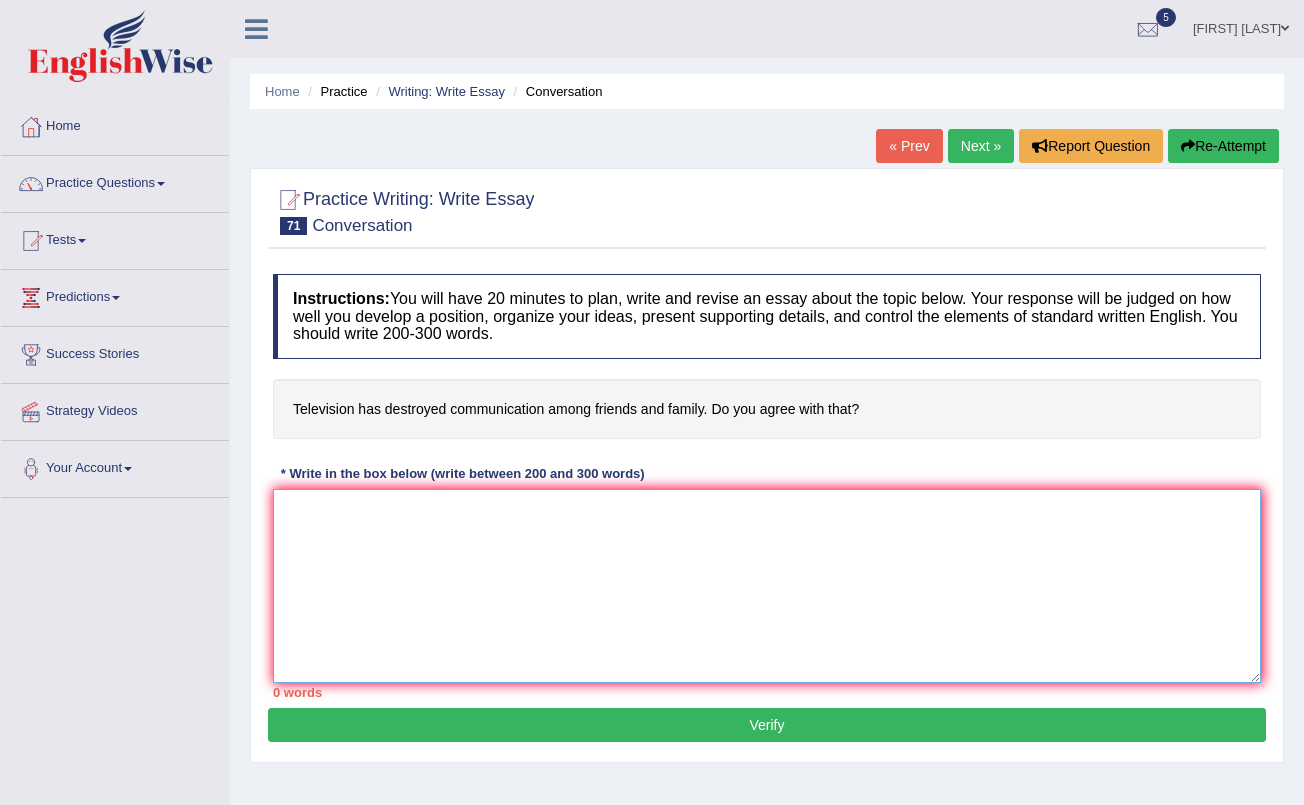 click at bounding box center (767, 586) 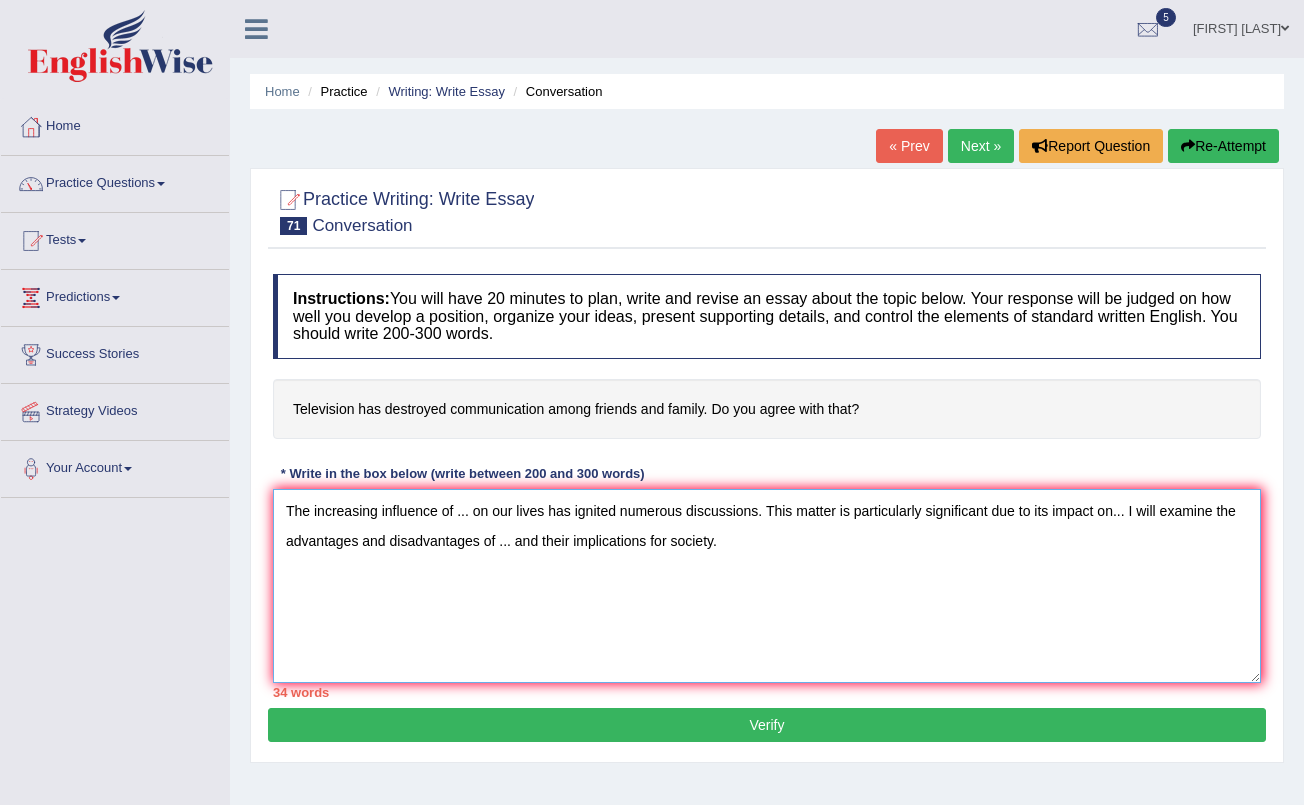 click on "The increasing influence of ... on our lives has ignited numerous discussions. This matter is particularly significant due to its impact on... I will examine the advantages and disadvantages of ... and their implications for society." at bounding box center [767, 586] 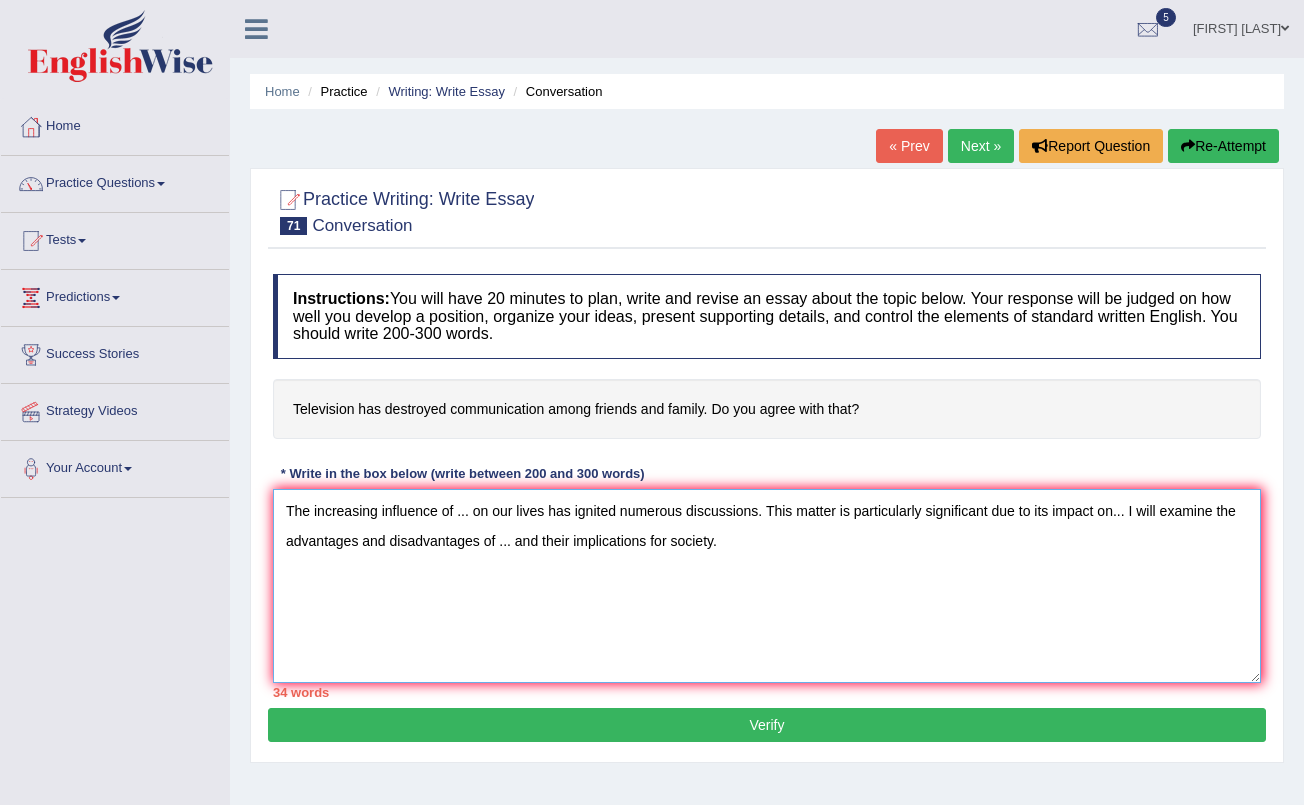 click on "The increasing influence of ... on our lives has ignited numerous discussions. This matter is particularly significant due to its impact on... I will examine the advantages and disadvantages of ... and their implications for society." at bounding box center [767, 586] 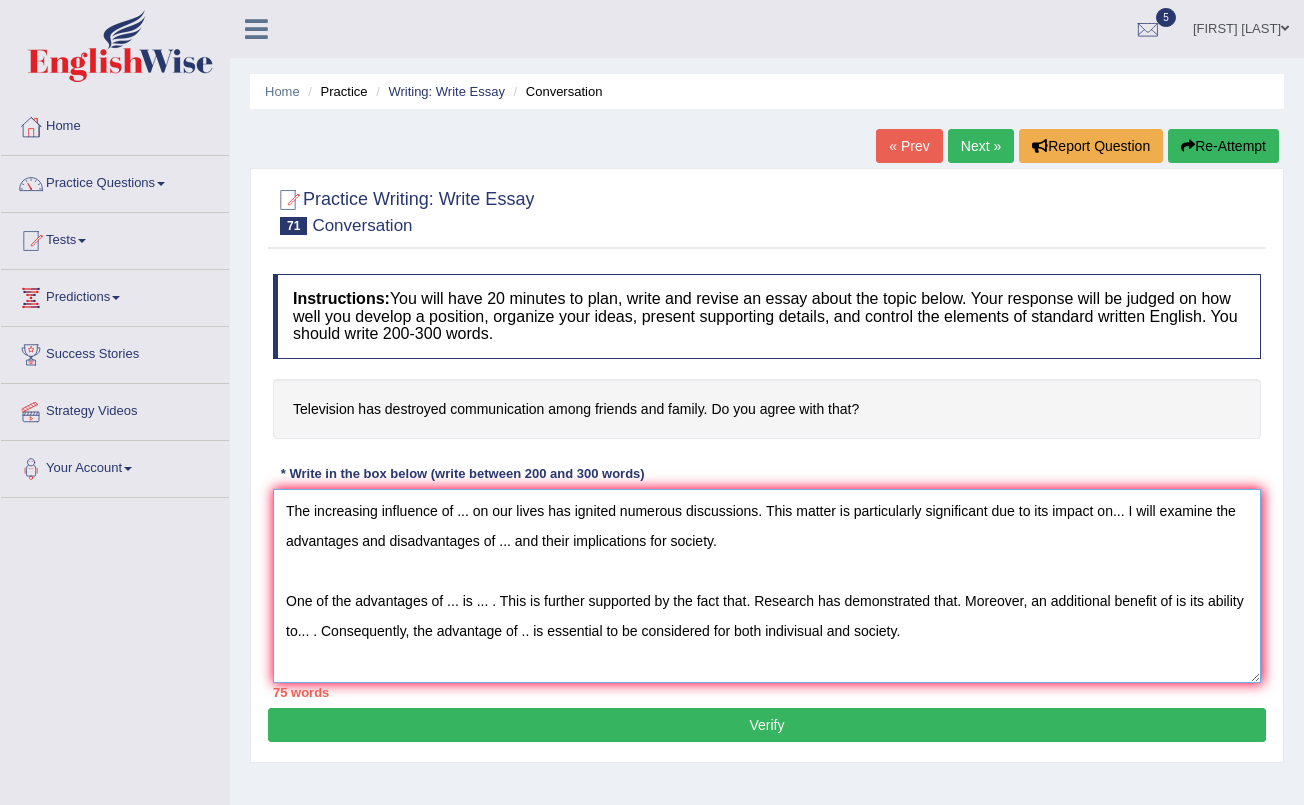 click on "The increasing influence of ... on our lives has ignited numerous discussions. This matter is particularly significant due to its impact on... I will examine the advantages and disadvantages of ... and their implications for society.
One of the advantages of ... is ... . This is further supported by the fact that. Research has demonstrated that. Moreover, an additional benefit of is its ability to... . Consequently, the advantage of .. is essential to be considered for both indivisual and society." at bounding box center (767, 586) 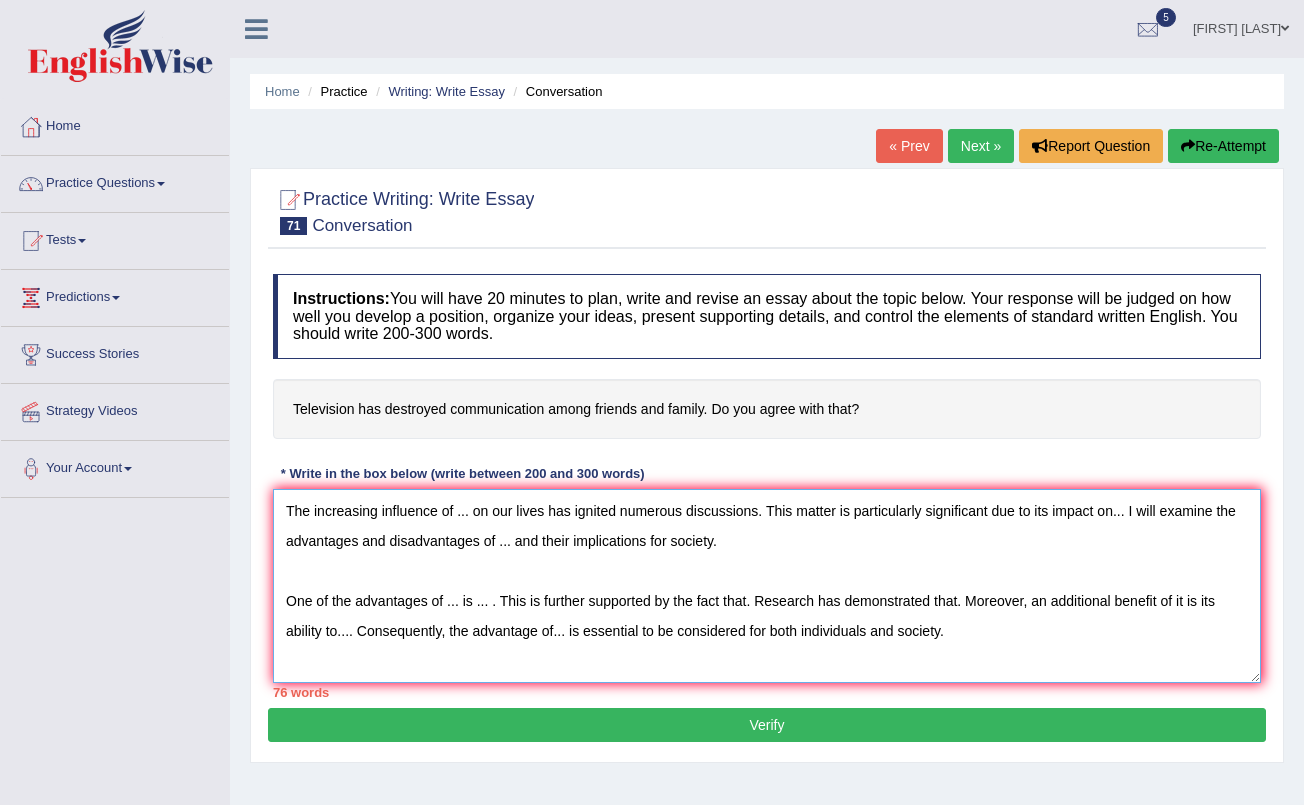 click on "The increasing influence of ... on our lives has ignited numerous discussions. This matter is particularly significant due to its impact on... I will examine the advantages and disadvantages of ... and their implications for society.
One of the advantages of ... is ... . This is further supported by the fact that. Research has demonstrated that. Moreover, an additional benefit of it is its ability to.... Consequently, the advantage of... is essential to be considered for both individuals and society." at bounding box center [767, 586] 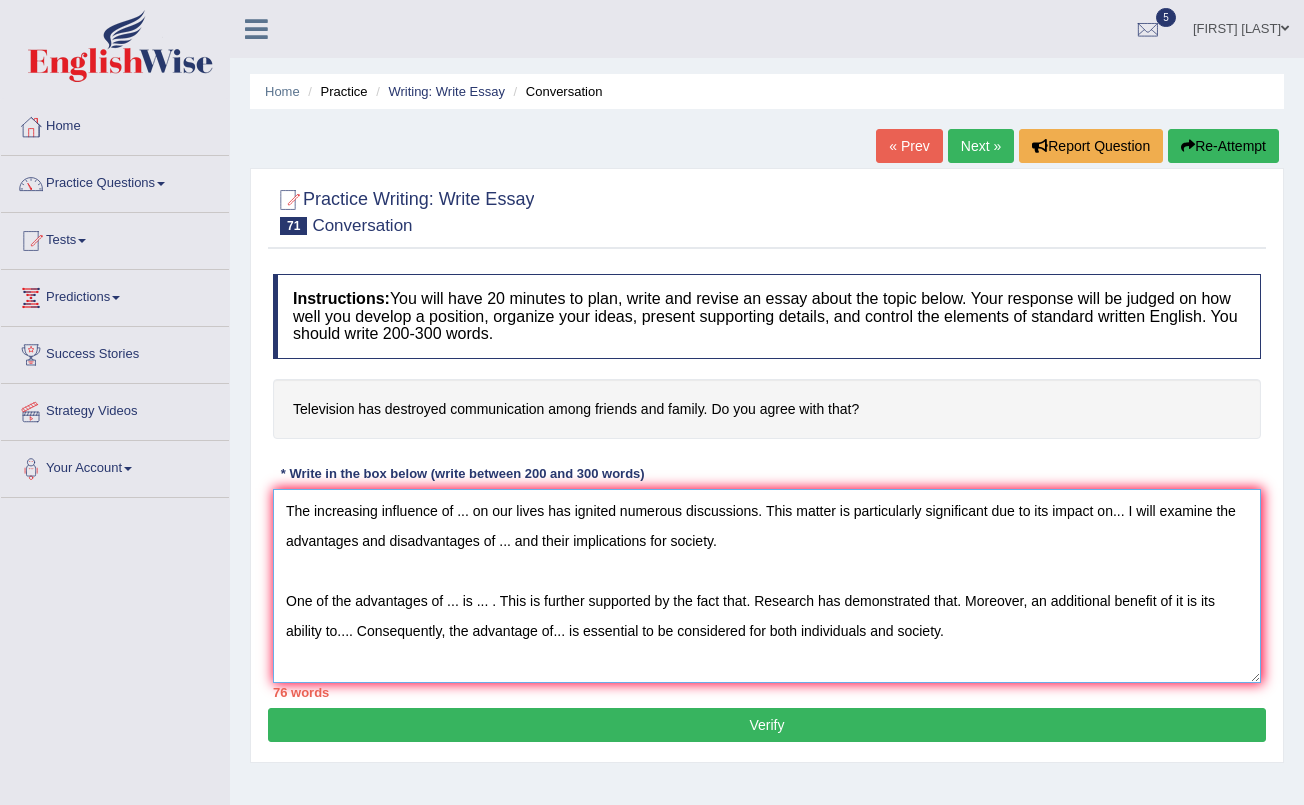 scroll, scrollTop: 18, scrollLeft: 0, axis: vertical 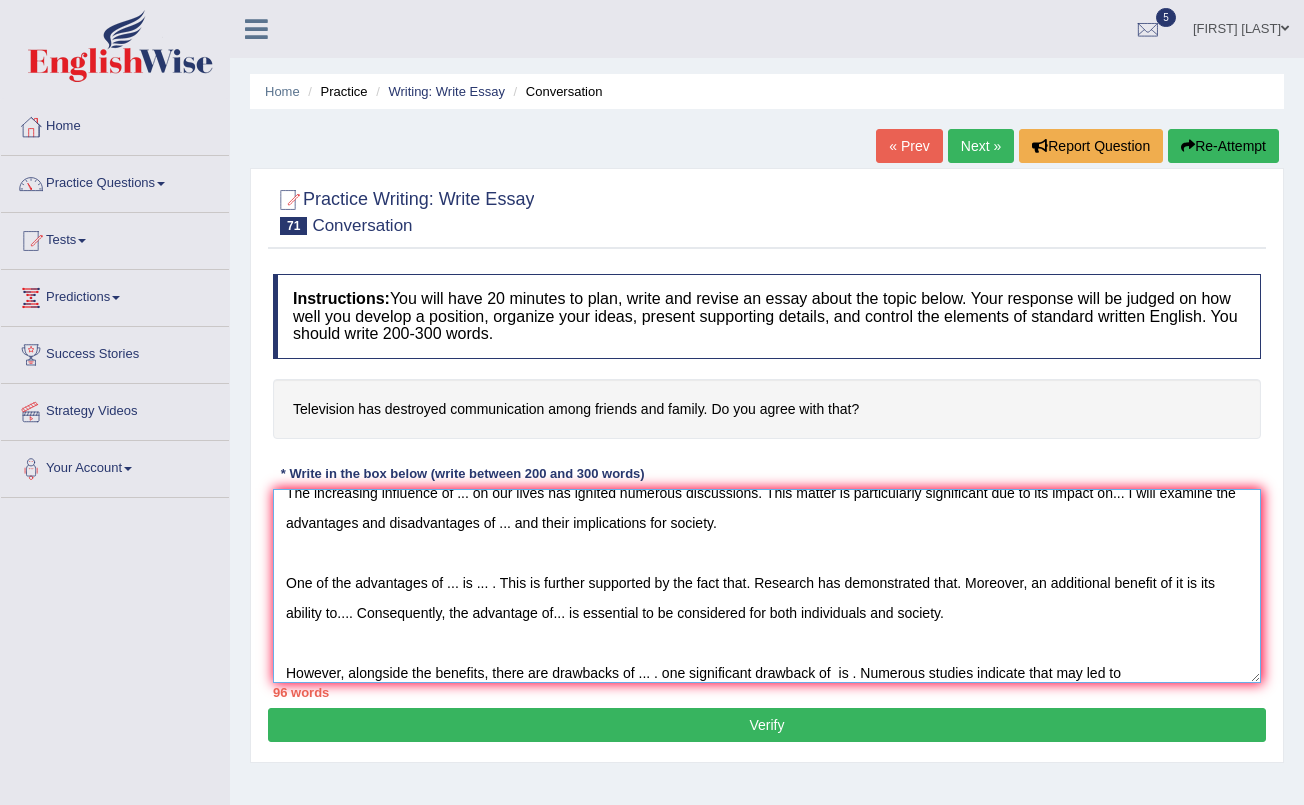 click on "The increasing influence of ... on our lives has ignited numerous discussions. This matter is particularly significant due to its impact on... I will examine the advantages and disadvantages of ... and their implications for society.
One of the advantages of ... is ... . This is further supported by the fact that. Research has demonstrated that. Moreover, an additional benefit of it is its ability to.... Consequently, the advantage of... is essential to be considered for both individuals and society.
However, alongside the benefits, there are drawbacks of ... . one significant drawback of  is . Numerous studies indicate that may led to" at bounding box center [767, 586] 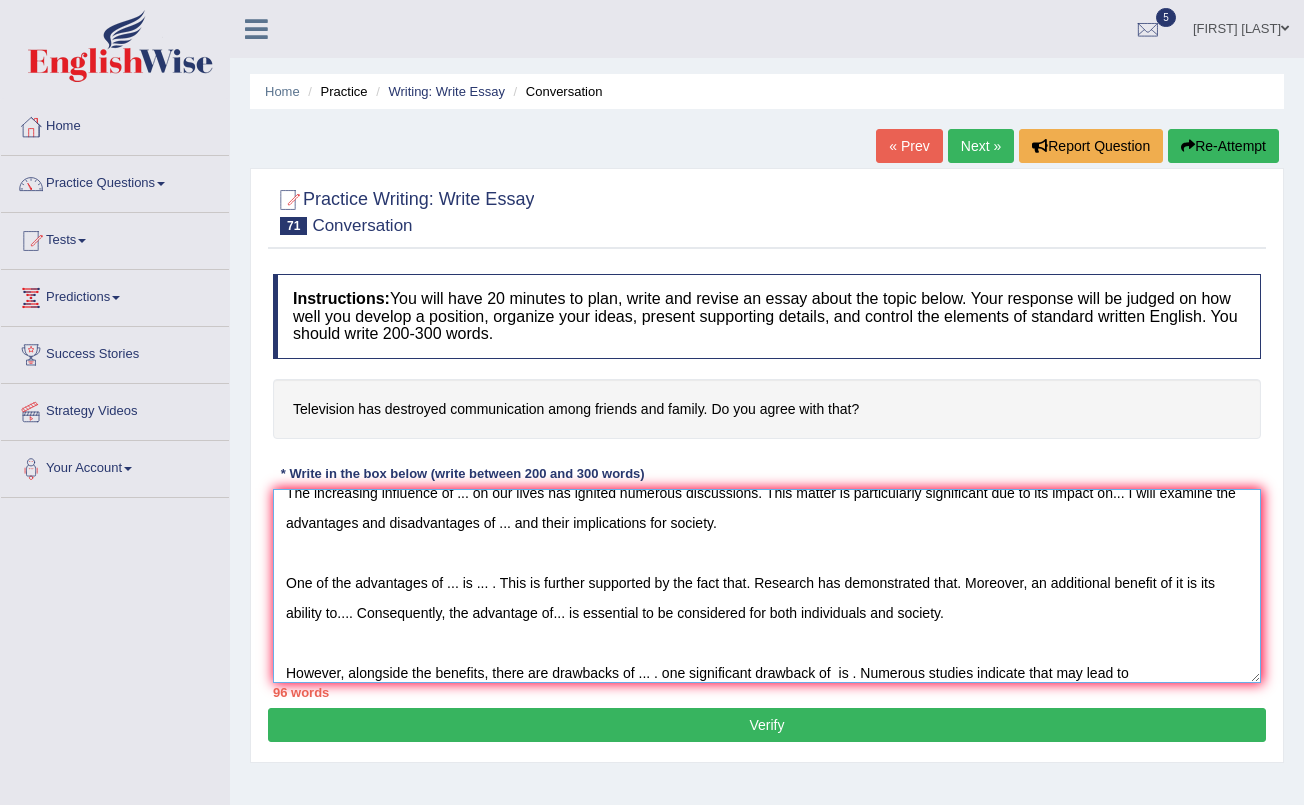 click on "The increasing influence of ... on our lives has ignited numerous discussions. This matter is particularly significant due to its impact on... I will examine the advantages and disadvantages of ... and their implications for society.
One of the advantages of ... is ... . This is further supported by the fact that. Research has demonstrated that. Moreover, an additional benefit of it is its ability to.... Consequently, the advantage of... is essential to be considered for both individuals and society.
However, alongside the benefits, there are drawbacks of ... . one significant drawback of  is . Numerous studies indicate that may lead to" at bounding box center [767, 586] 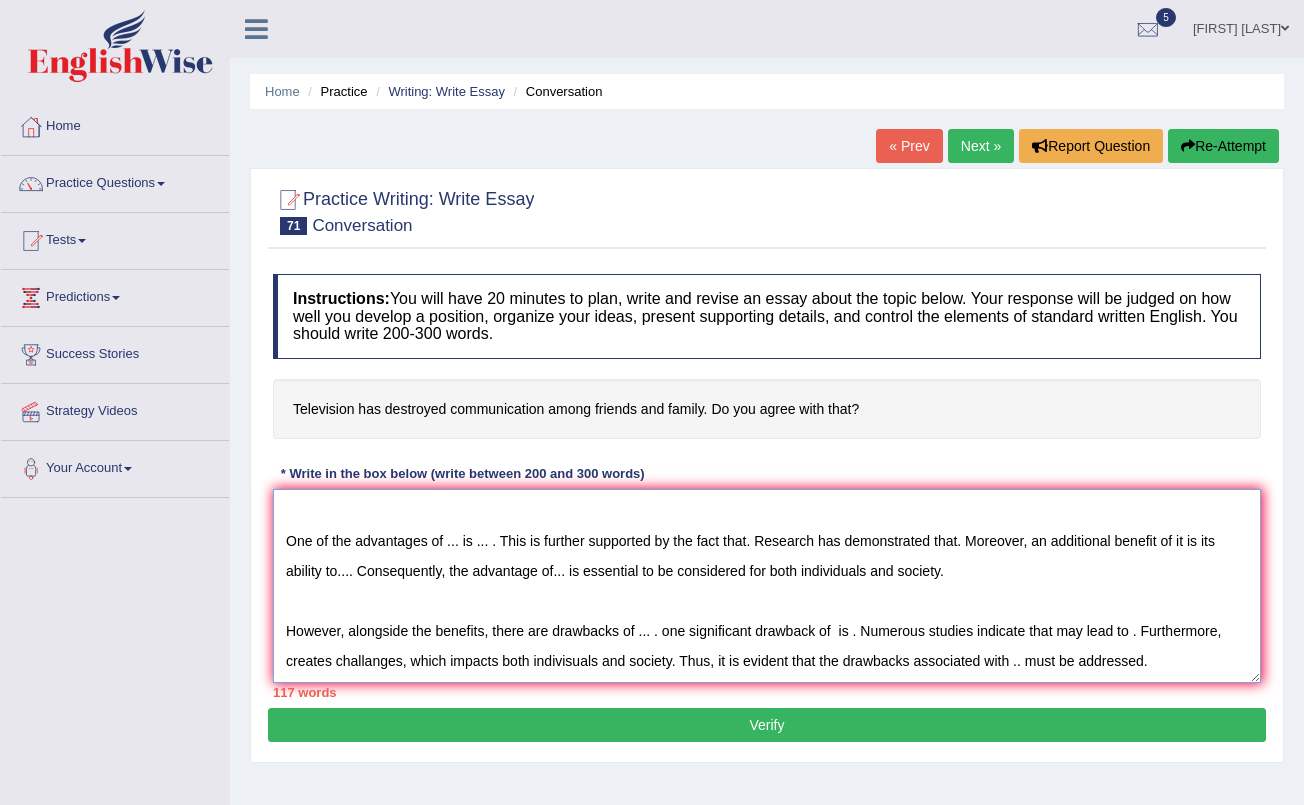 scroll, scrollTop: 108, scrollLeft: 0, axis: vertical 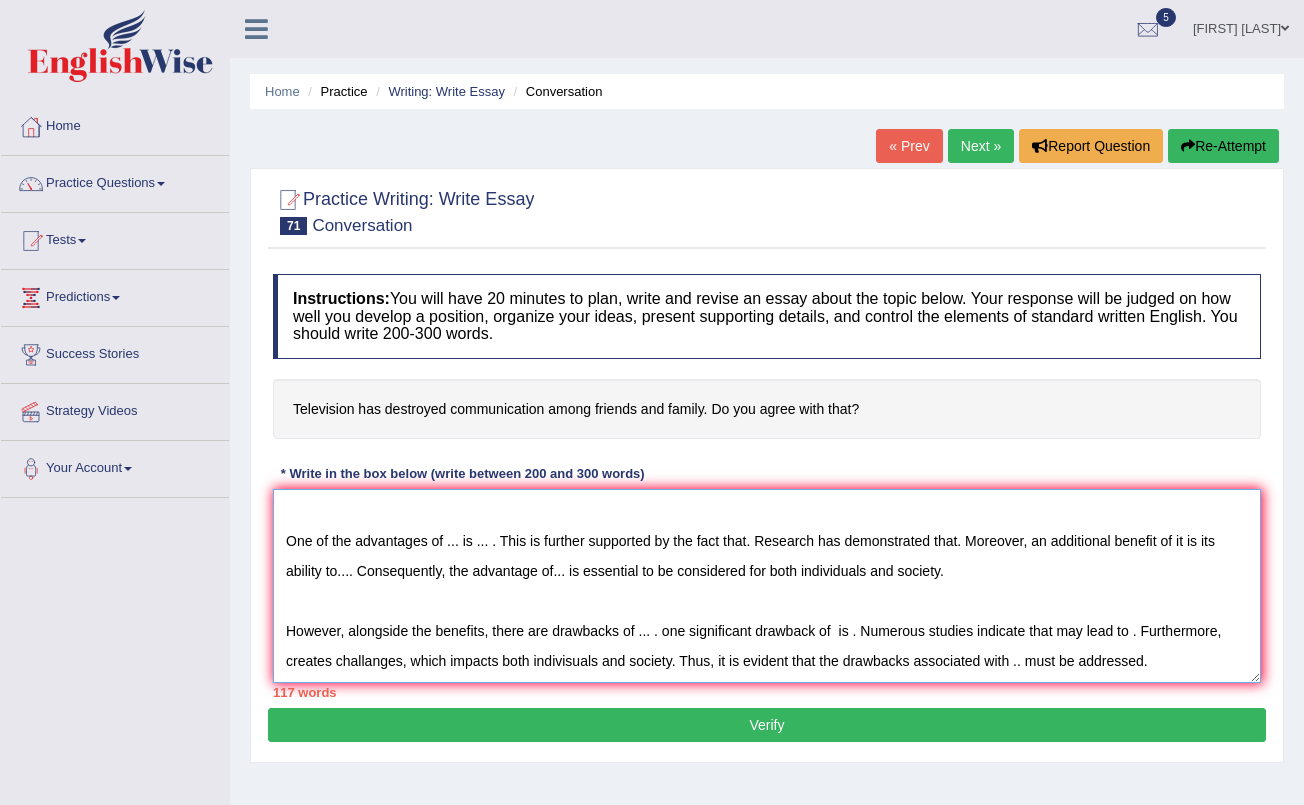 click on "The increasing influence of ... on our lives has ignited numerous discussions. This matter is particularly significant due to its impact on... I will examine the advantages and disadvantages of ... and their implications for society.
One of the advantages of ... is ... . This is further supported by the fact that. Research has demonstrated that. Moreover, an additional benefit of it is its ability to.... Consequently, the advantage of... is essential to be considered for both individuals and society.
However, alongside the benefits, there are drawbacks of ... . one significant drawback of  is . Numerous studies indicate that may lead to . Furthermore, creates challanges, which impacts both indivisuals and society. Thus, it is evident that the drawbacks associated with .. must be addressed." at bounding box center [767, 586] 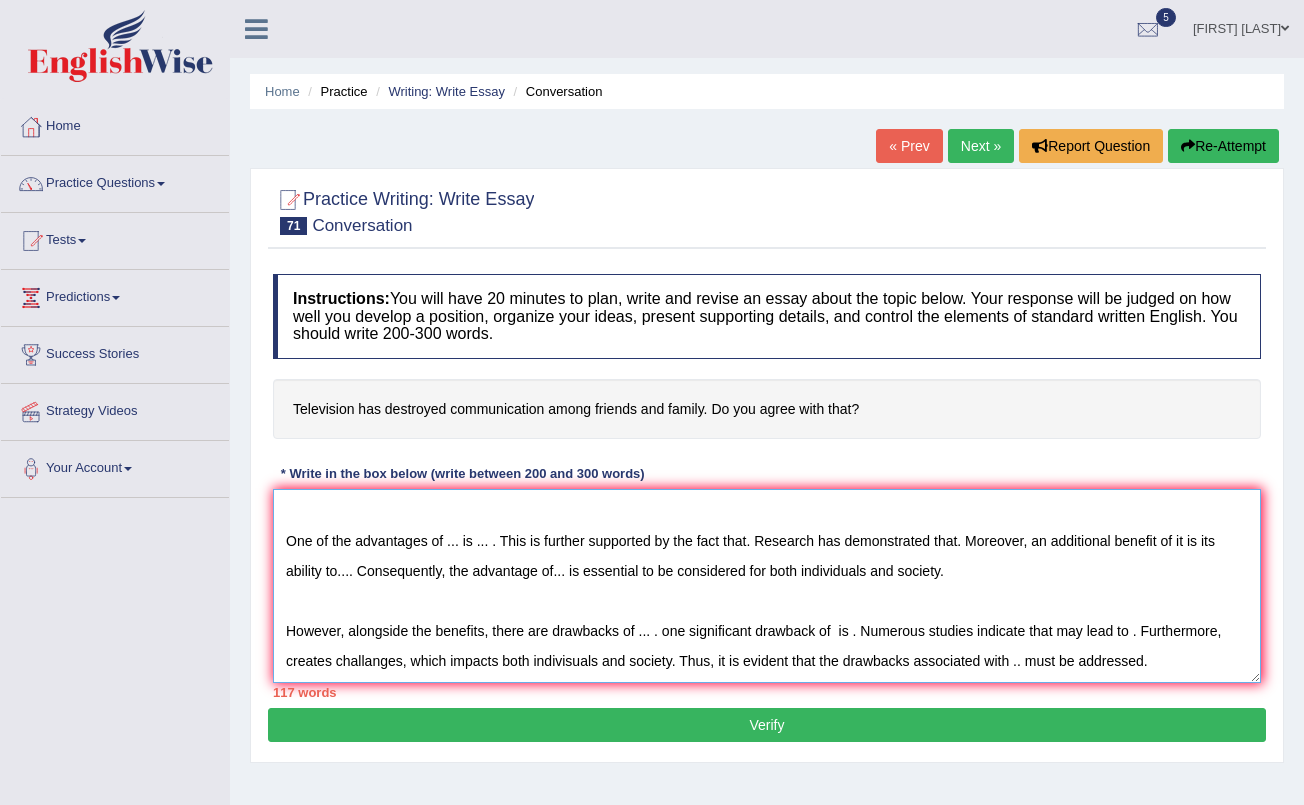click on "The increasing influence of ... on our lives has ignited numerous discussions. This matter is particularly significant due to its impact on... I will examine the advantages and disadvantages of ... and their implications for society.
One of the advantages of ... is ... . This is further supported by the fact that. Research has demonstrated that. Moreover, an additional benefit of it is its ability to.... Consequently, the advantage of... is essential to be considered for both individuals and society.
However, alongside the benefits, there are drawbacks of ... . one significant drawback of  is . Numerous studies indicate that may lead to . Furthermore, creates challanges, which impacts both indivisuals and society. Thus, it is evident that the drawbacks associated with .. must be addressed." at bounding box center (767, 586) 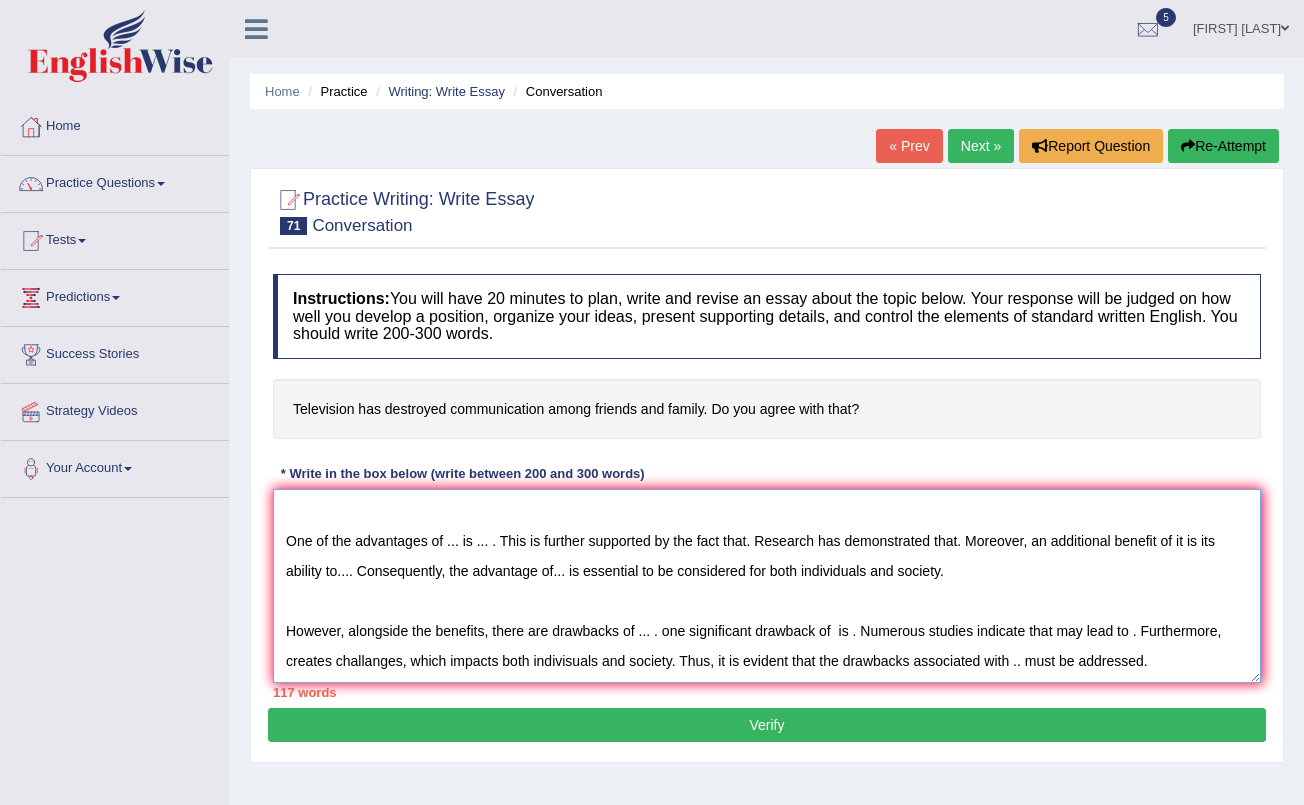 click on "The increasing influence of ... on our lives has ignited numerous discussions. This matter is particularly significant due to its impact on... I will examine the advantages and disadvantages of ... and their implications for society.
One of the advantages of ... is ... . This is further supported by the fact that. Research has demonstrated that. Moreover, an additional benefit of it is its ability to.... Consequently, the advantage of... is essential to be considered for both individuals and society.
However, alongside the benefits, there are drawbacks of ... . one significant drawback of  is . Numerous studies indicate that may lead to . Furthermore, creates challanges, which impacts both indivisuals and society. Thus, it is evident that the drawbacks associated with .. must be addressed." at bounding box center [767, 586] 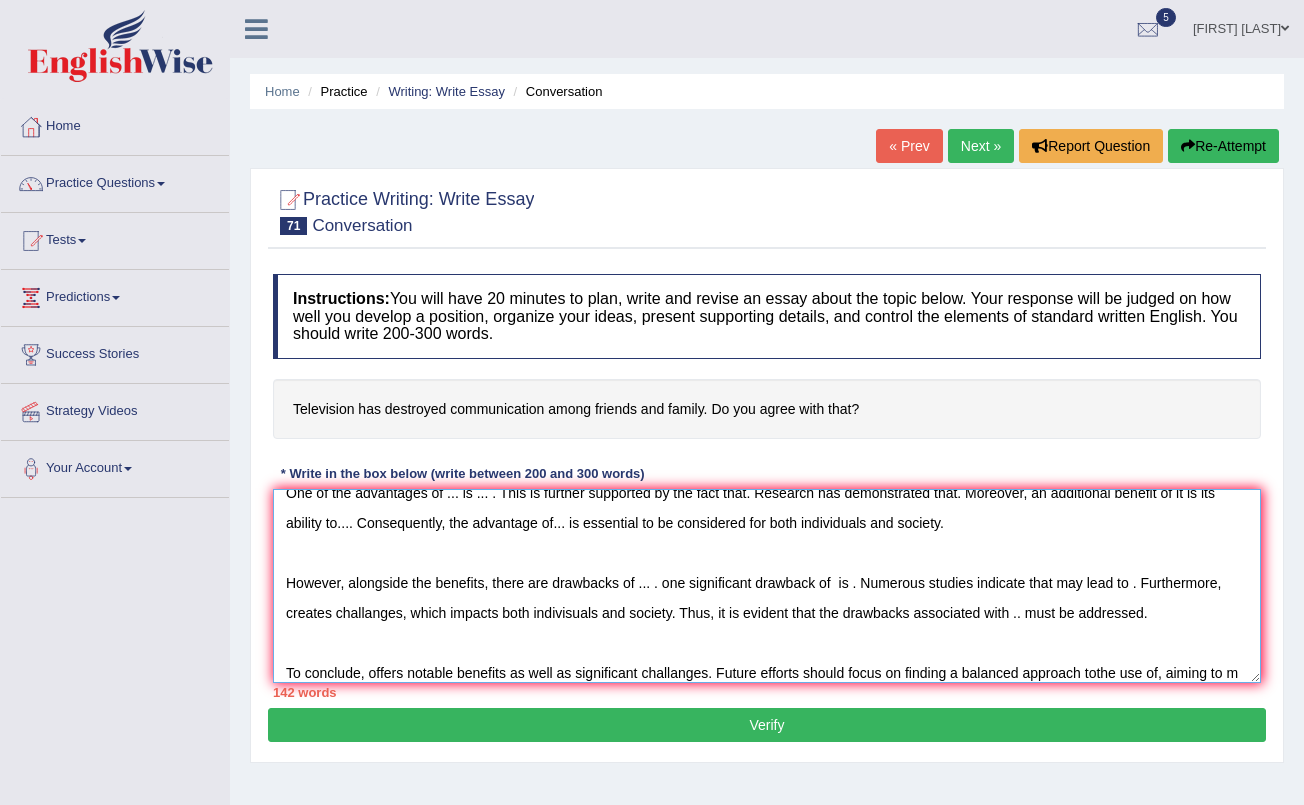 scroll, scrollTop: 138, scrollLeft: 0, axis: vertical 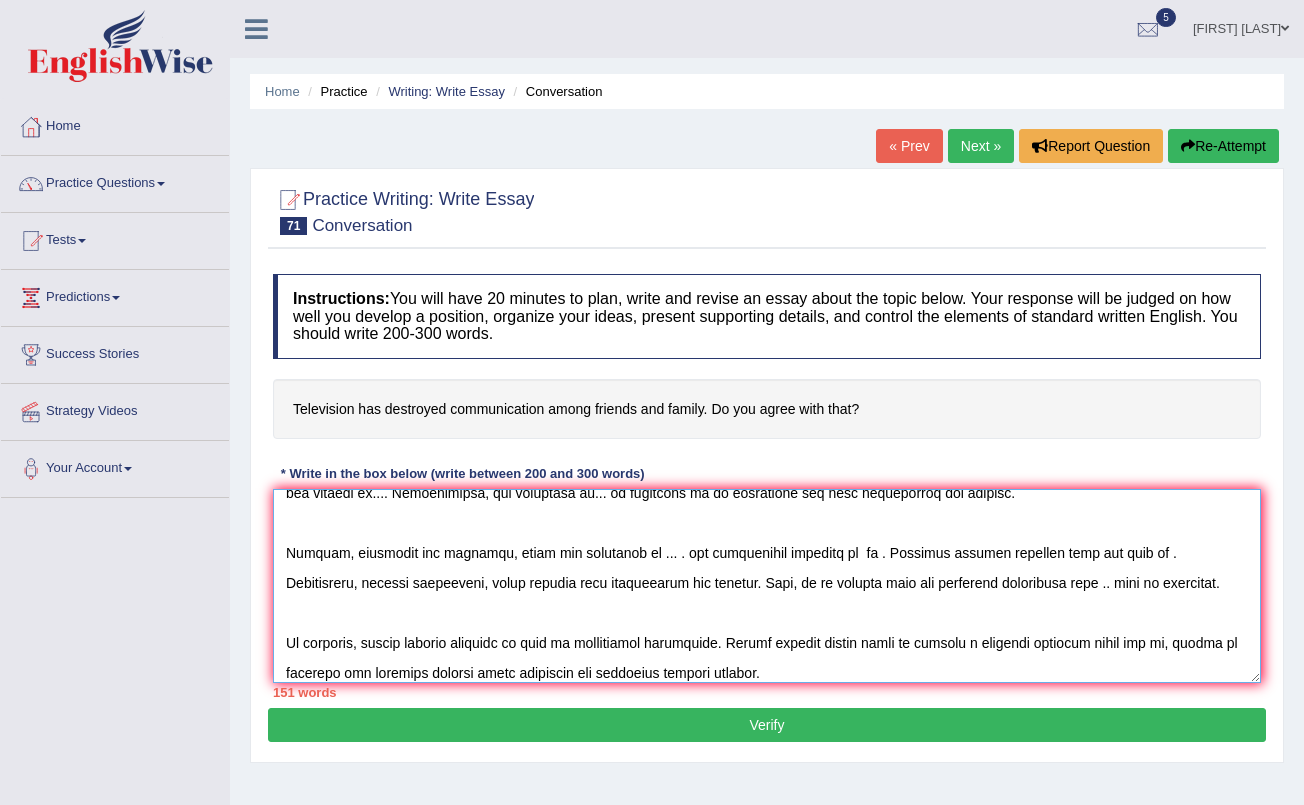 type on "The increasing influence of ... on our lives has ignited numerous discussions. This matter is particularly significant due to its impact on... I will examine the advantages and disadvantages of ... and their implications for society.
One of the advantages of ... is ... . This is further supported by the fact that. Research has demonstrated that. Moreover, an additional benefit of it is its ability to.... Consequently, the advantage of... is essential to be considered for both individuals and society.
However, alongside the benefits, there are drawbacks of ... . one significant drawback of  is . Numerous studies indicate that may lead to . Furthermore, creates challanges, which impacts both indivisuals and society. Thus, it is evident that the drawbacks associated with .. must be addressed.
To conclude, offers notable benefits as well as significant challanges. Future efforts should focus on finding a balanced approach tothe use of, aiming to maximize its positive impacts while minimizal any potential a..." 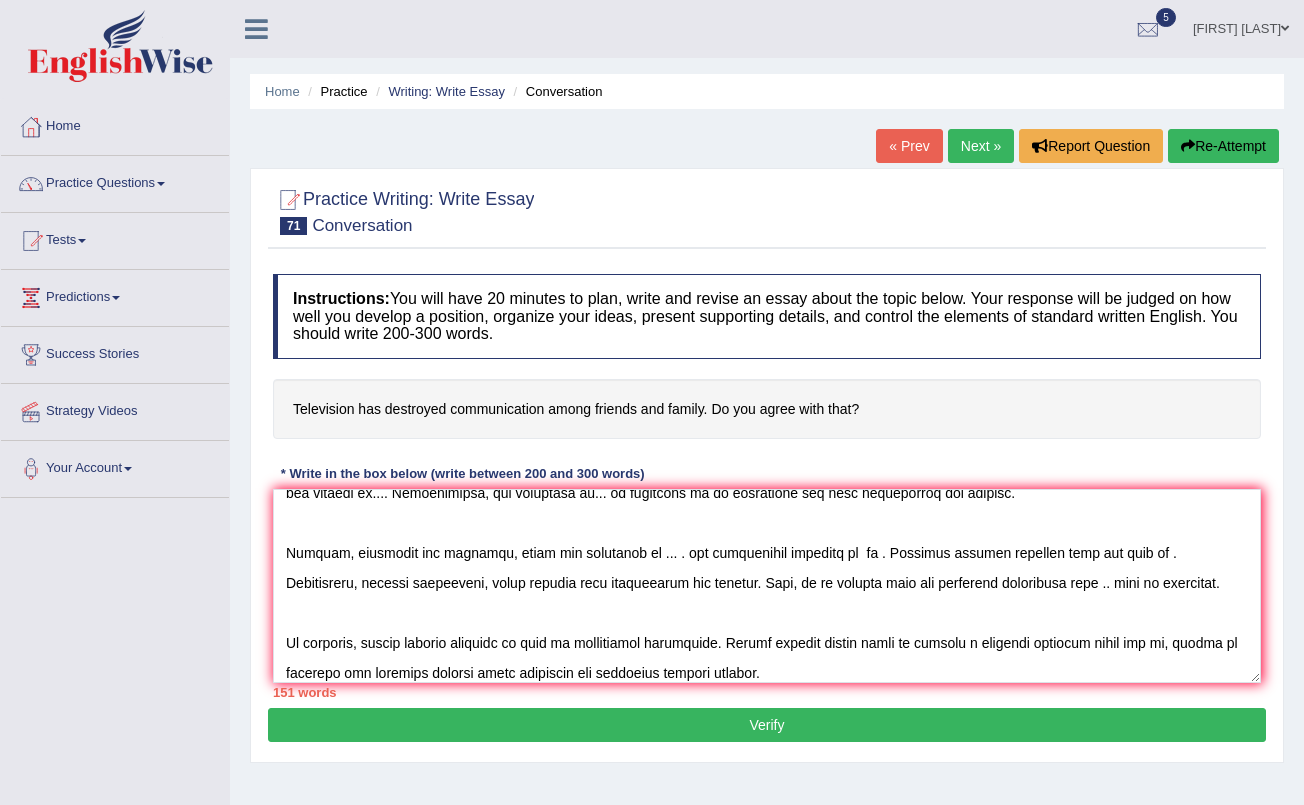 click on "Verify" at bounding box center [767, 725] 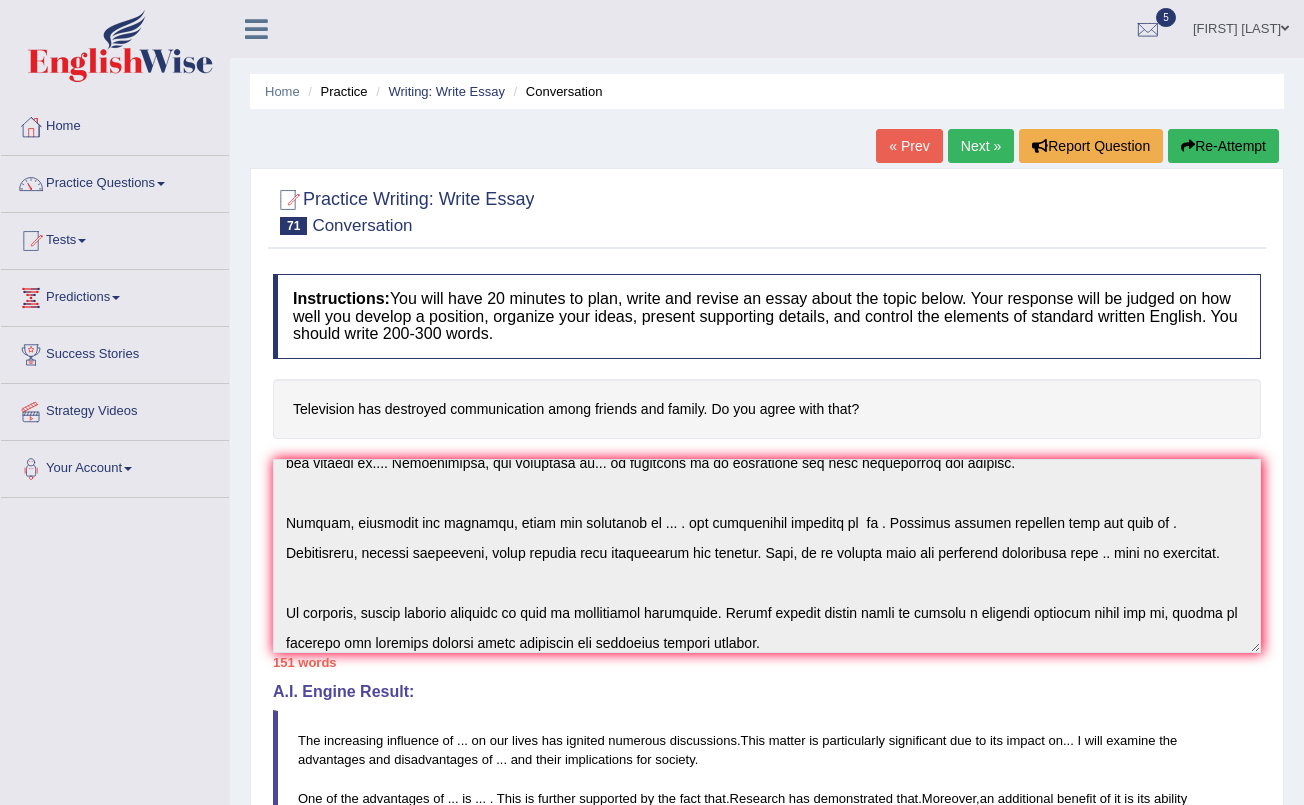scroll, scrollTop: 0, scrollLeft: 0, axis: both 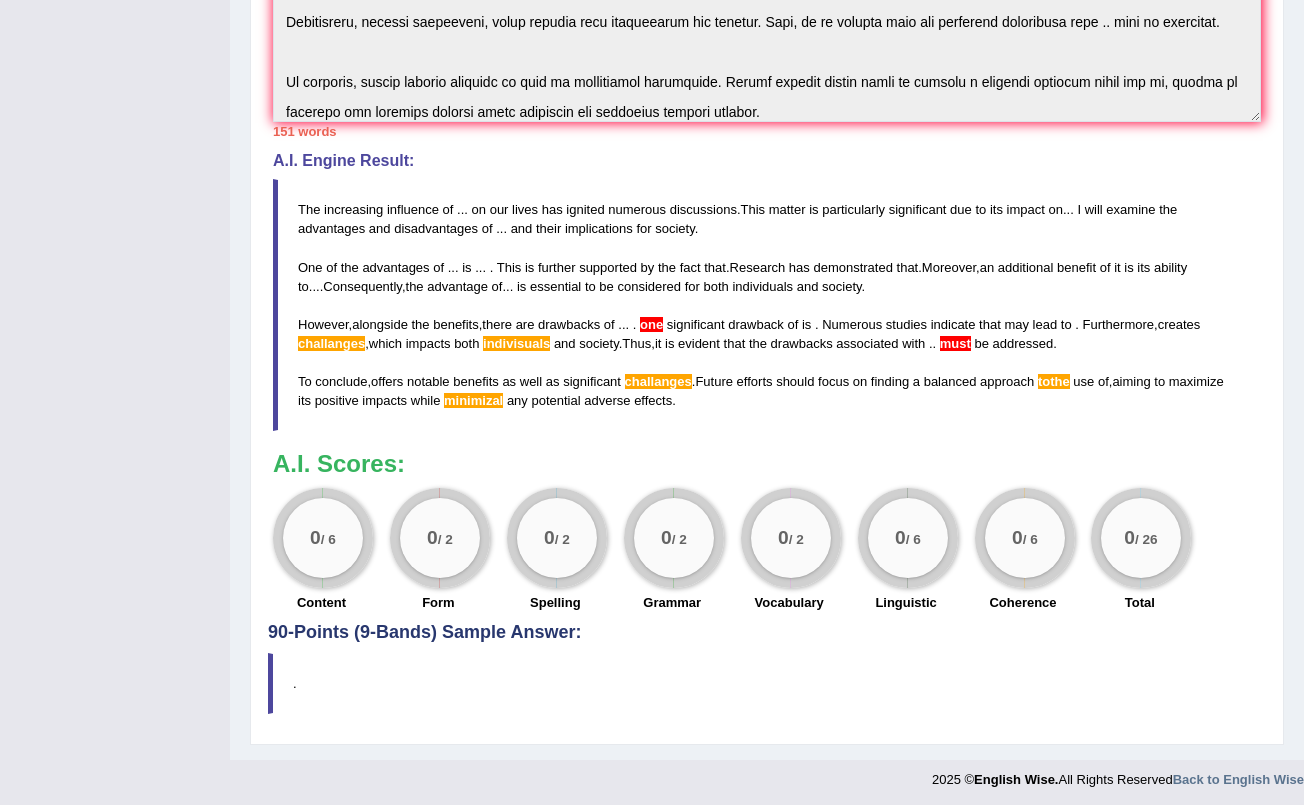 click on "one" at bounding box center [651, 324] 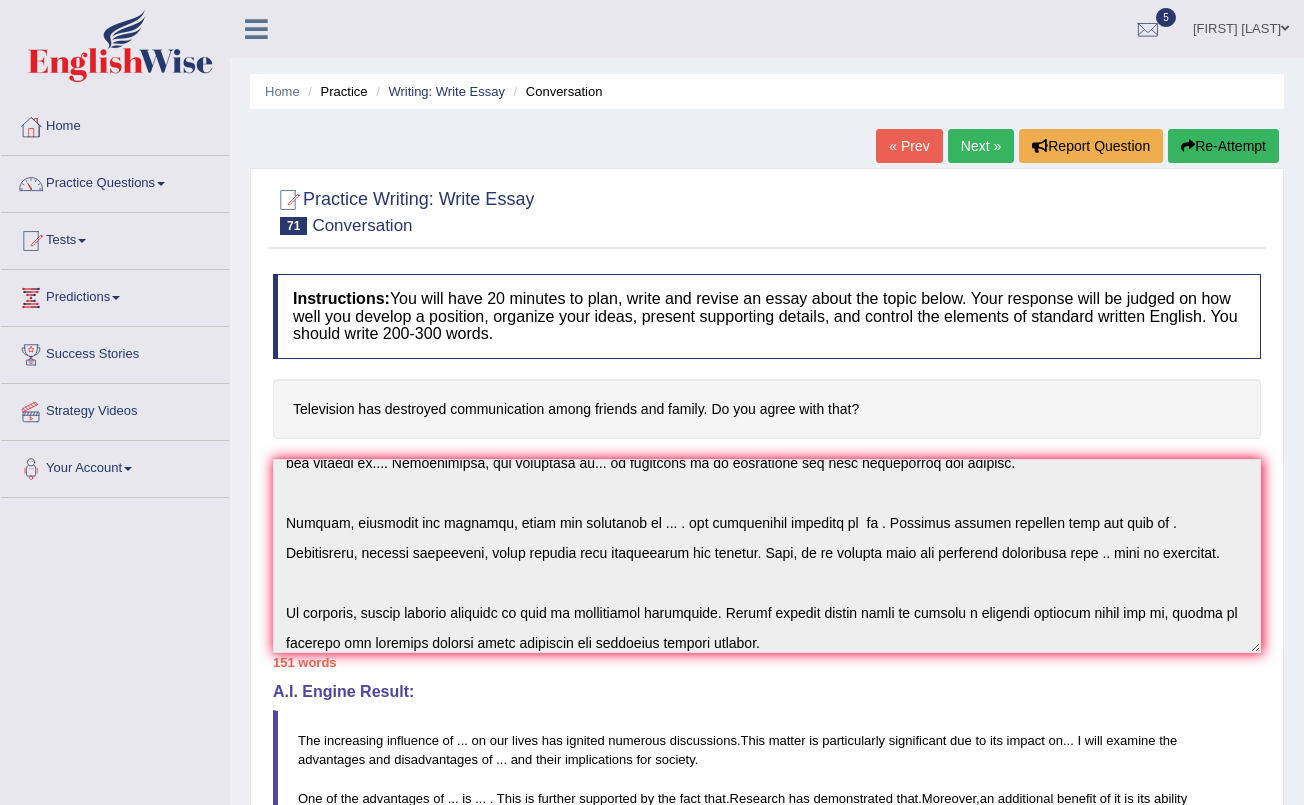 scroll, scrollTop: 0, scrollLeft: 0, axis: both 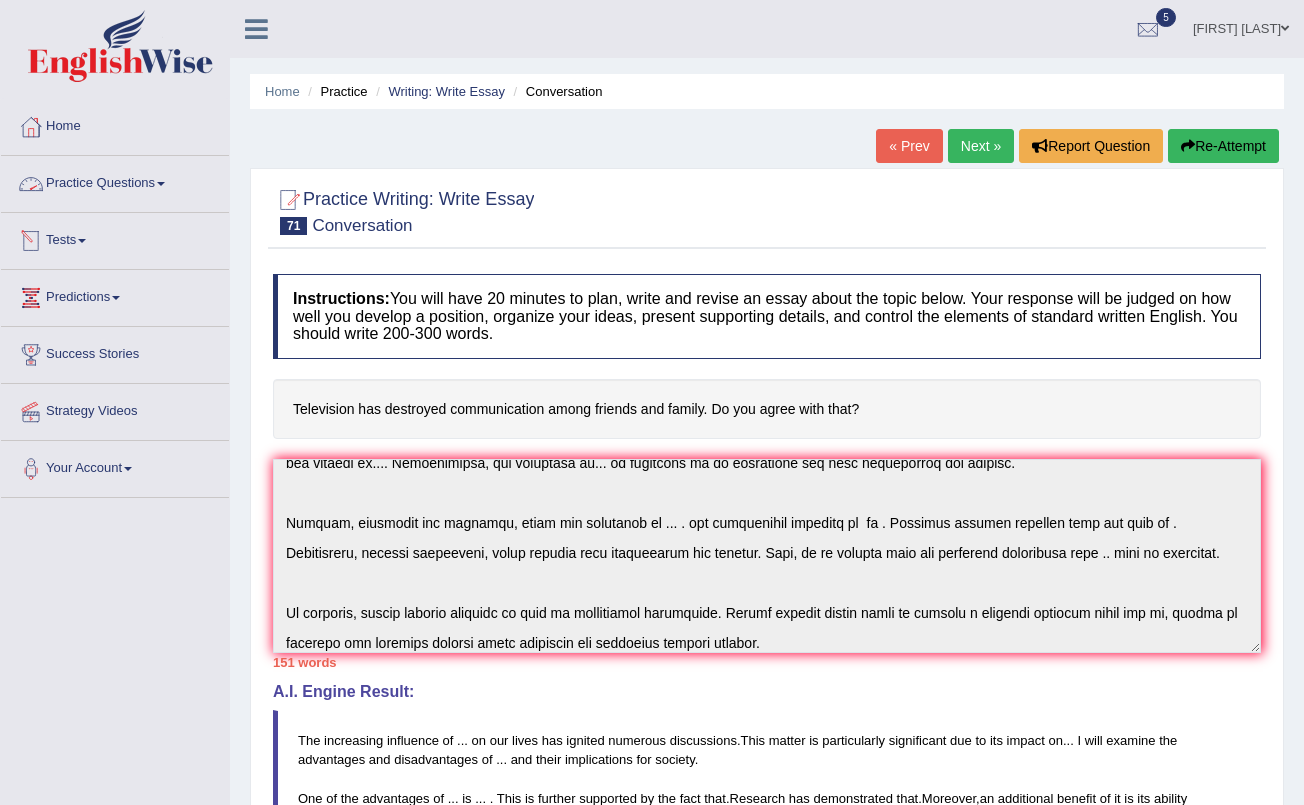 click on "Practice Questions" at bounding box center [115, 181] 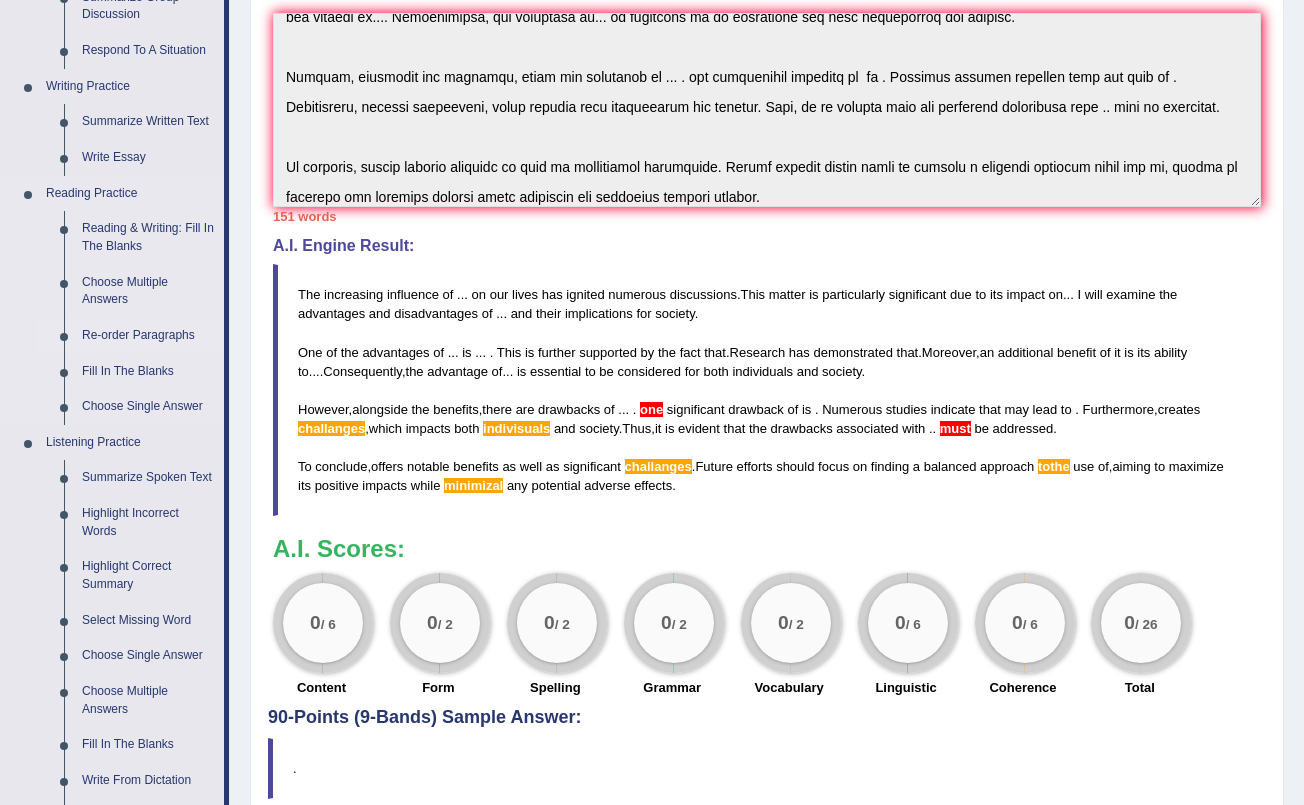 scroll, scrollTop: 467, scrollLeft: 0, axis: vertical 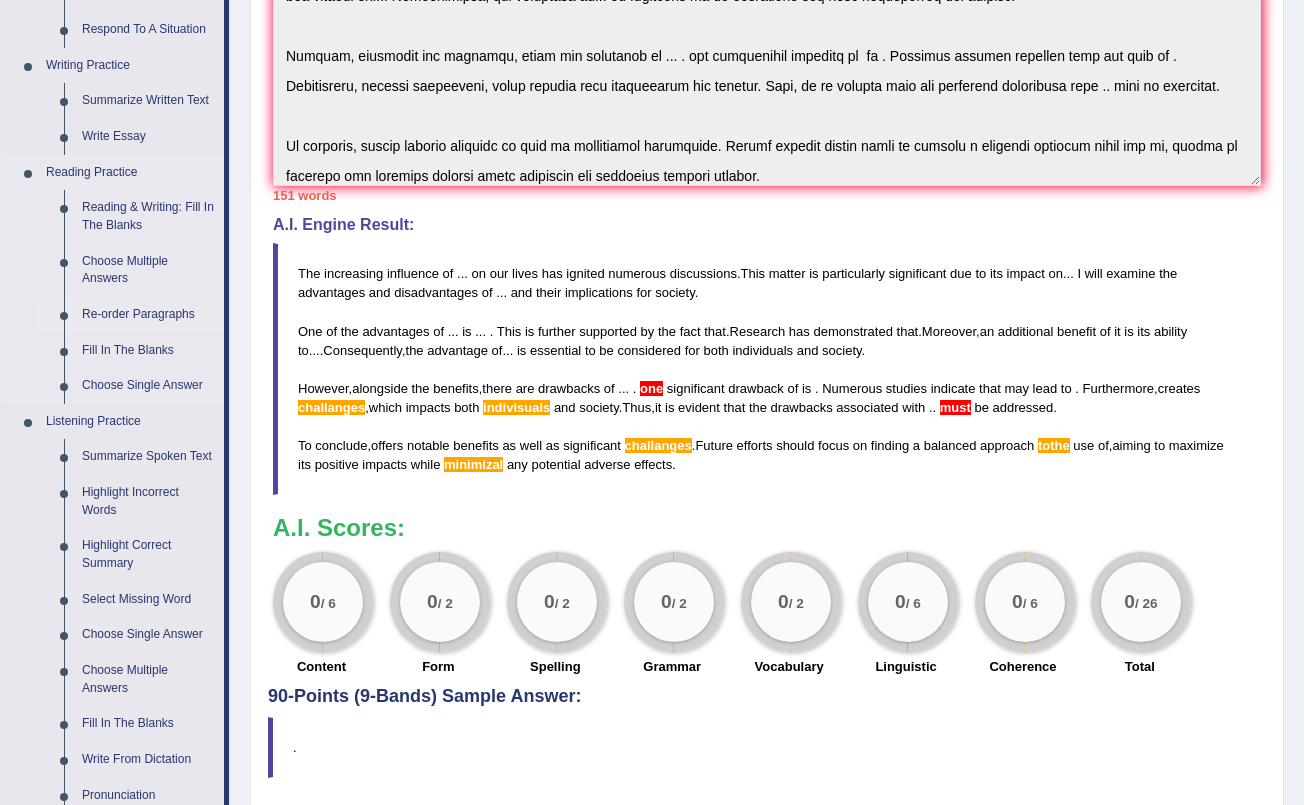 click on "Re-order Paragraphs" at bounding box center (148, 315) 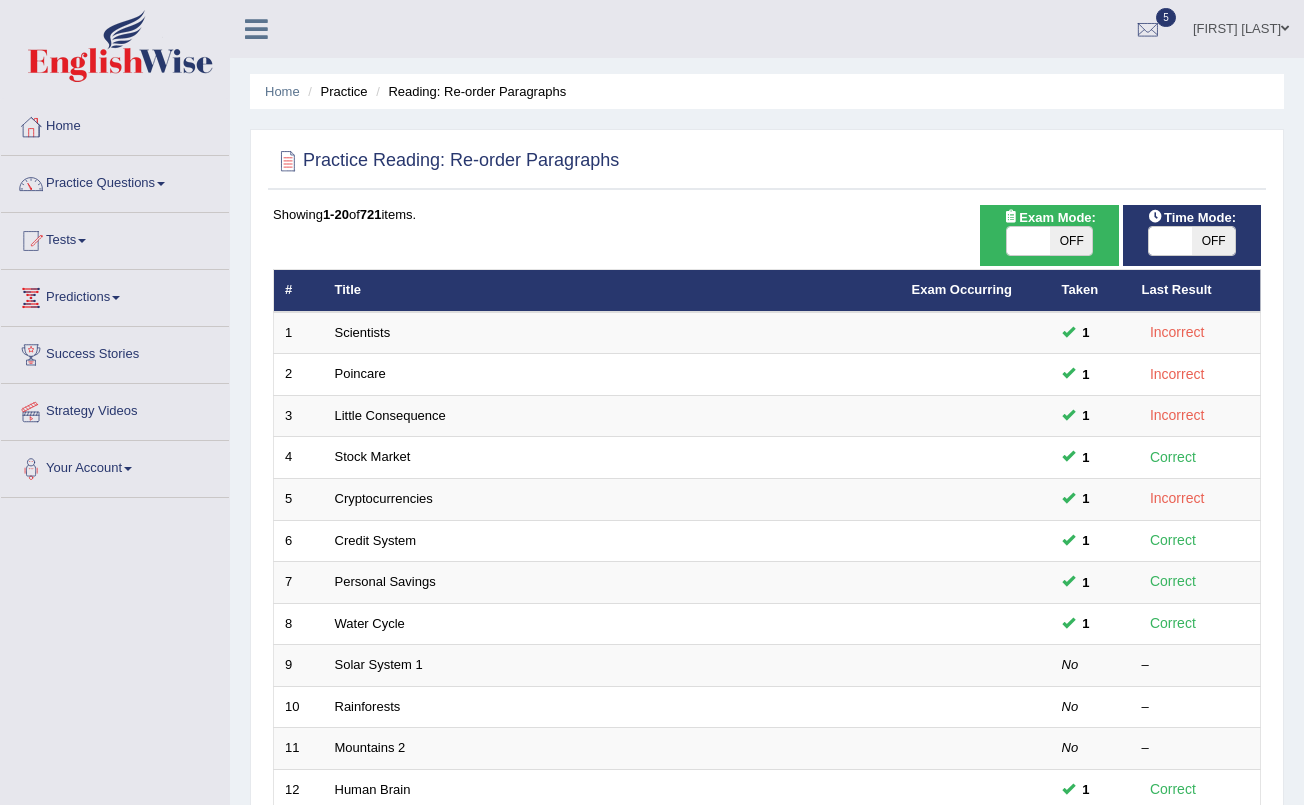 scroll, scrollTop: 0, scrollLeft: 0, axis: both 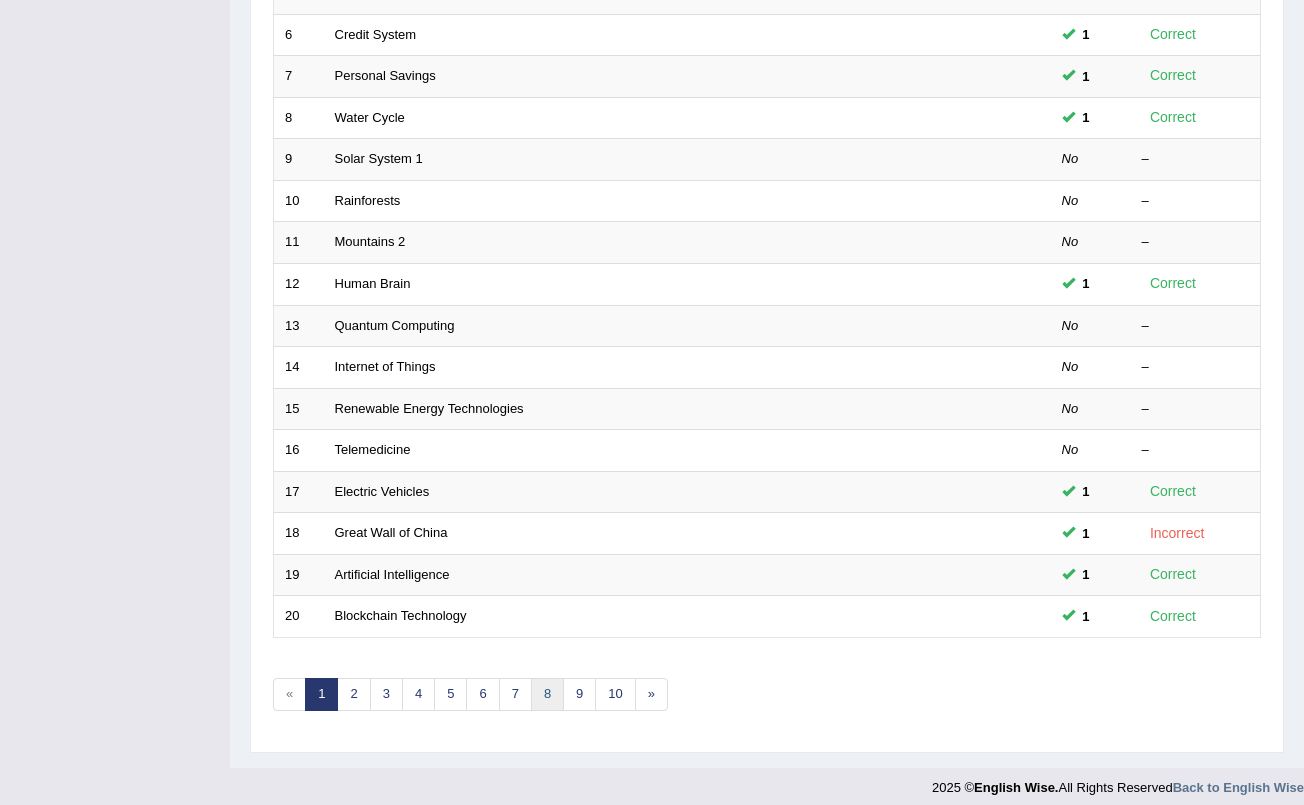 click on "8" at bounding box center (547, 694) 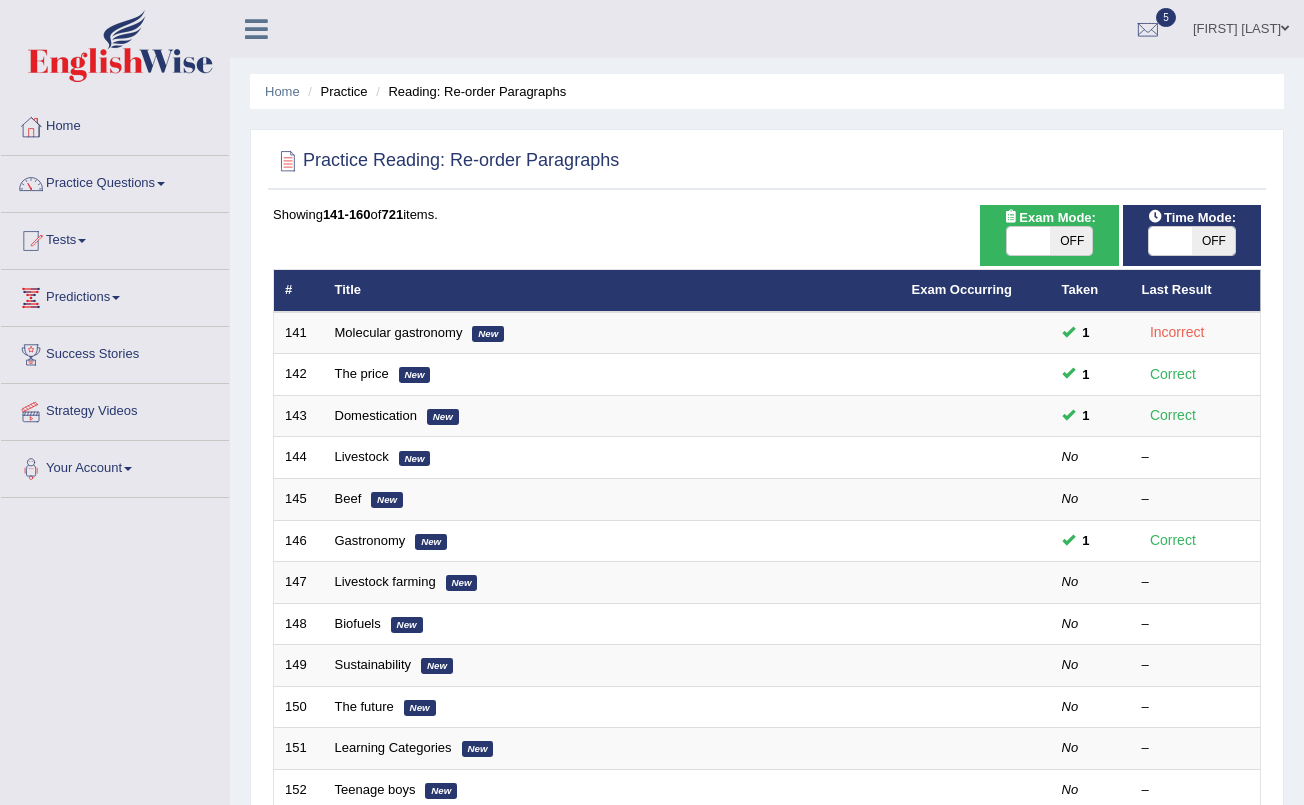 scroll, scrollTop: 0, scrollLeft: 0, axis: both 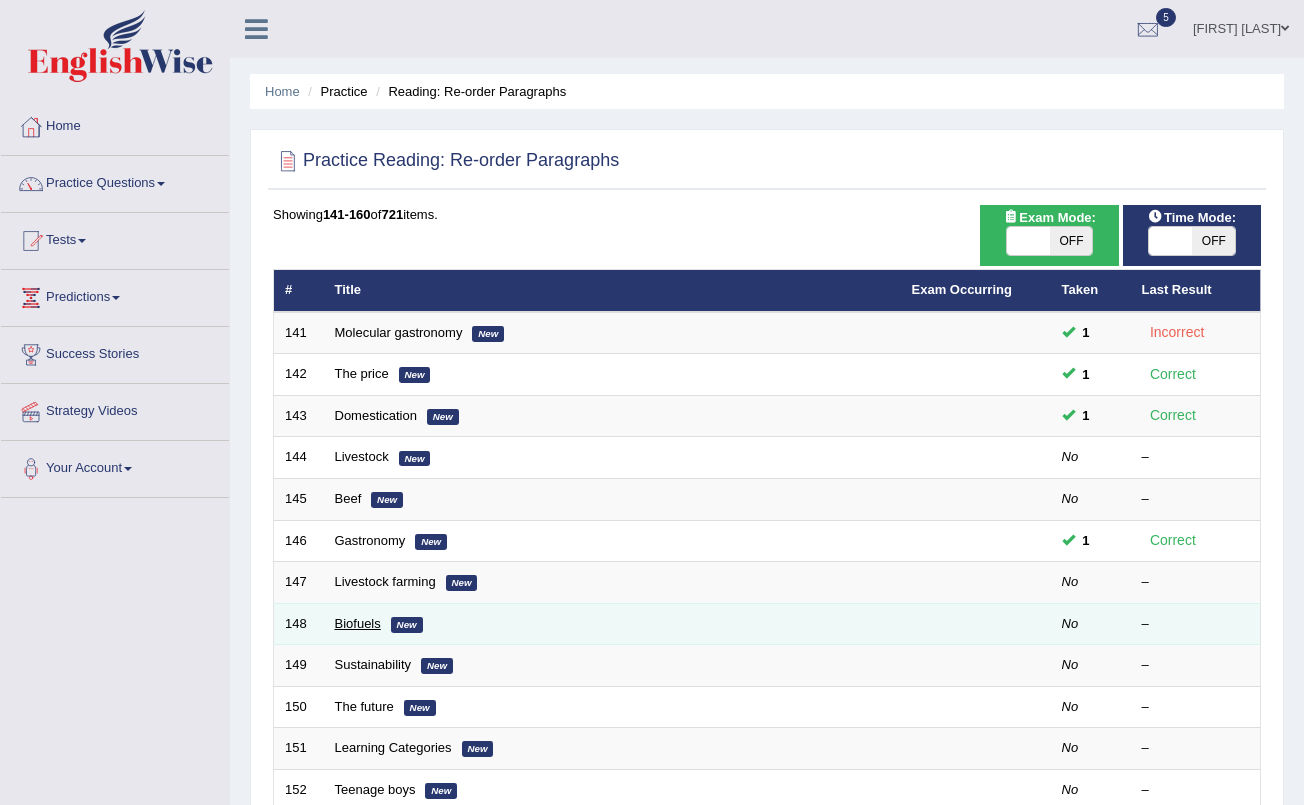 click on "Biofuels" at bounding box center (358, 623) 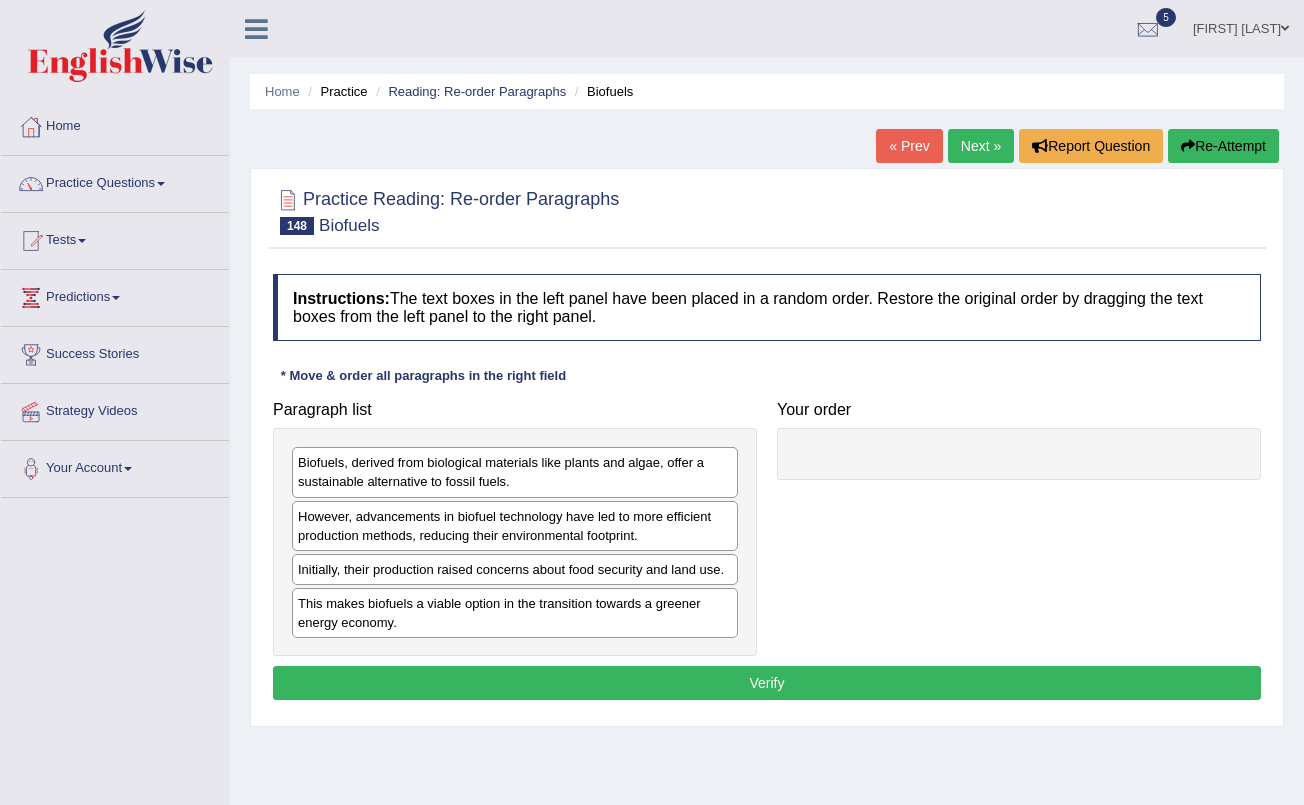 scroll, scrollTop: 0, scrollLeft: 0, axis: both 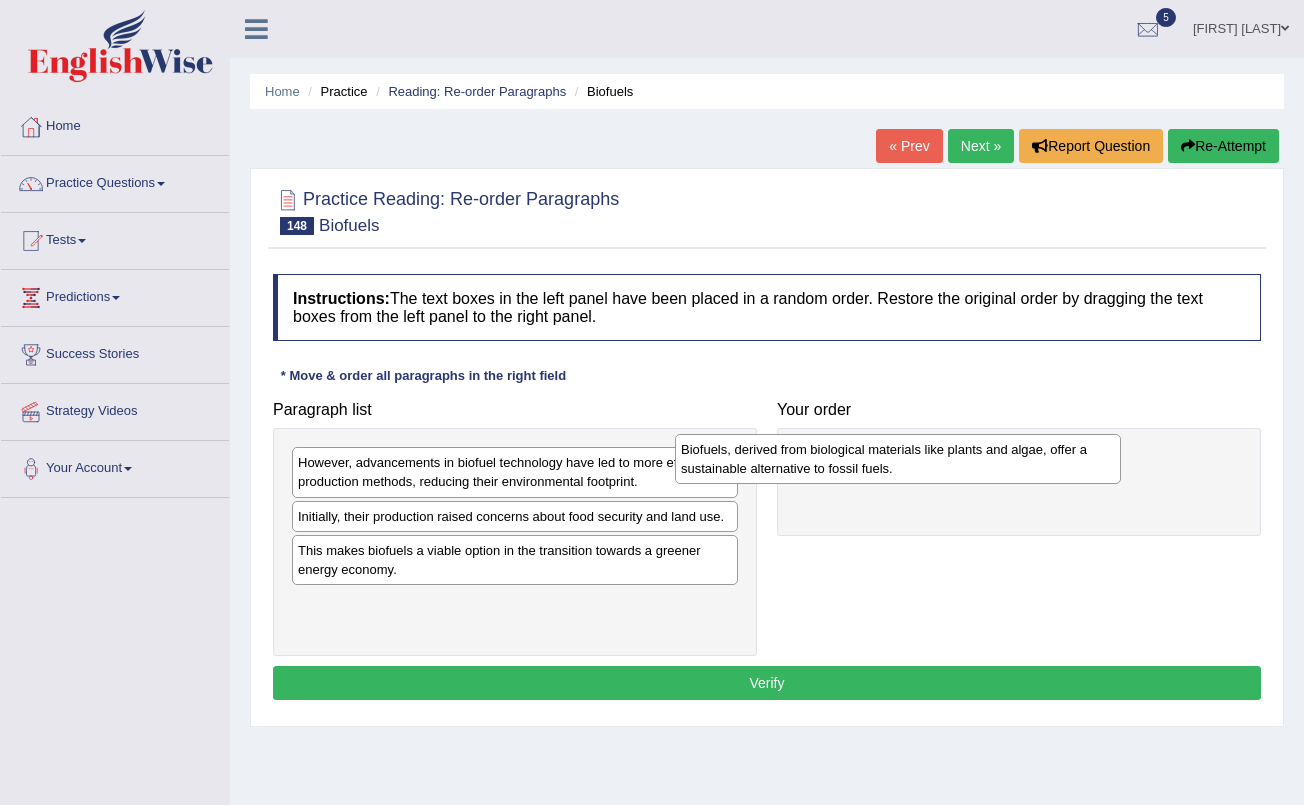 drag, startPoint x: 568, startPoint y: 480, endPoint x: 954, endPoint y: 466, distance: 386.2538 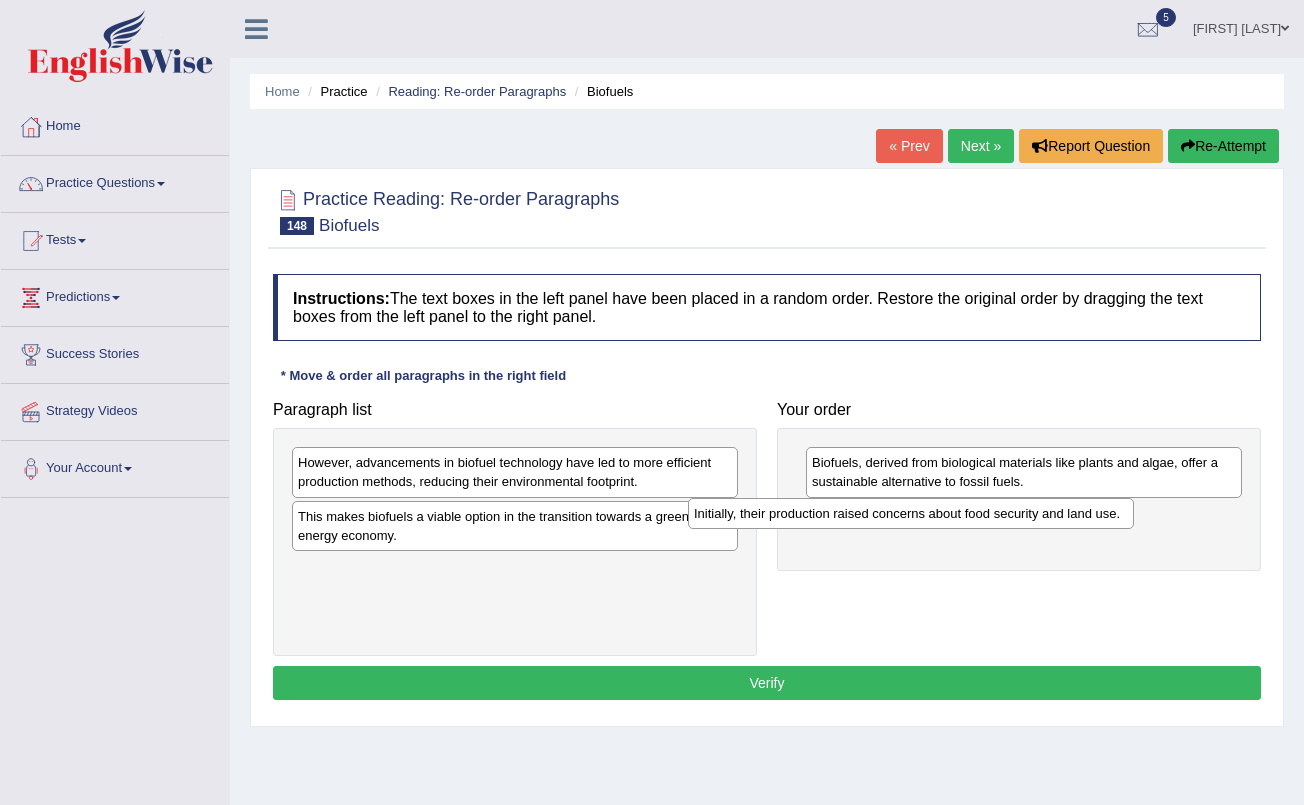 drag, startPoint x: 569, startPoint y: 521, endPoint x: 965, endPoint y: 519, distance: 396.00504 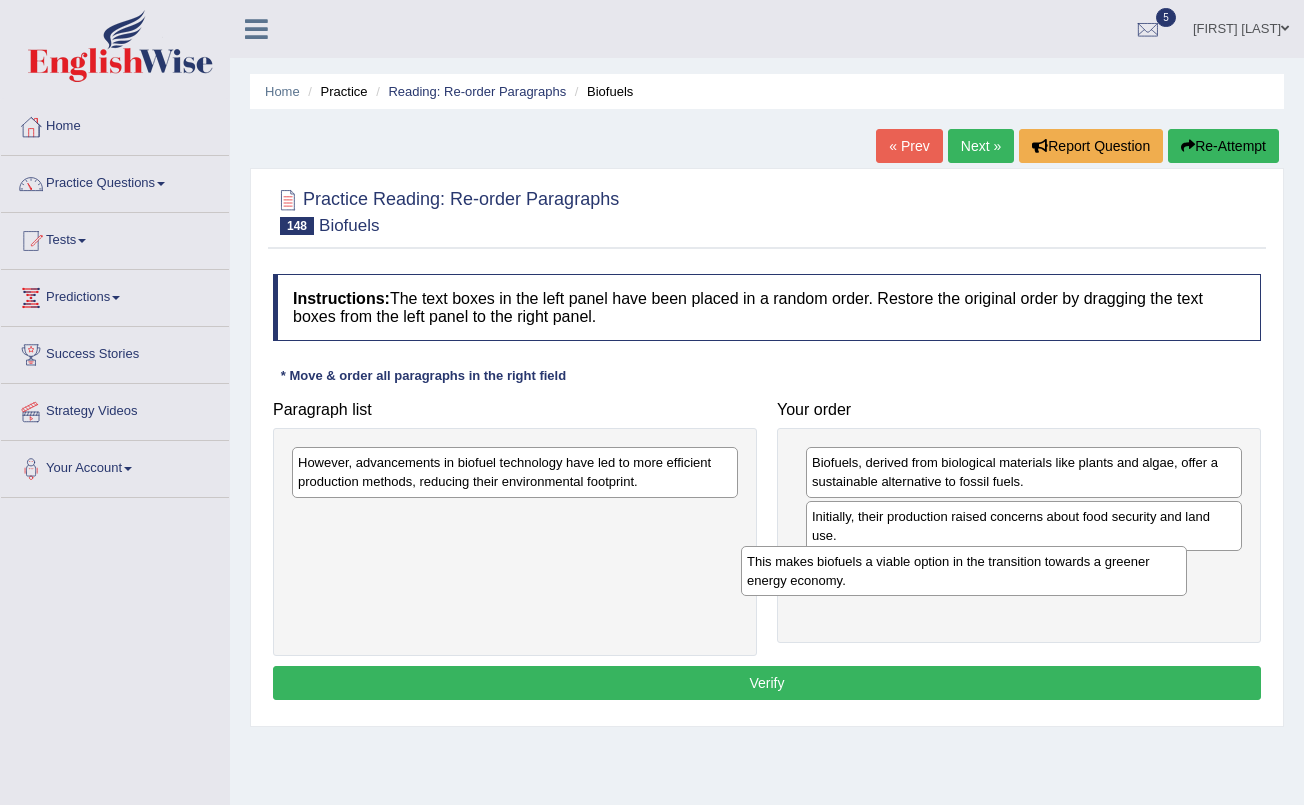 drag, startPoint x: 625, startPoint y: 522, endPoint x: 1096, endPoint y: 568, distance: 473.24097 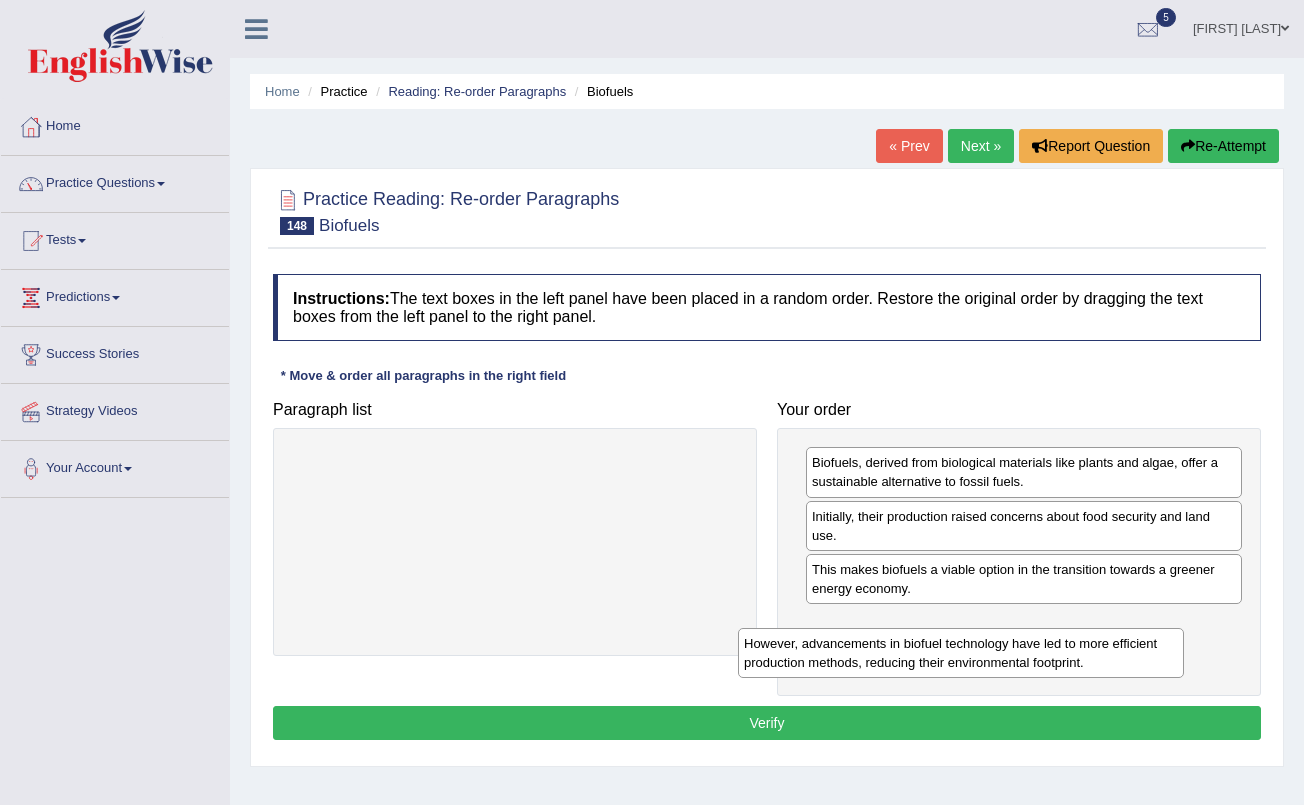 drag, startPoint x: 649, startPoint y: 479, endPoint x: 1095, endPoint y: 661, distance: 481.7053 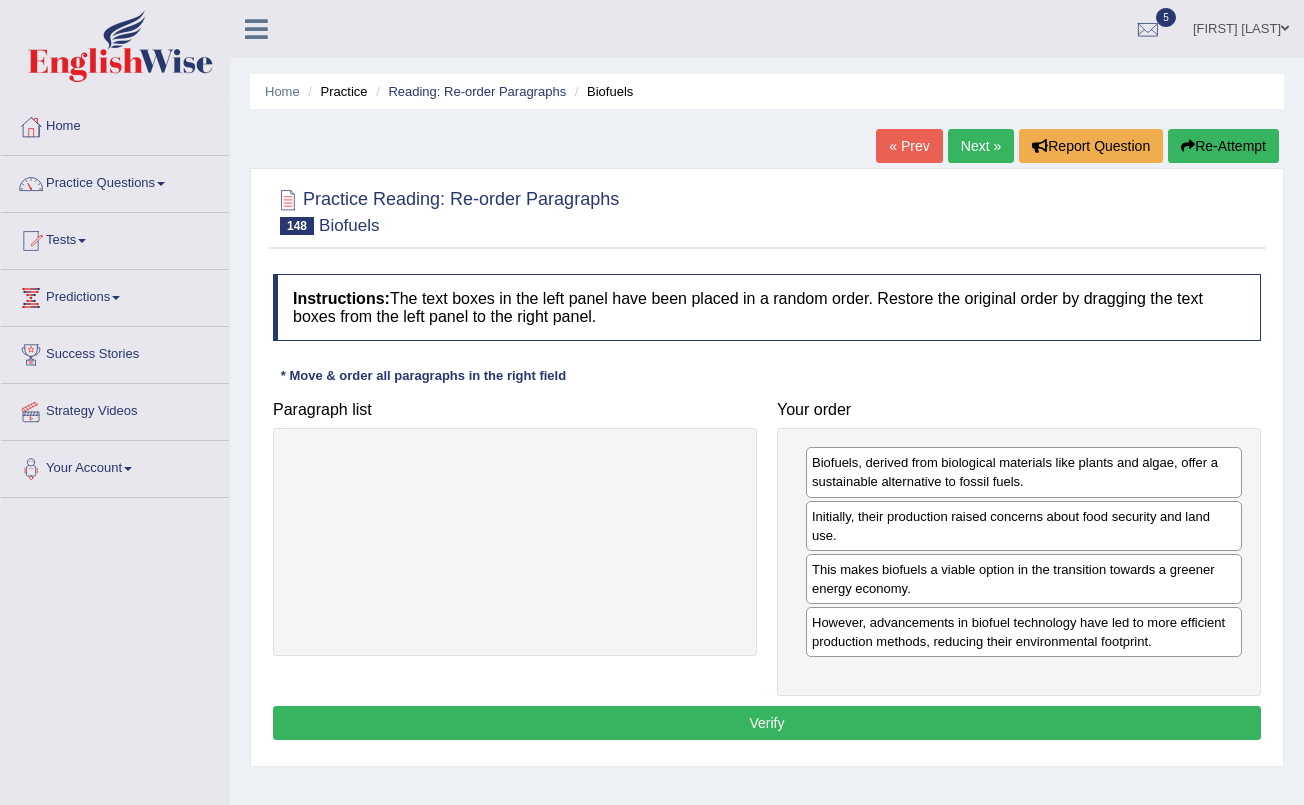 click on "Verify" at bounding box center (767, 723) 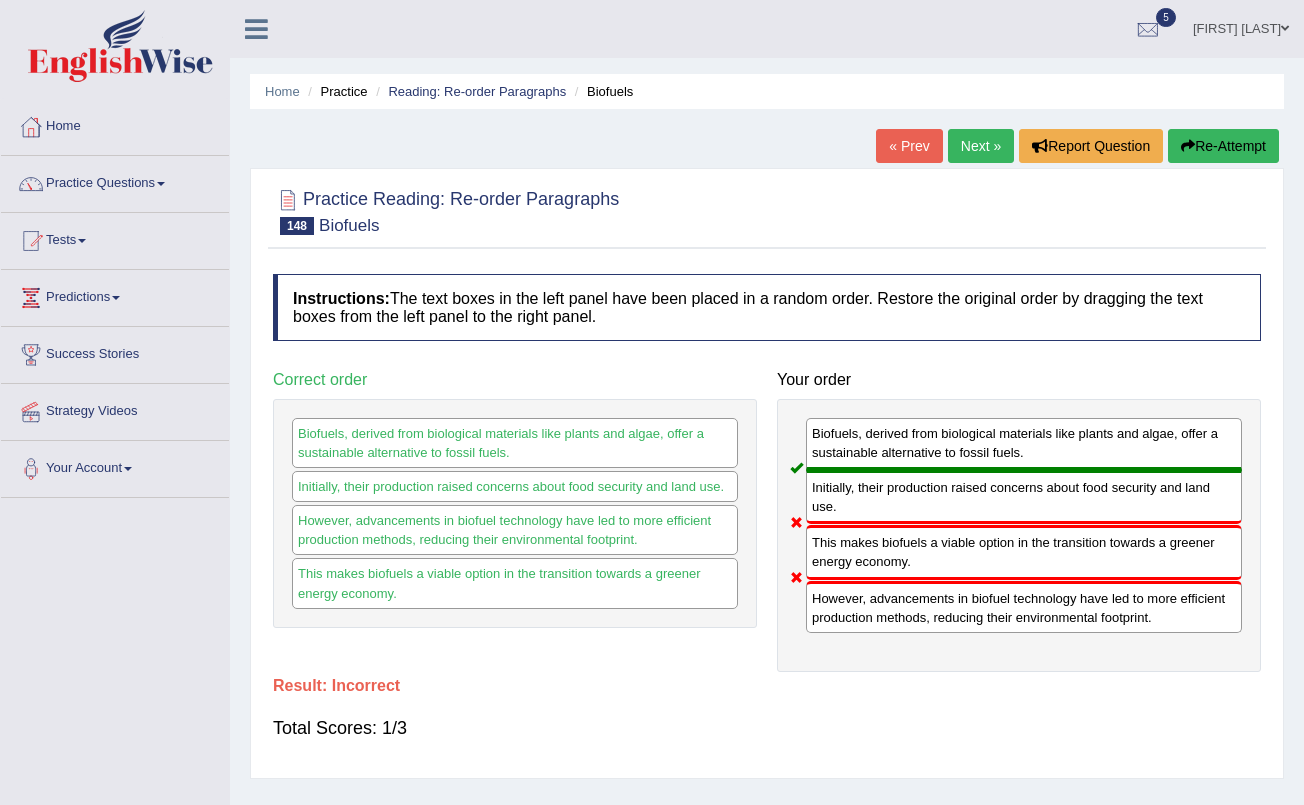 click on "Next »" at bounding box center (981, 146) 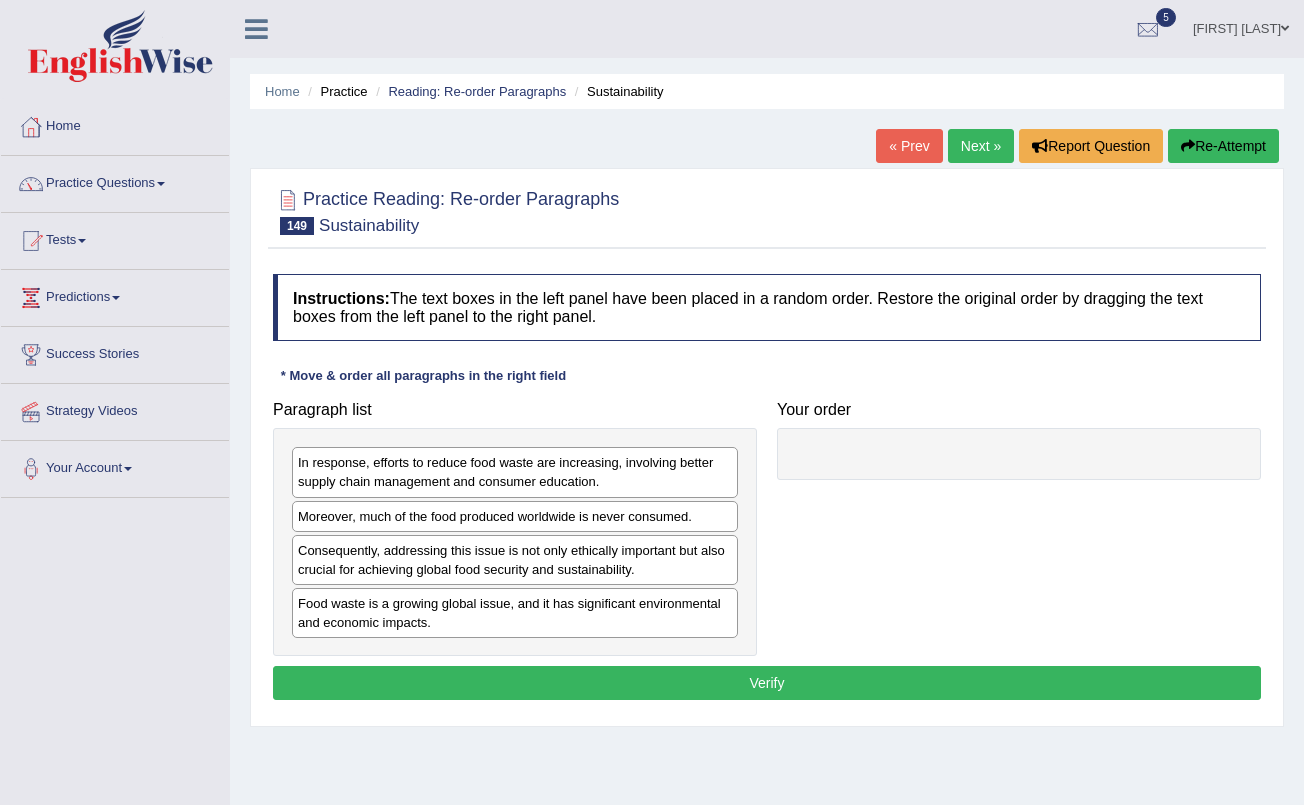 scroll, scrollTop: 0, scrollLeft: 0, axis: both 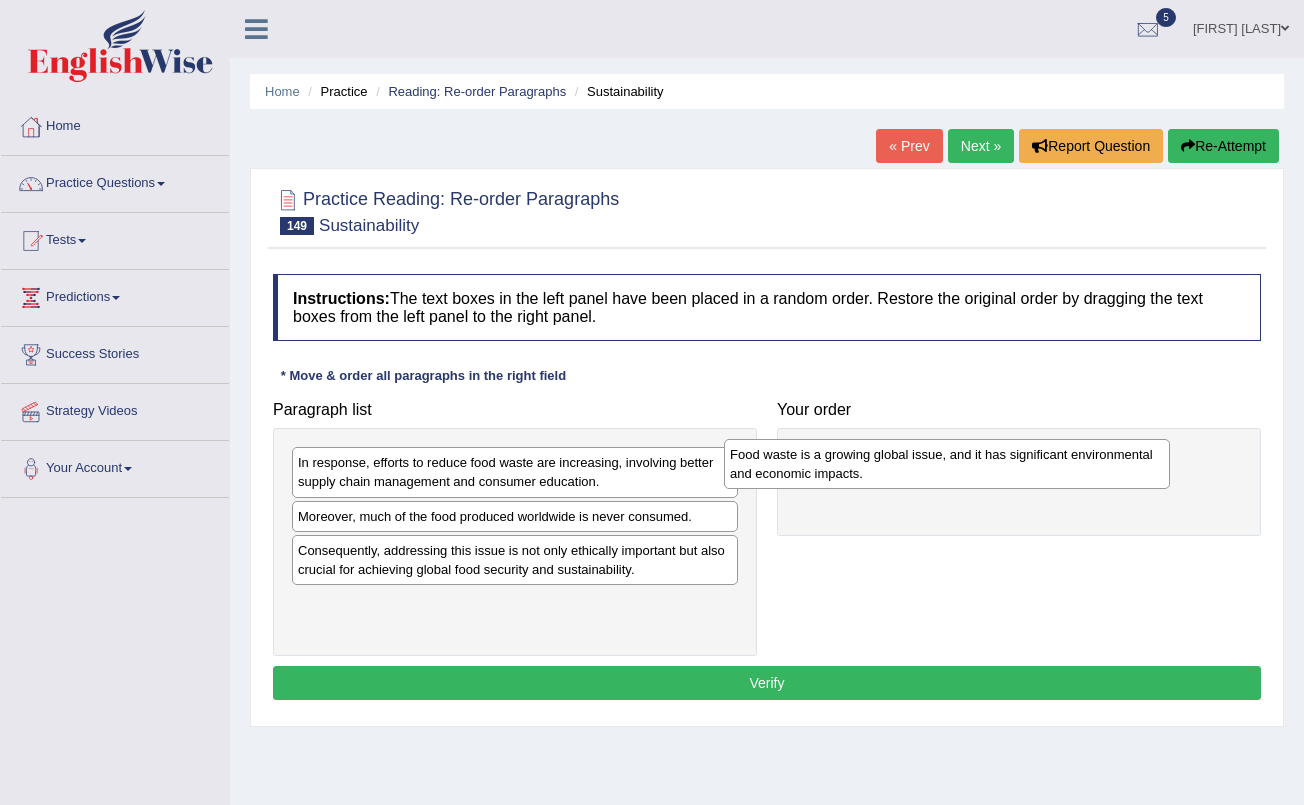 drag, startPoint x: 585, startPoint y: 612, endPoint x: 1020, endPoint y: 464, distance: 459.48776 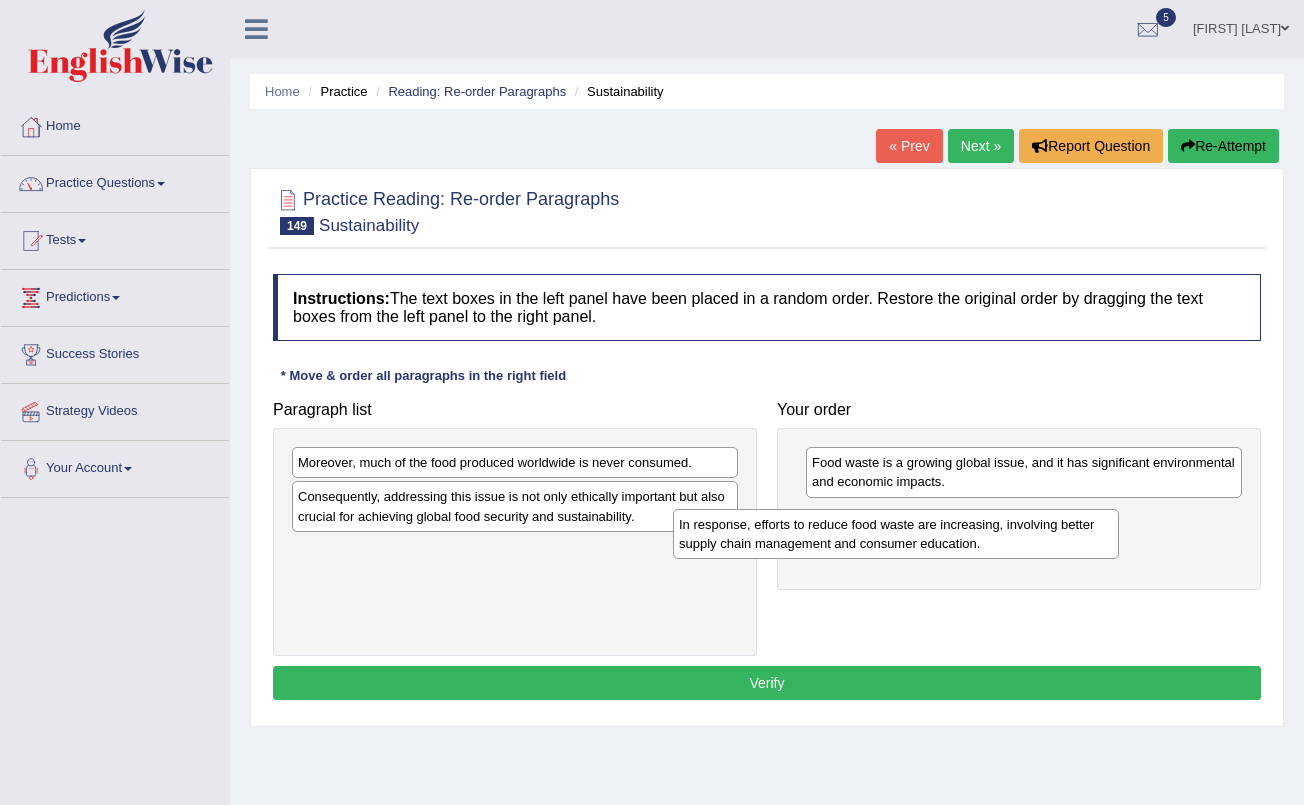 drag, startPoint x: 689, startPoint y: 467, endPoint x: 1097, endPoint y: 519, distance: 411.30038 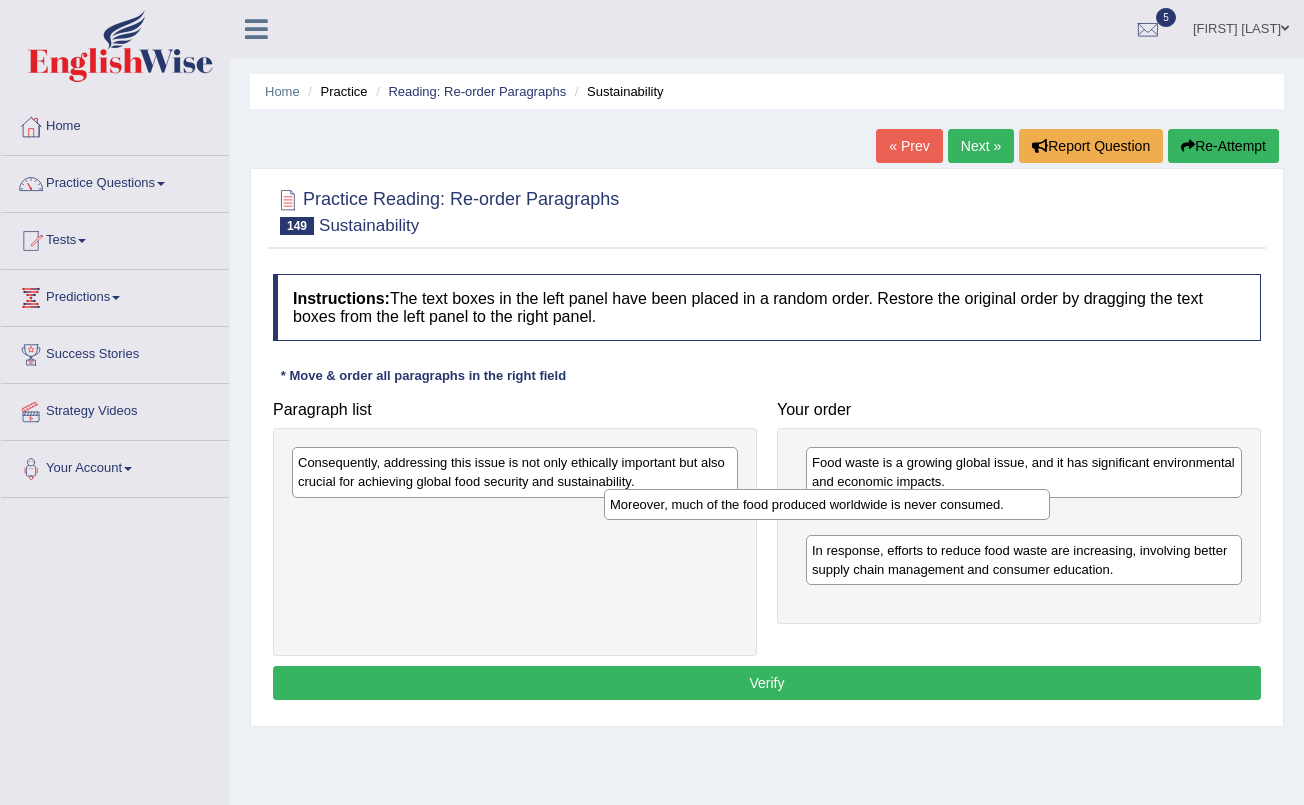 drag, startPoint x: 710, startPoint y: 464, endPoint x: 1029, endPoint y: 506, distance: 321.75302 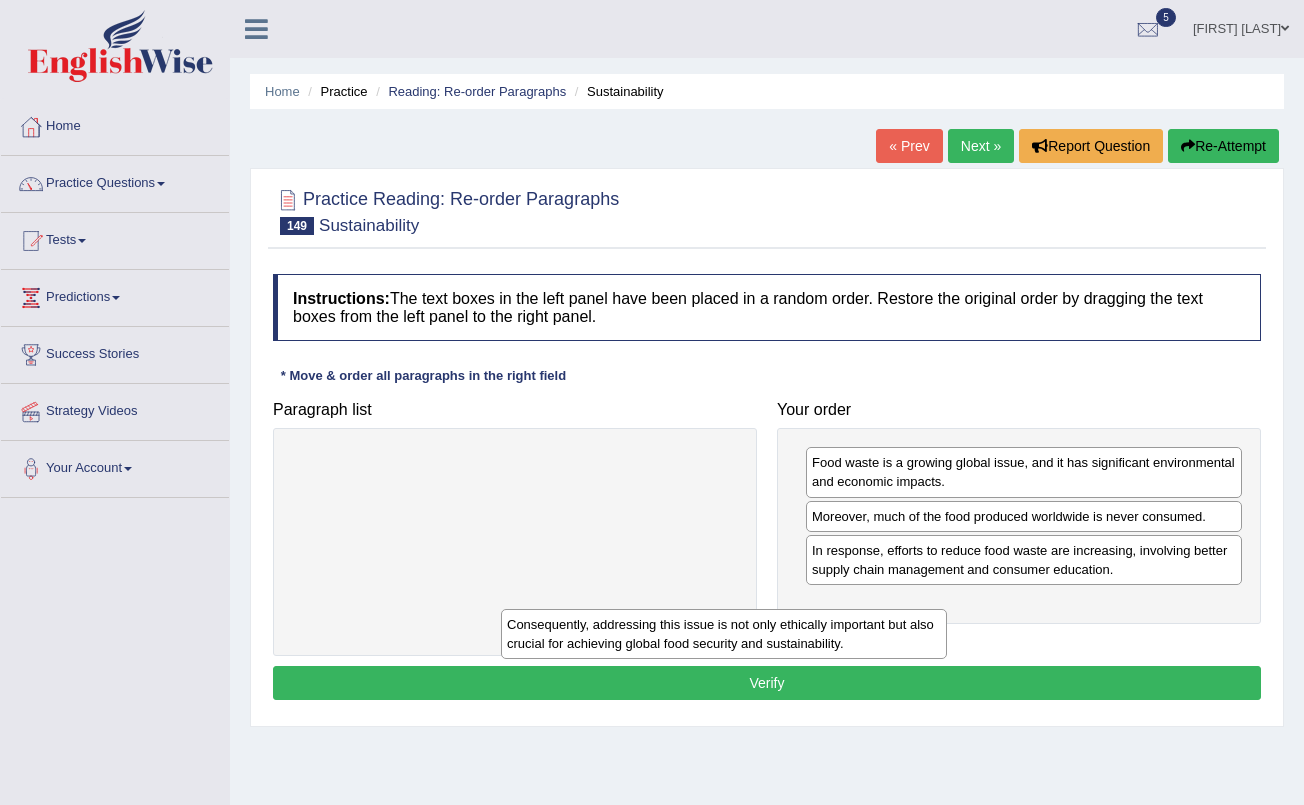 drag, startPoint x: 710, startPoint y: 466, endPoint x: 963, endPoint y: 634, distance: 303.69885 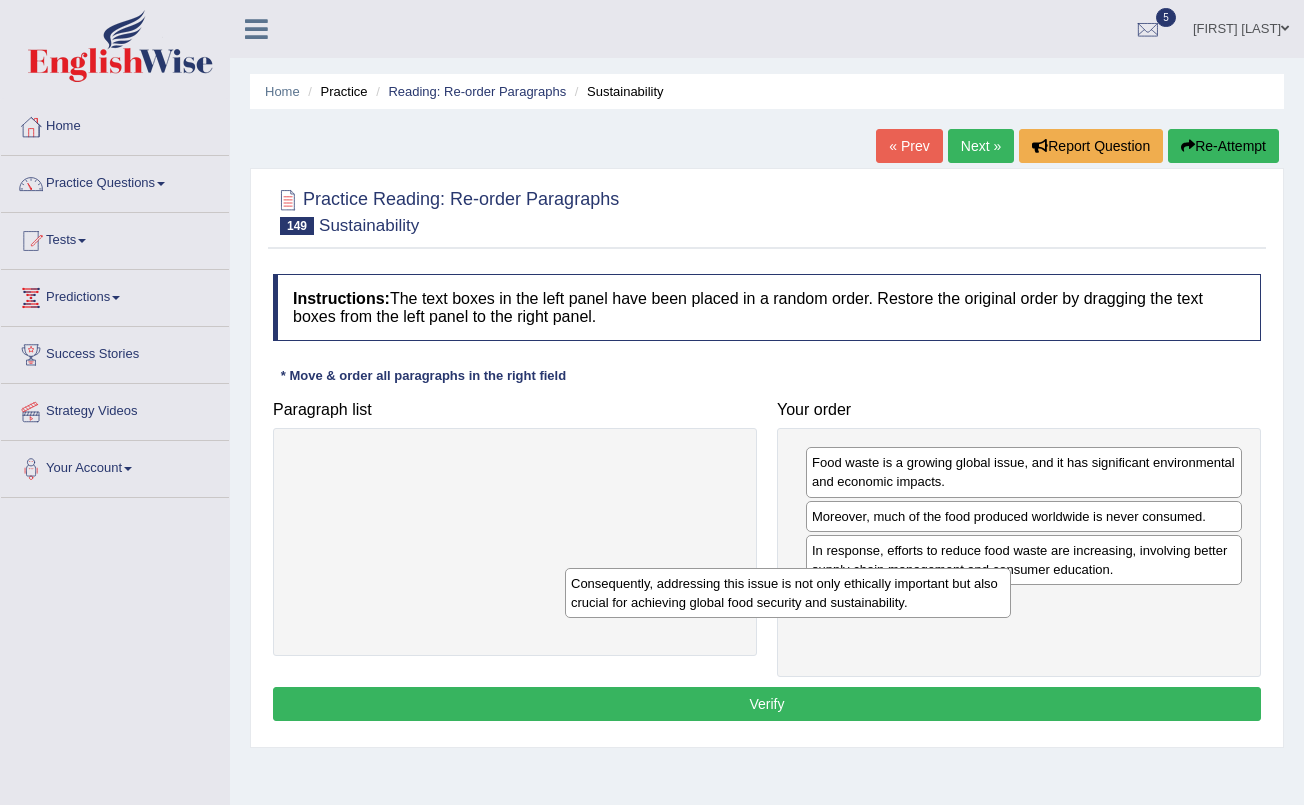 drag, startPoint x: 707, startPoint y: 494, endPoint x: 981, endPoint y: 615, distance: 299.52795 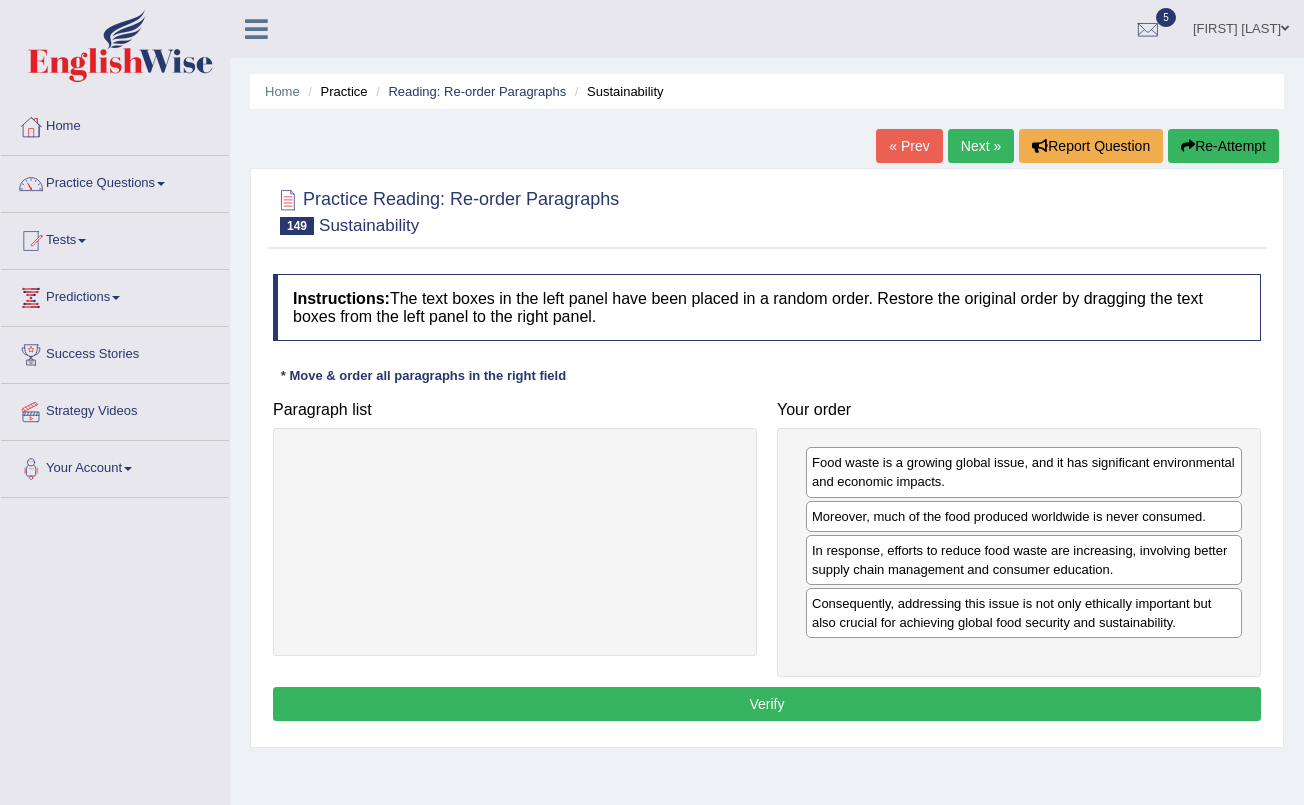 click on "Verify" at bounding box center (767, 704) 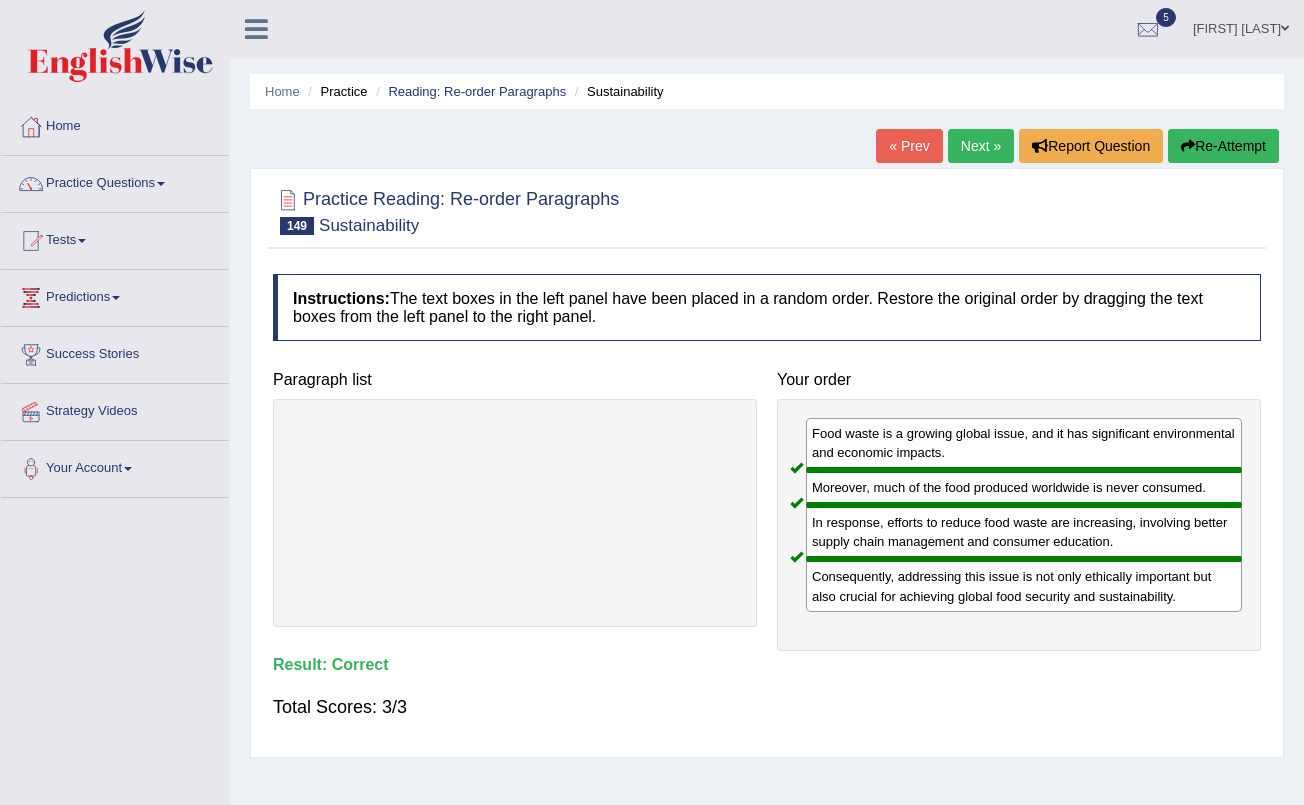 click on "Next »" at bounding box center [981, 146] 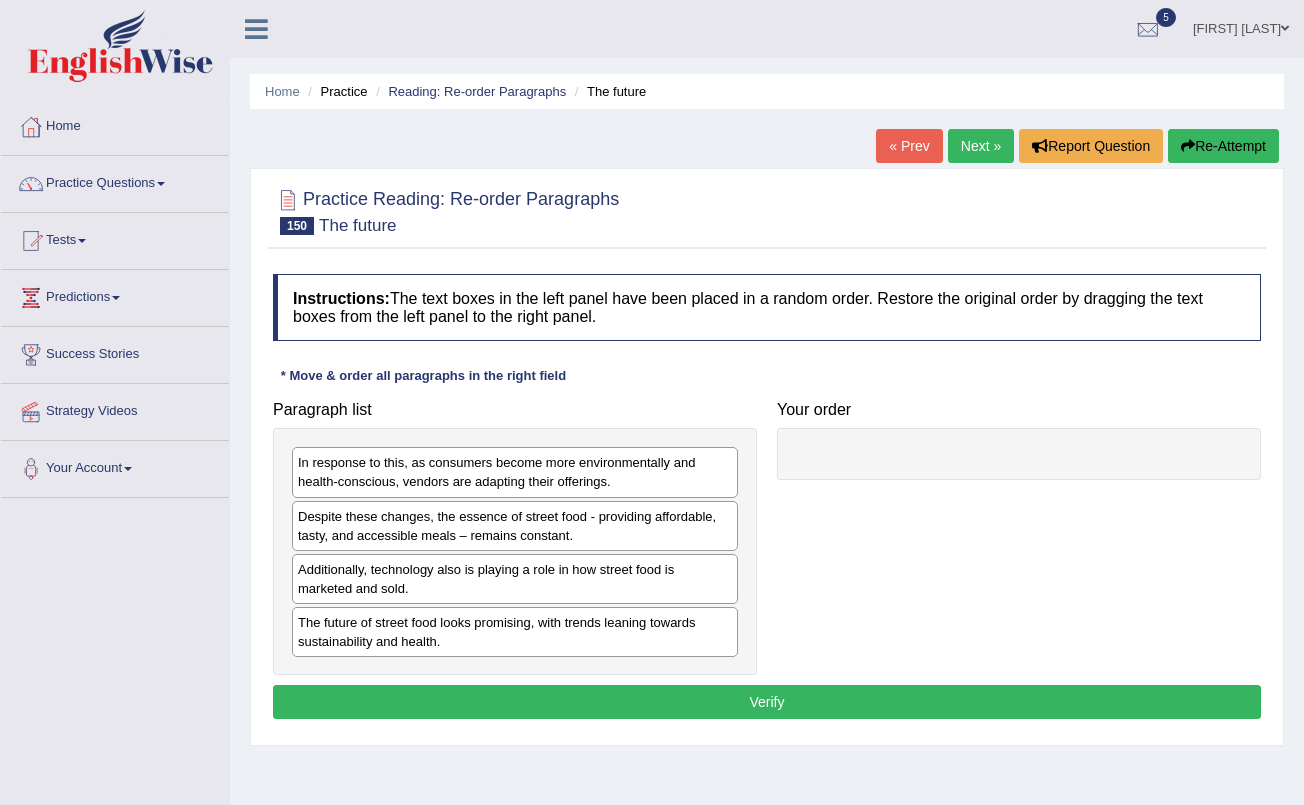 scroll, scrollTop: 0, scrollLeft: 0, axis: both 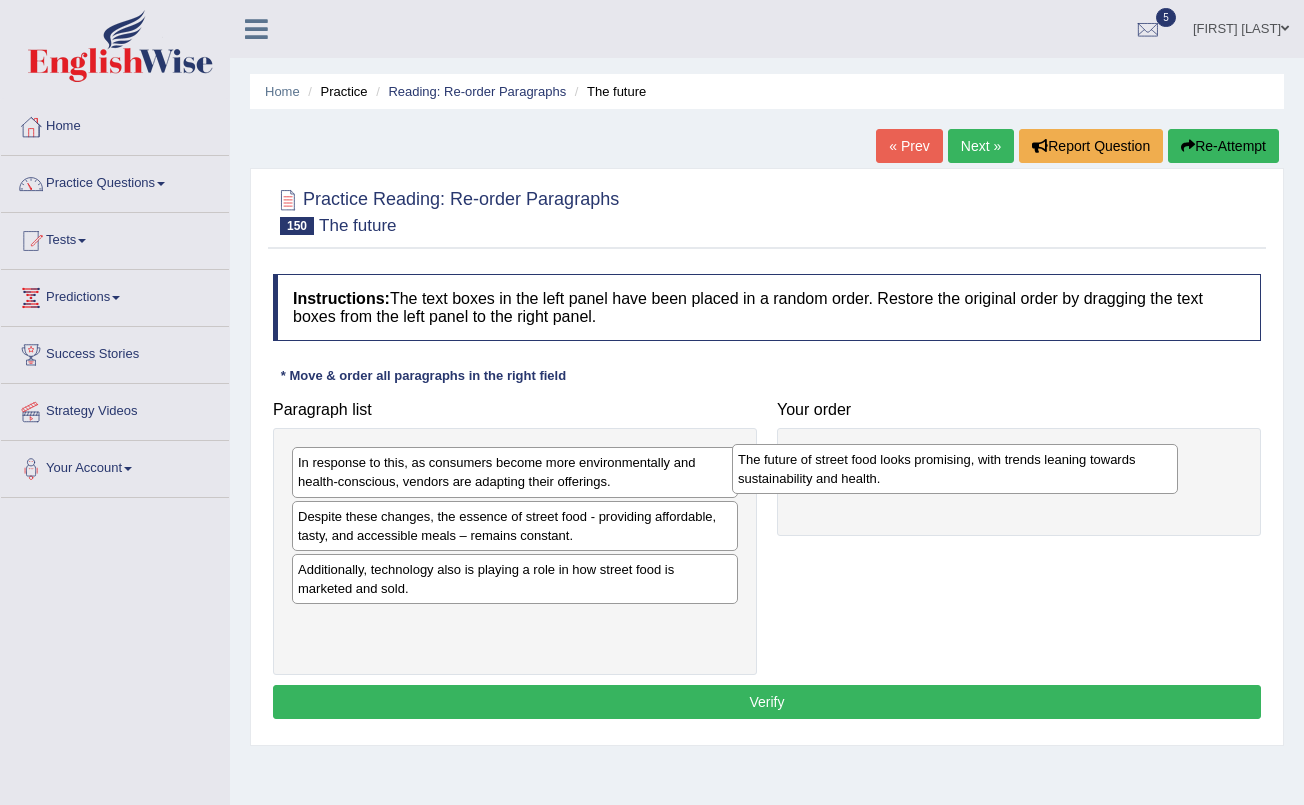drag, startPoint x: 564, startPoint y: 627, endPoint x: 1004, endPoint y: 465, distance: 468.87524 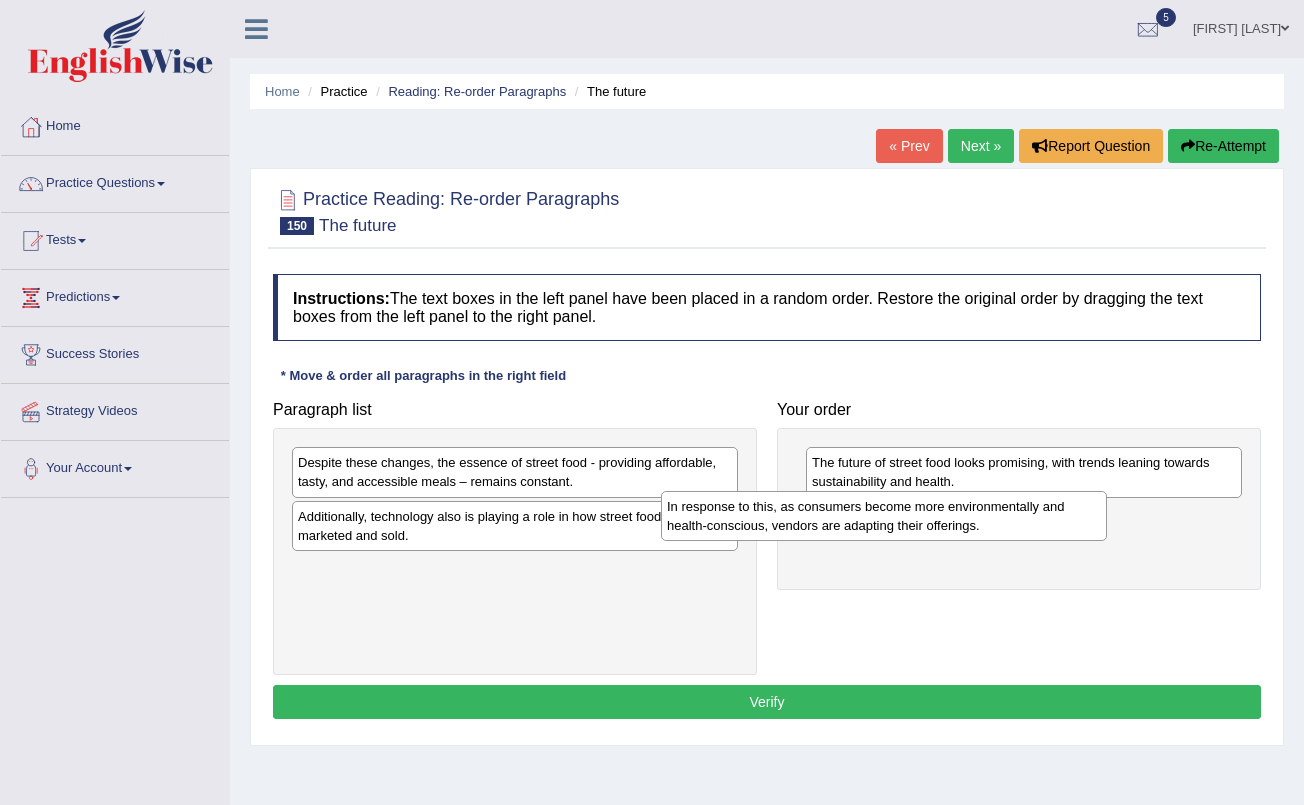 drag, startPoint x: 649, startPoint y: 475, endPoint x: 1080, endPoint y: 517, distance: 433.04156 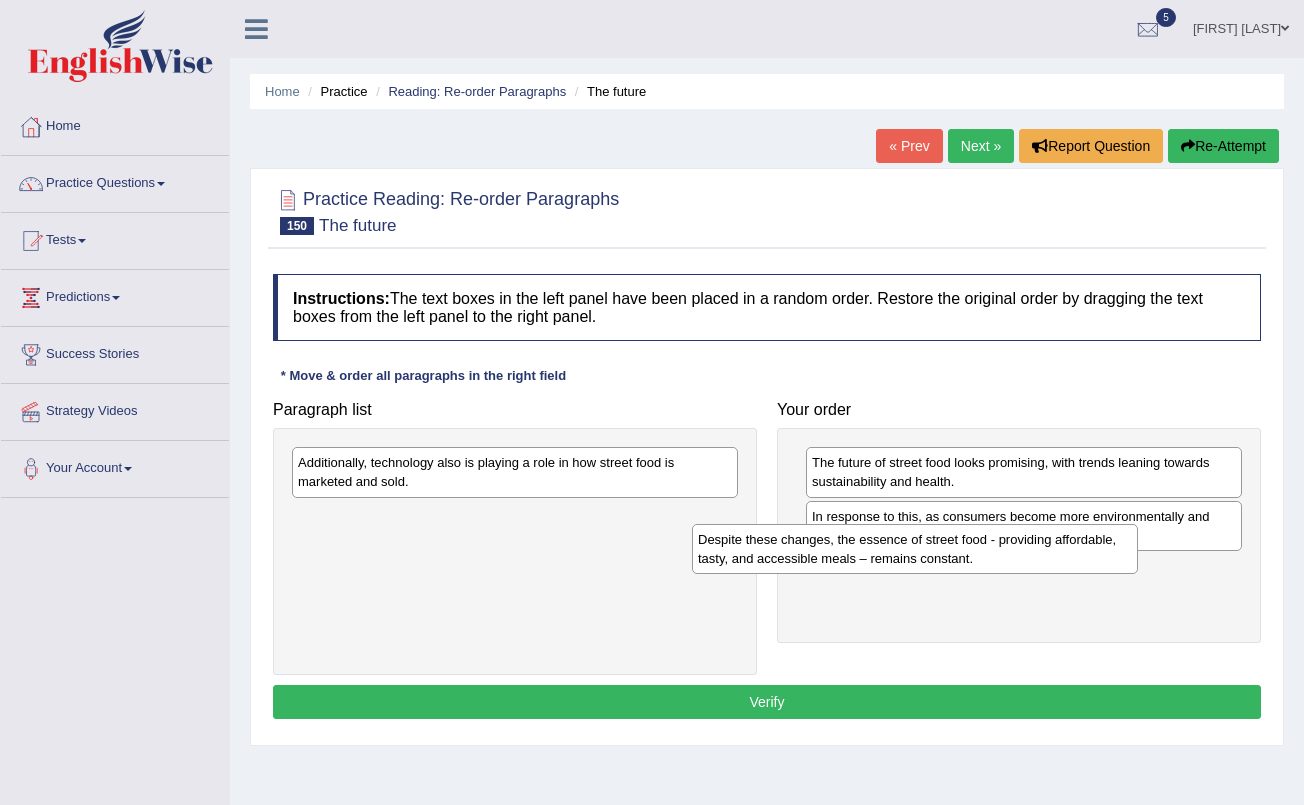 drag, startPoint x: 730, startPoint y: 471, endPoint x: 1169, endPoint y: 558, distance: 447.53772 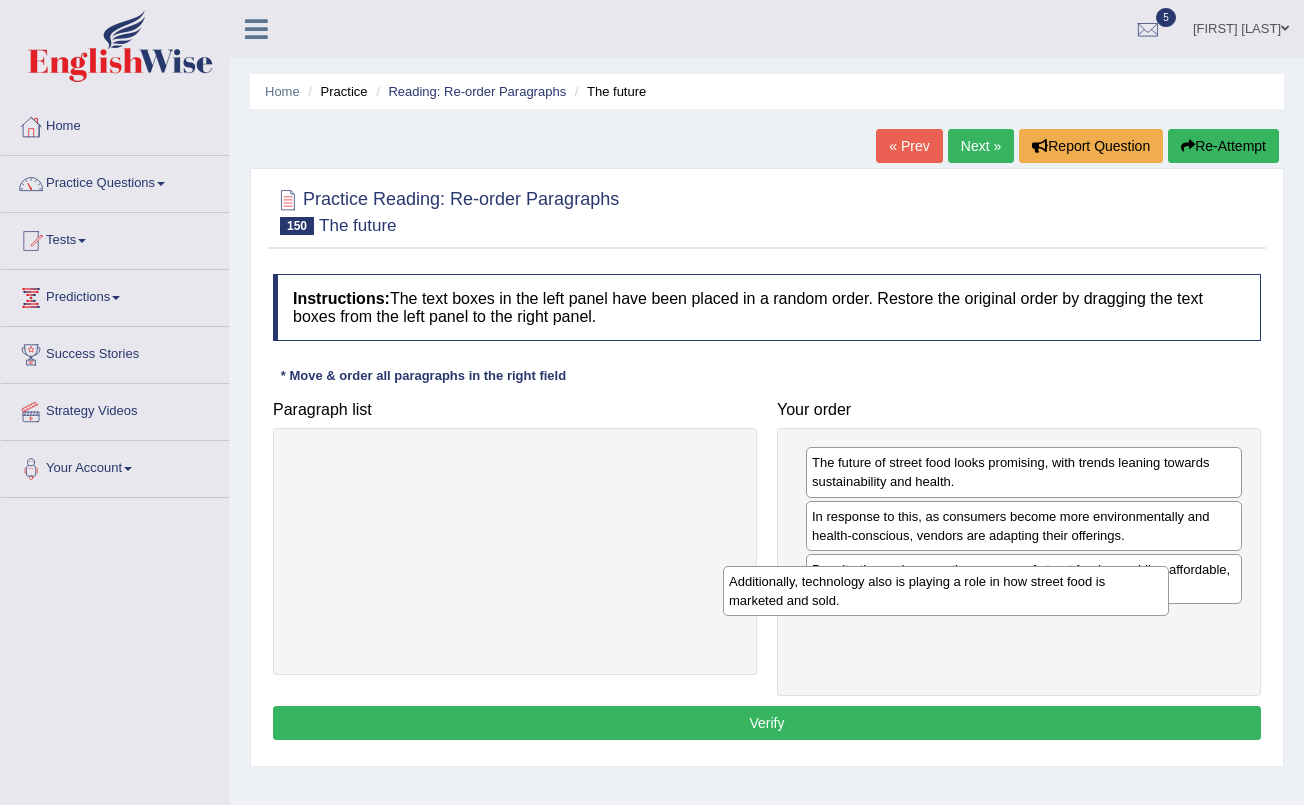 drag, startPoint x: 701, startPoint y: 473, endPoint x: 1194, endPoint y: 613, distance: 512.4929 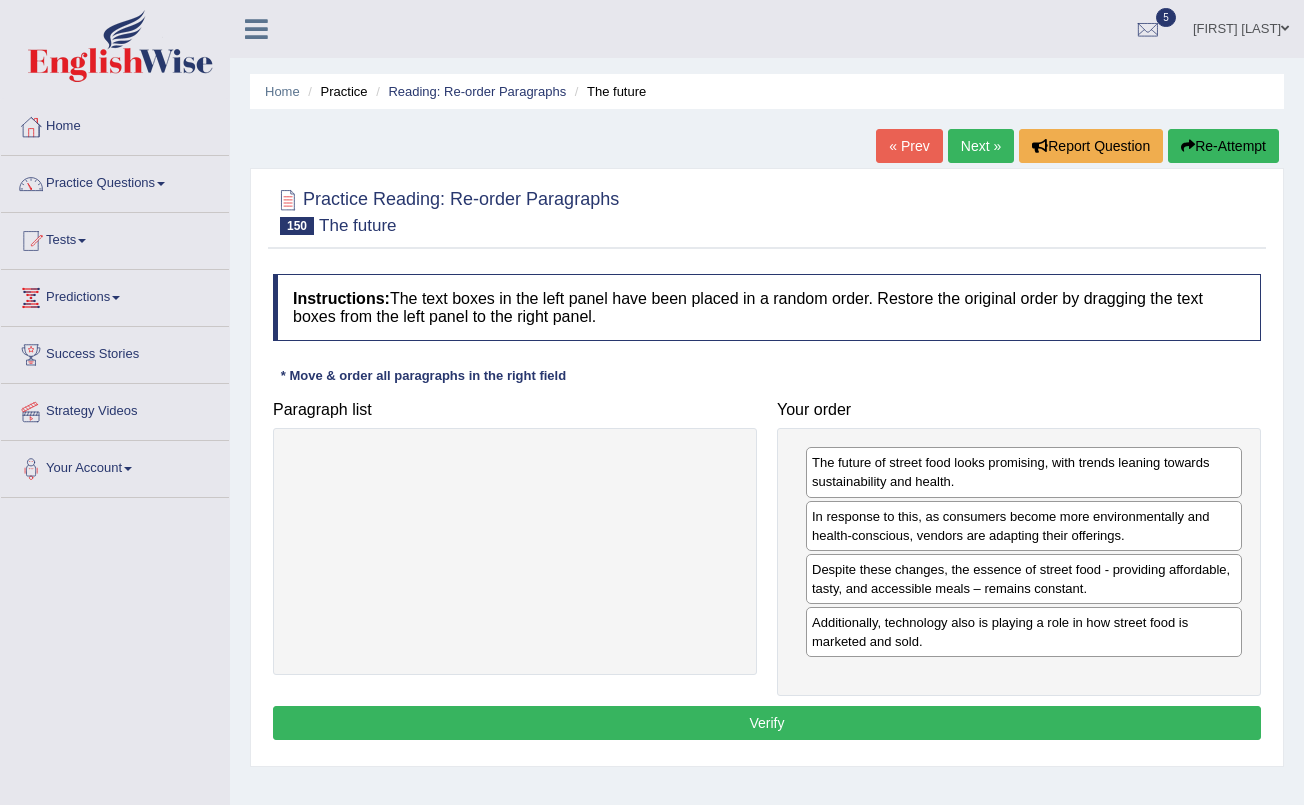click on "Verify" at bounding box center [767, 723] 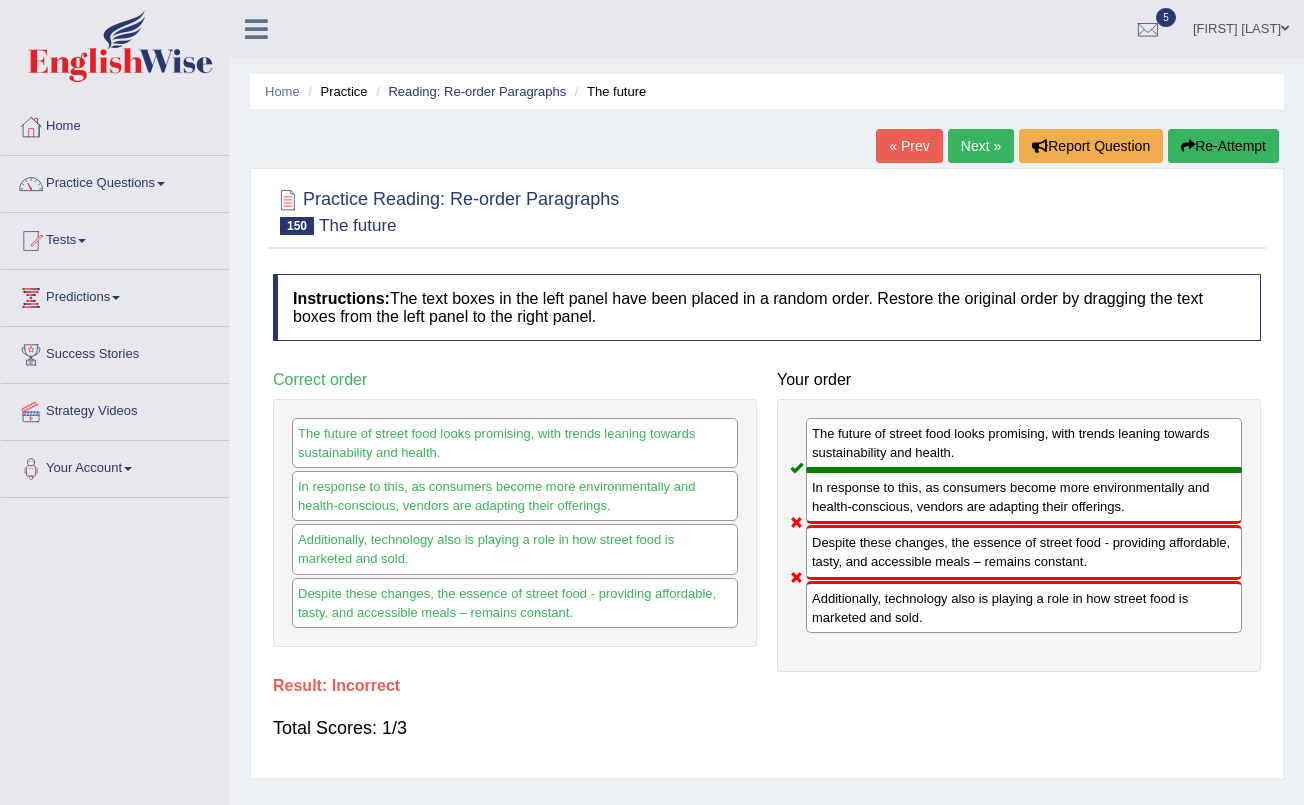 scroll, scrollTop: 0, scrollLeft: 0, axis: both 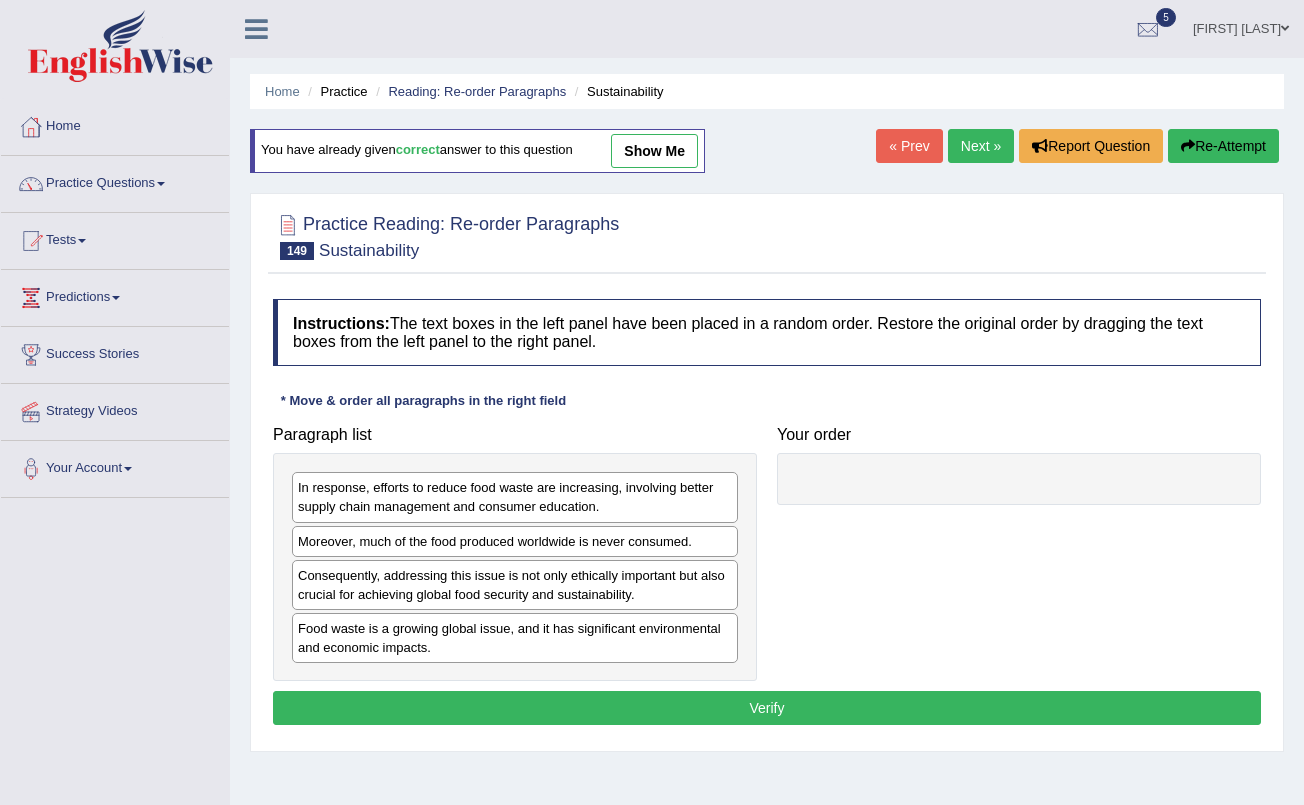 click on "Home
Practice
Reading: Re-order Paragraphs
Sustainability
You have already given  correct  answer to this question
show me
« Prev Next »  Report Question  Re-Attempt
Practice Reading: Re-order Paragraphs
149
Sustainability
Instructions:  The text boxes in the left panel have been placed in a random order. Restore the original order by dragging the text boxes from the left panel to the right panel.
* Move & order all paragraphs in the right field
Paragraph list
In response, efforts to reduce food waste are increasing, involving better supply chain management and consumer education. Moreover, much of the food produced worldwide is never consumed. Food waste is a growing global issue, and it has significant environmental and economic impacts.
Correct order" at bounding box center [767, 500] 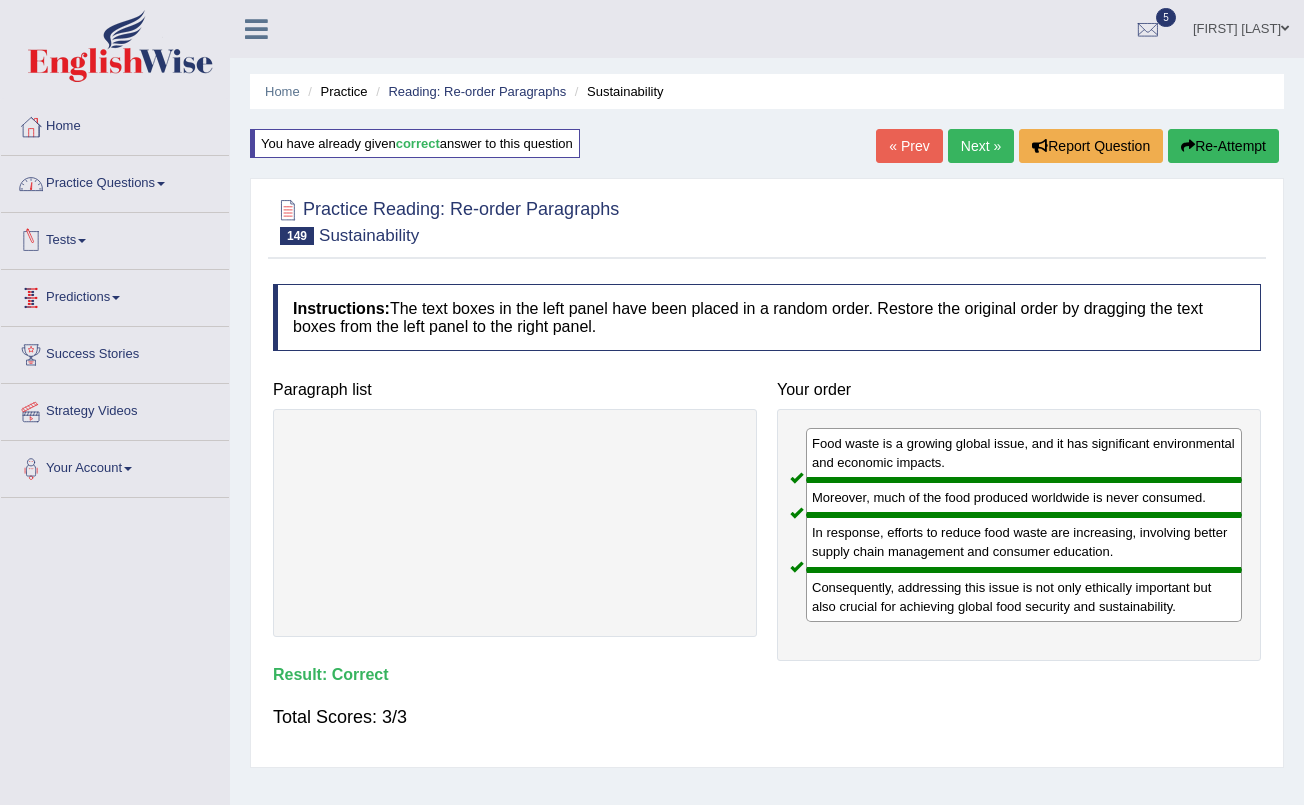 click on "Practice Questions" at bounding box center [115, 181] 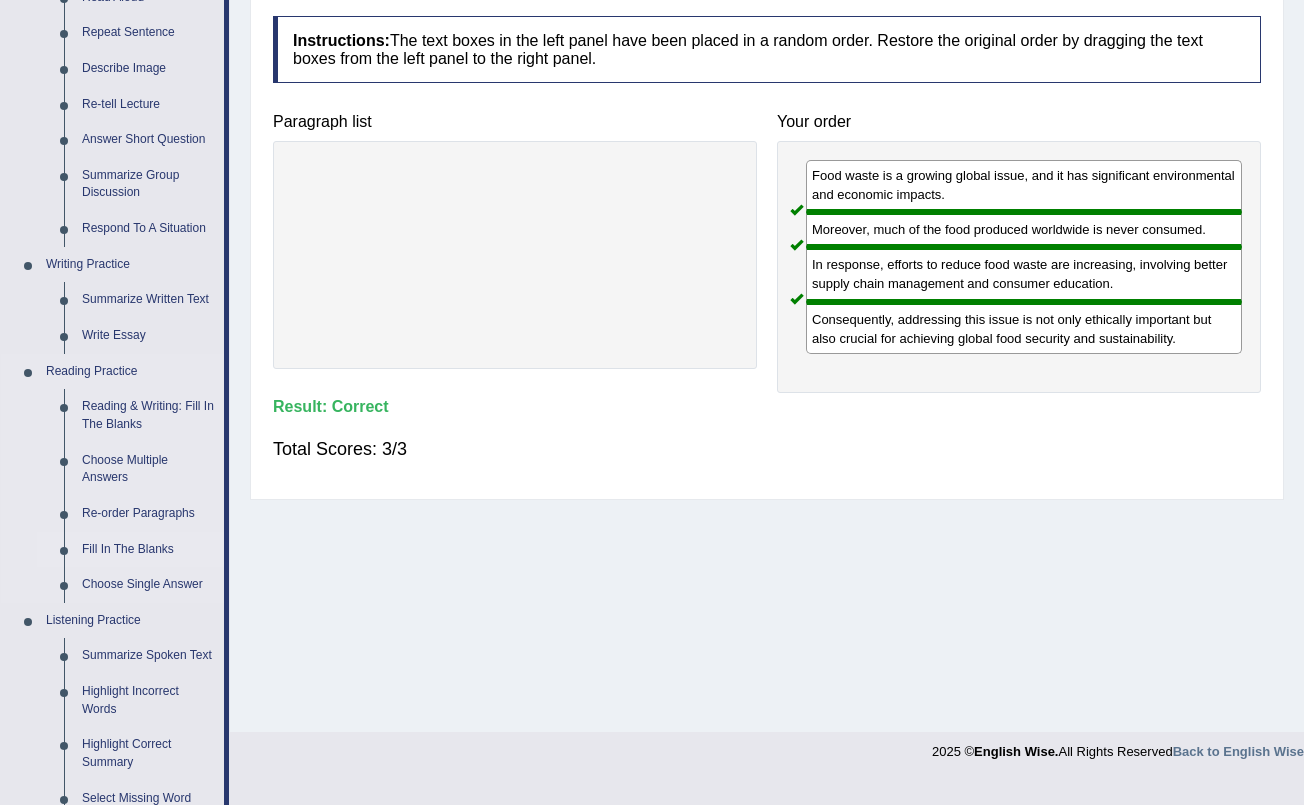 scroll, scrollTop: 311, scrollLeft: 0, axis: vertical 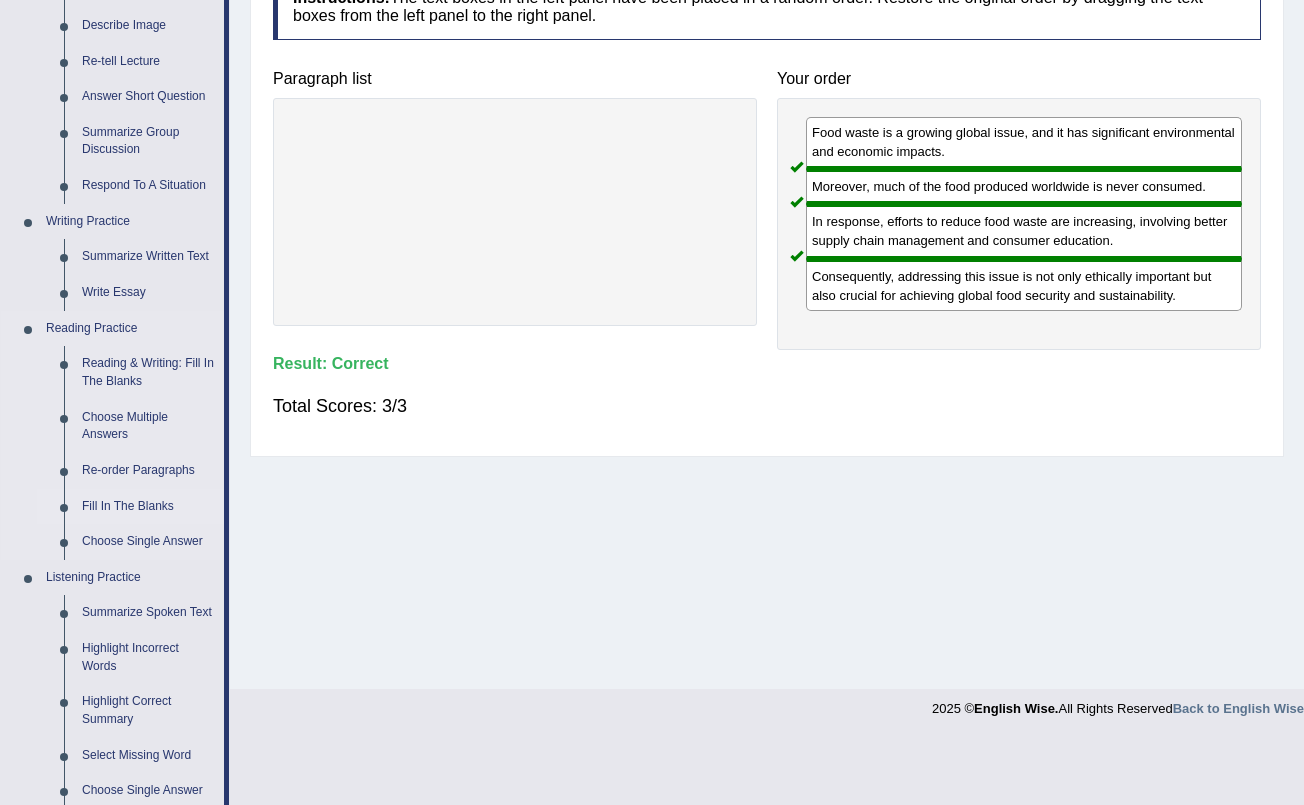 click on "Fill In The Blanks" at bounding box center (148, 507) 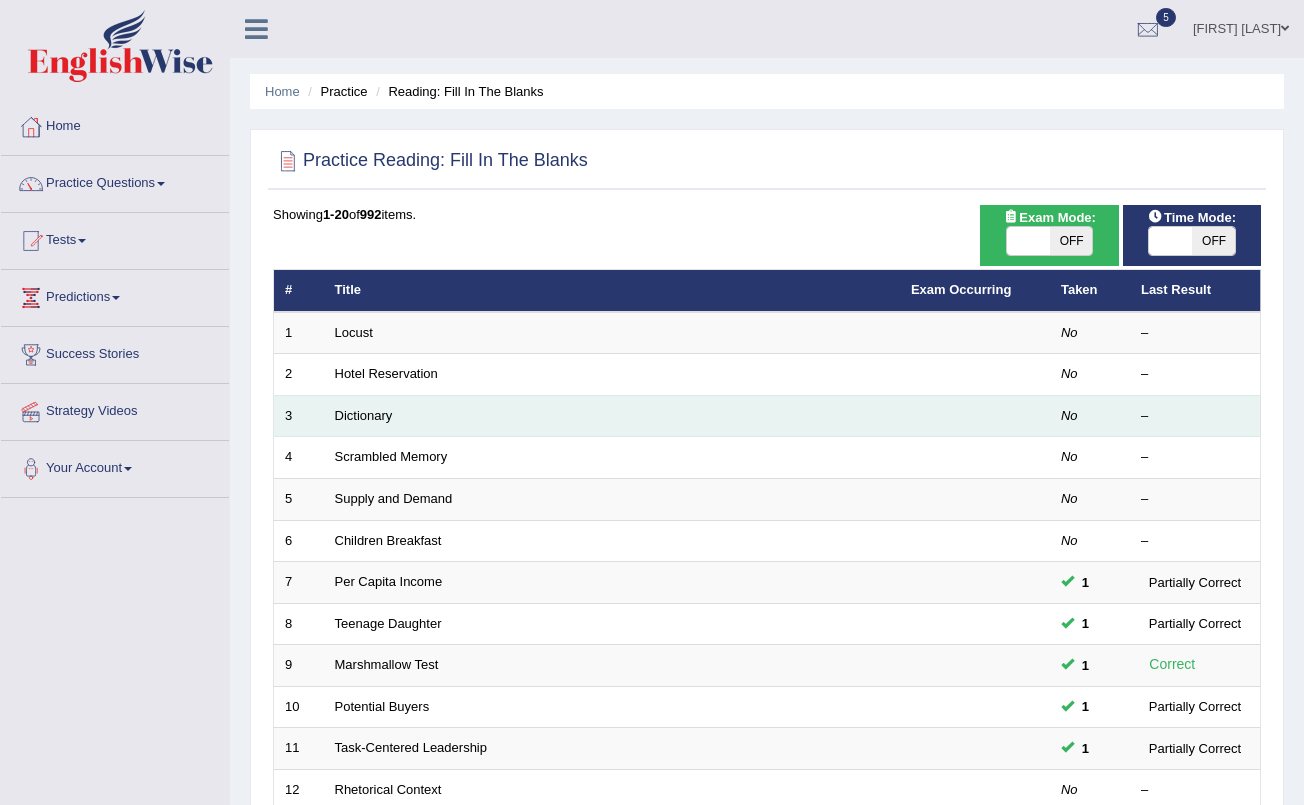 scroll, scrollTop: 0, scrollLeft: 0, axis: both 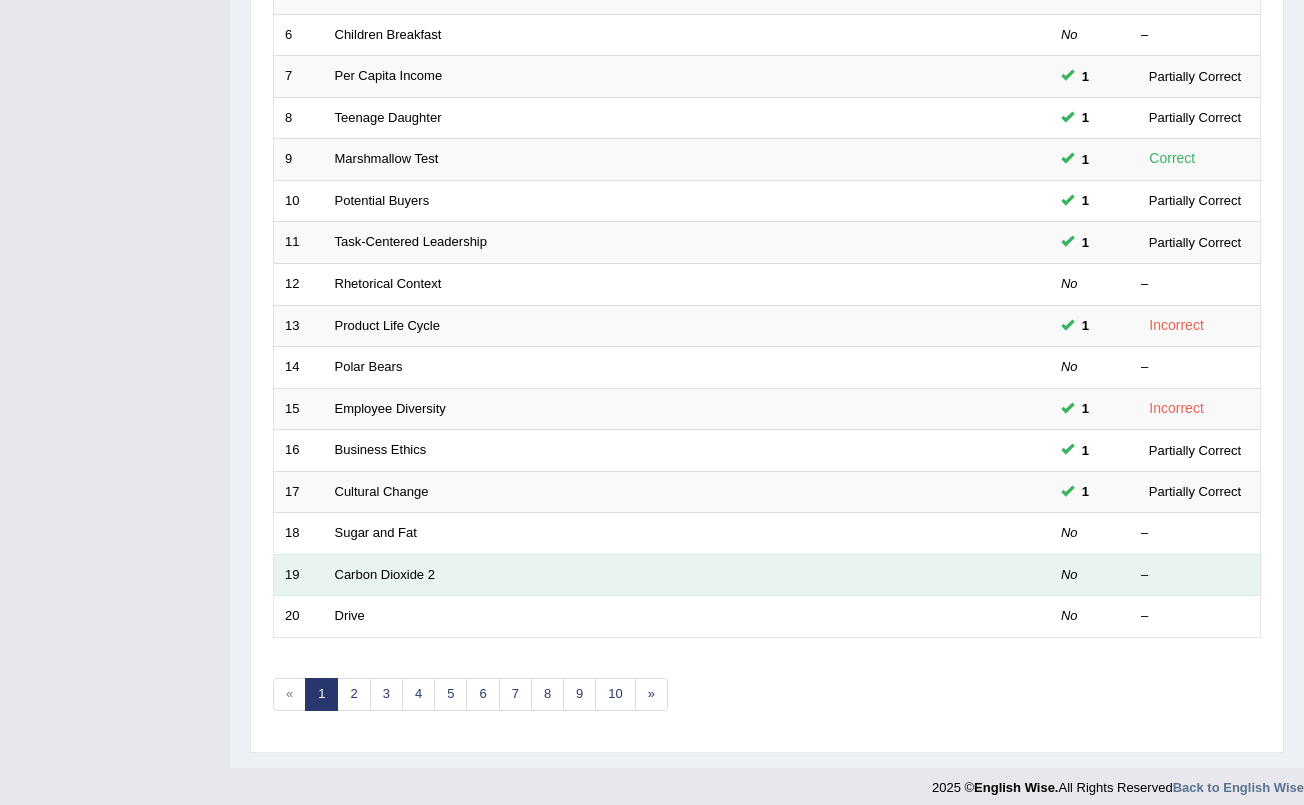 click on "Carbon Dioxide 2" at bounding box center (612, 575) 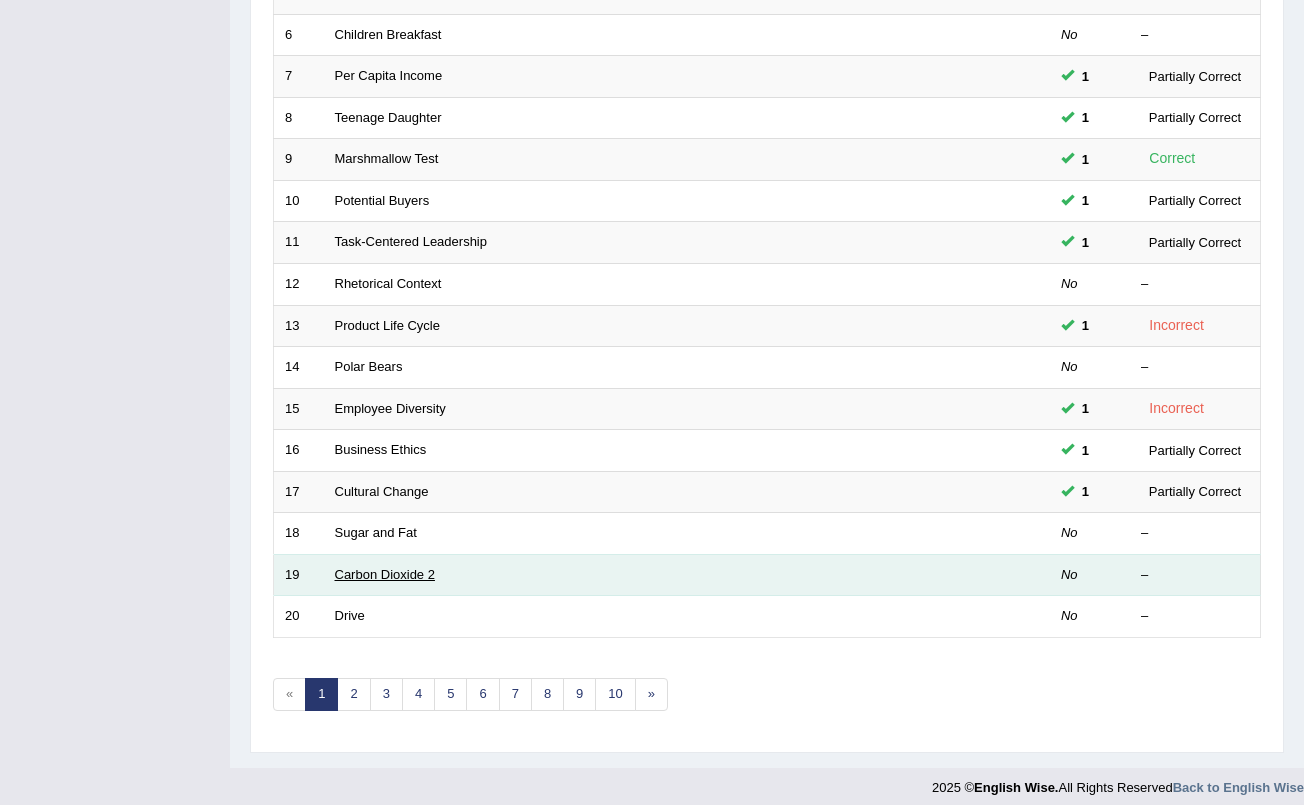 click on "Carbon Dioxide 2" at bounding box center [385, 574] 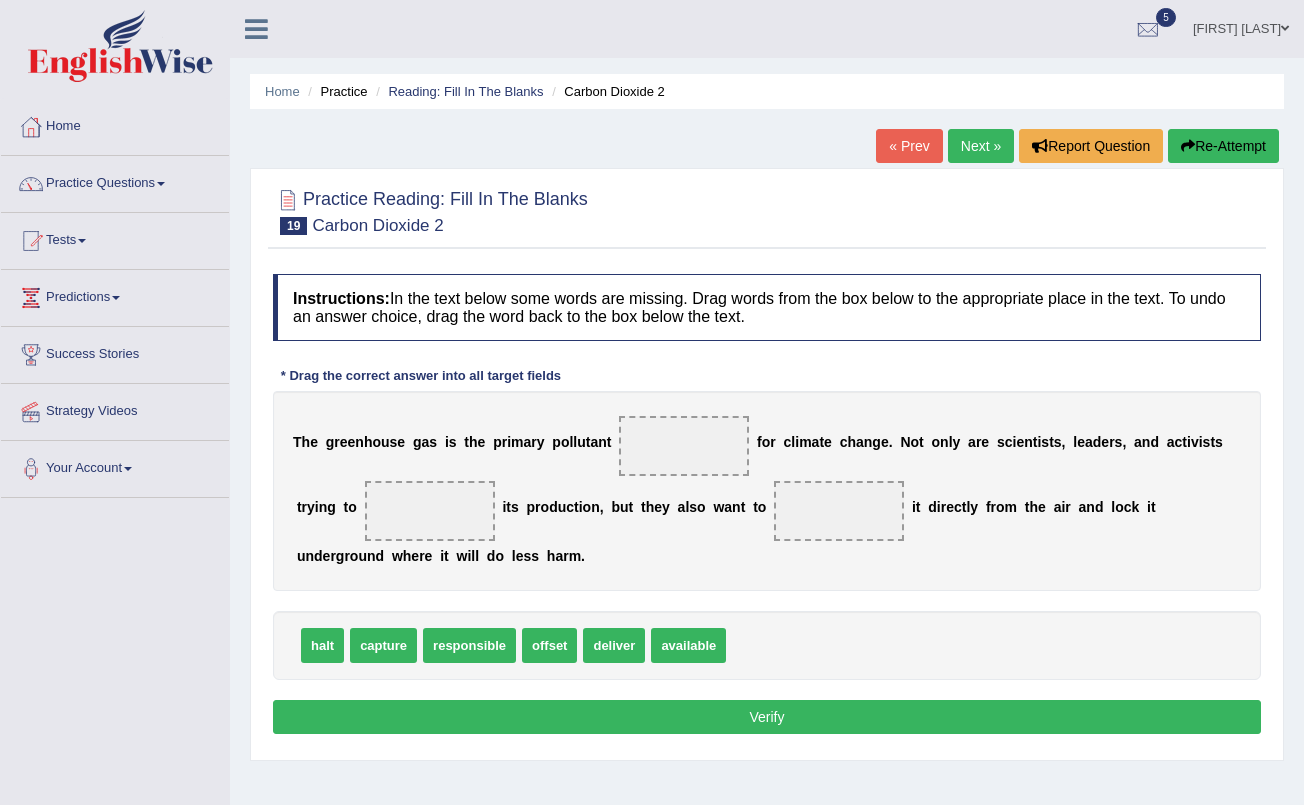 scroll, scrollTop: 0, scrollLeft: 0, axis: both 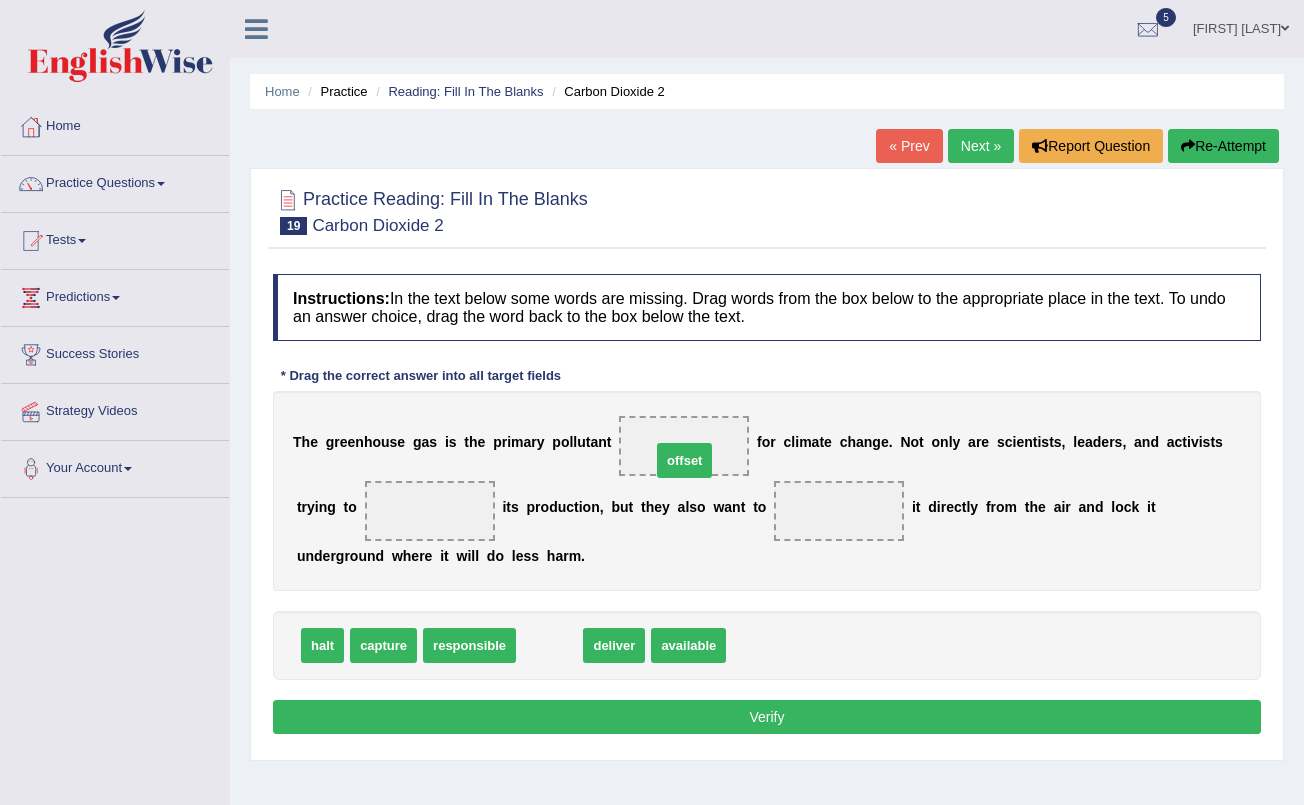 drag, startPoint x: 552, startPoint y: 653, endPoint x: 687, endPoint y: 468, distance: 229.01965 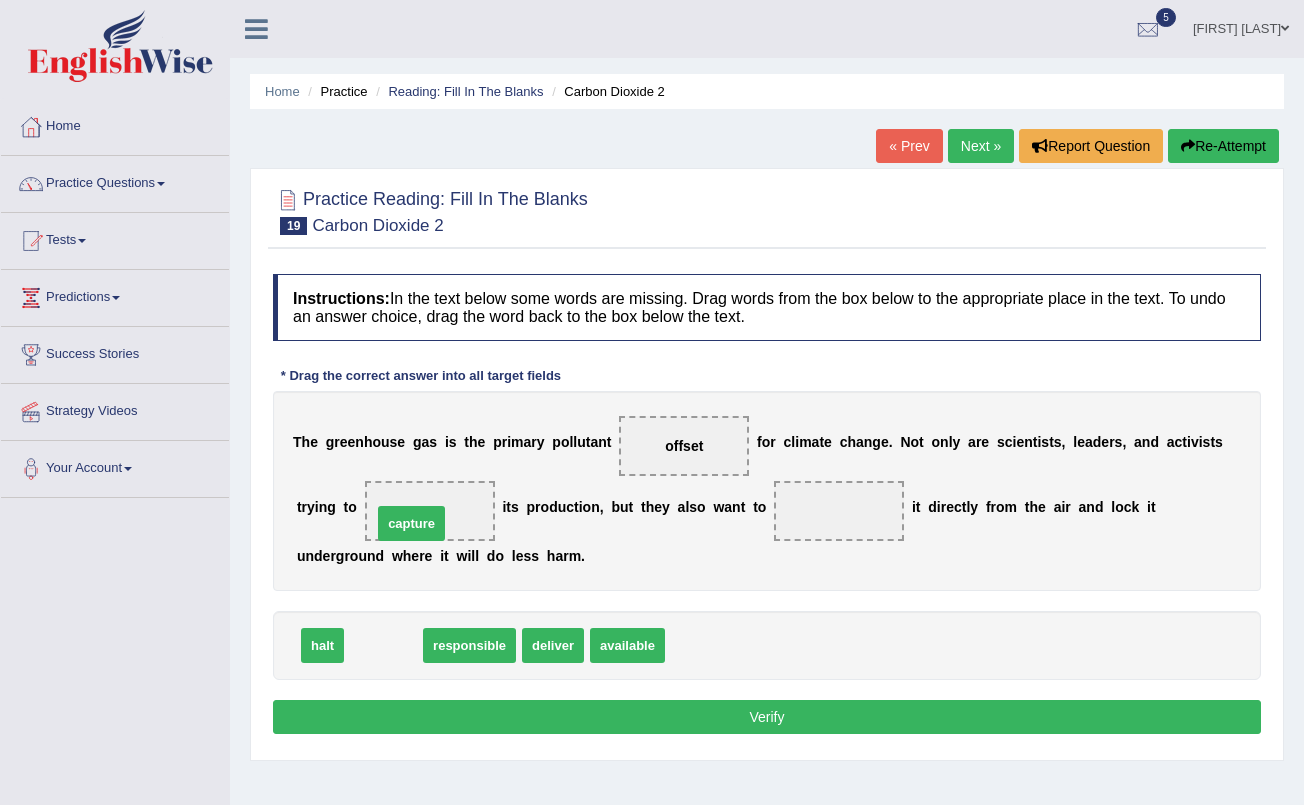 drag, startPoint x: 386, startPoint y: 647, endPoint x: 418, endPoint y: 518, distance: 132.90974 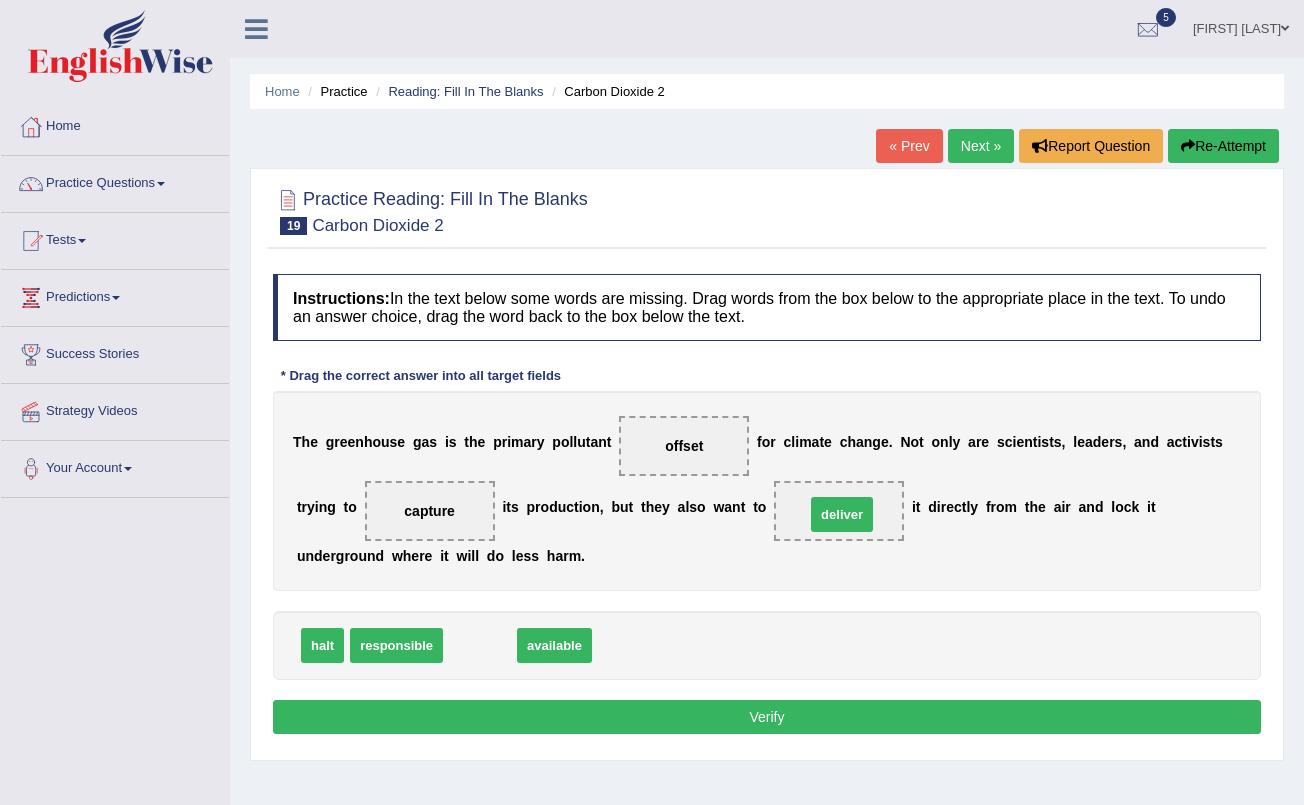 drag, startPoint x: 487, startPoint y: 647, endPoint x: 849, endPoint y: 516, distance: 384.97403 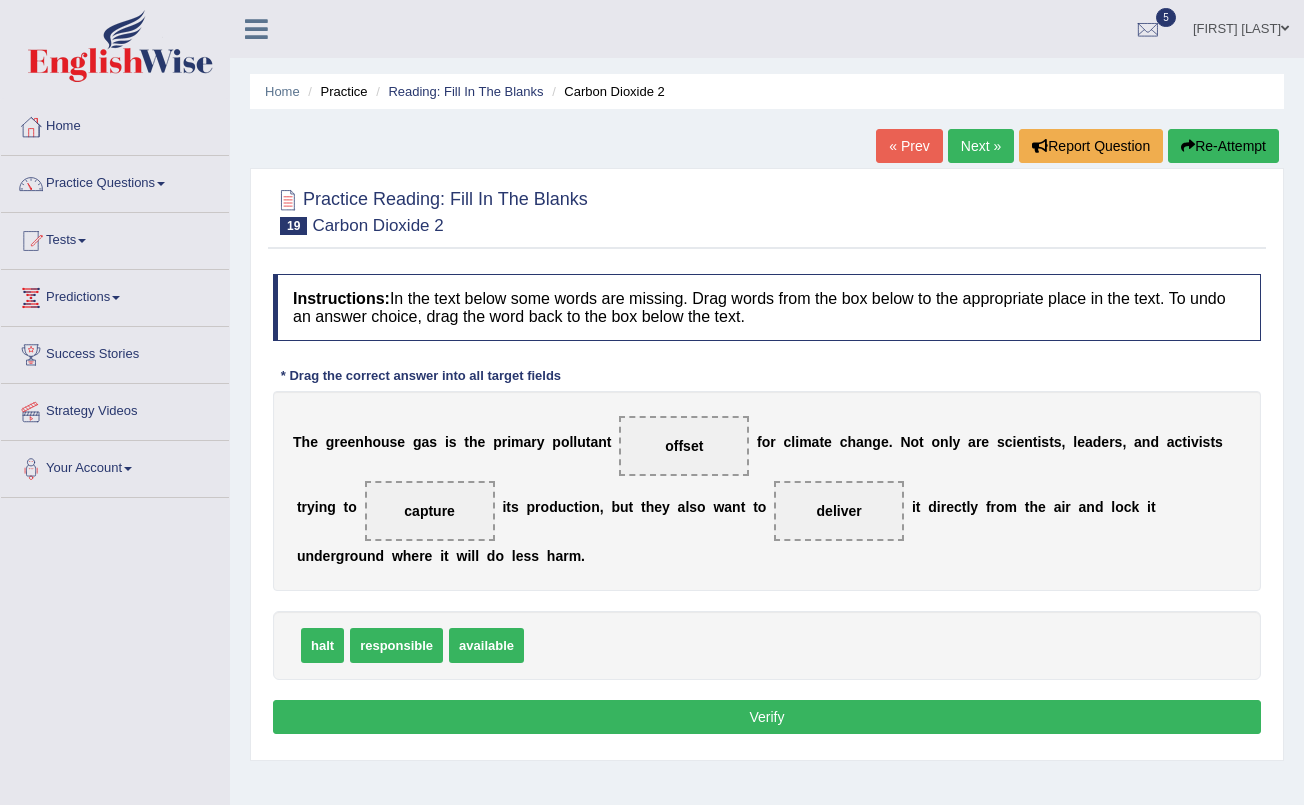click on "Verify" at bounding box center (767, 717) 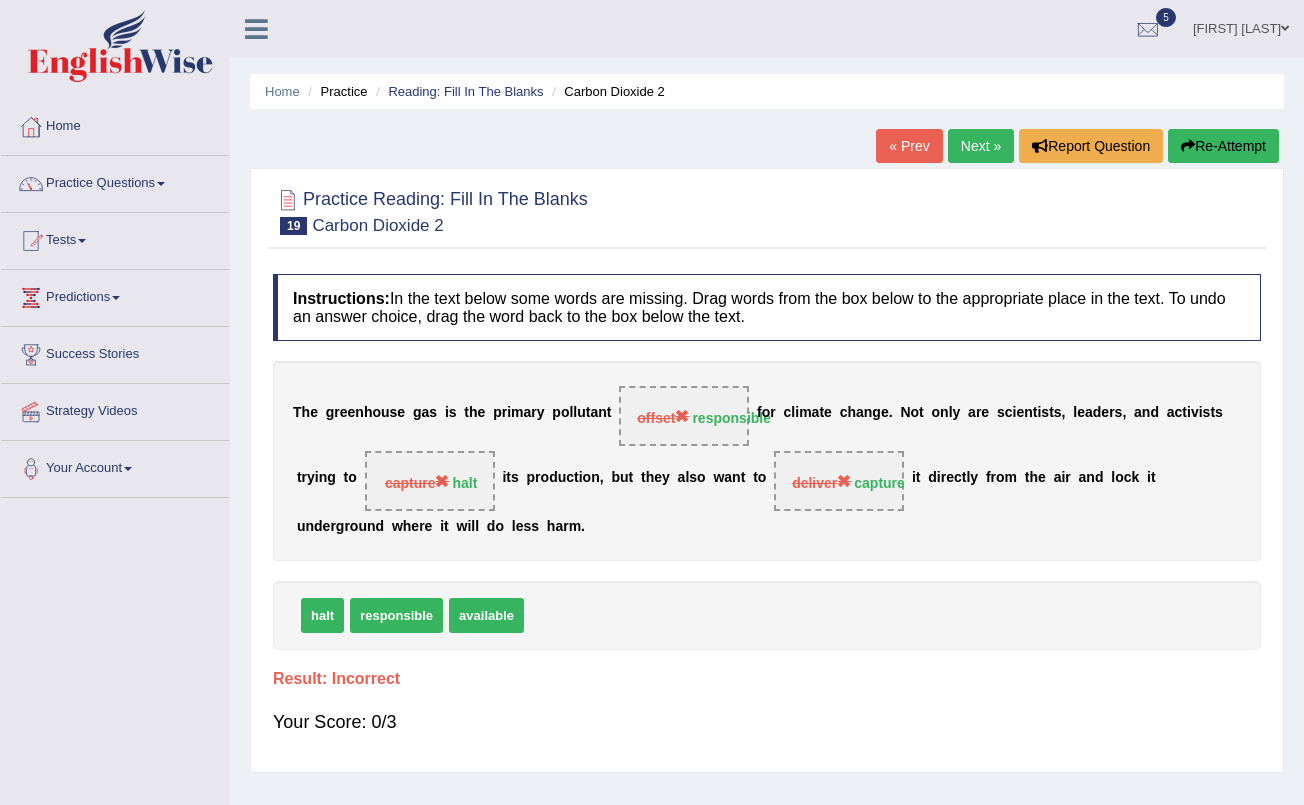 click on "Next »" at bounding box center (981, 146) 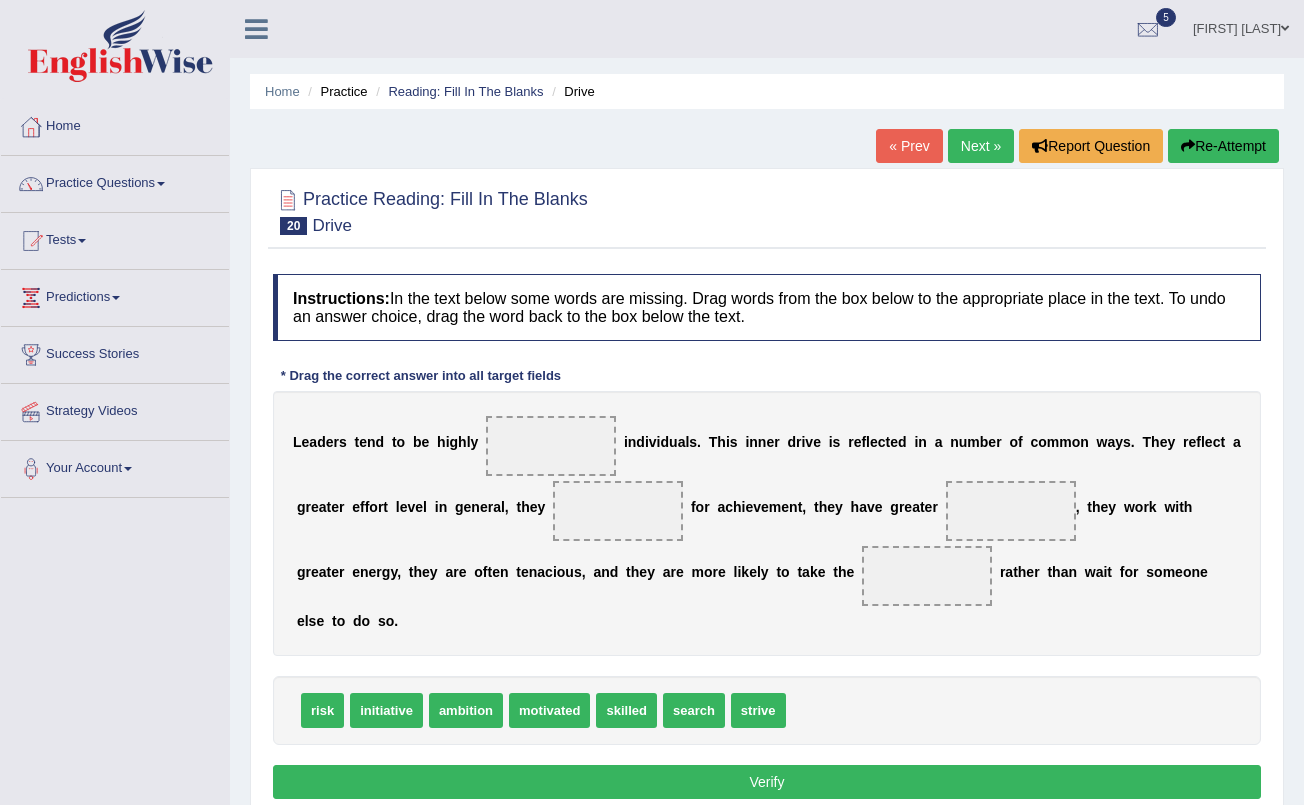 scroll, scrollTop: 0, scrollLeft: 0, axis: both 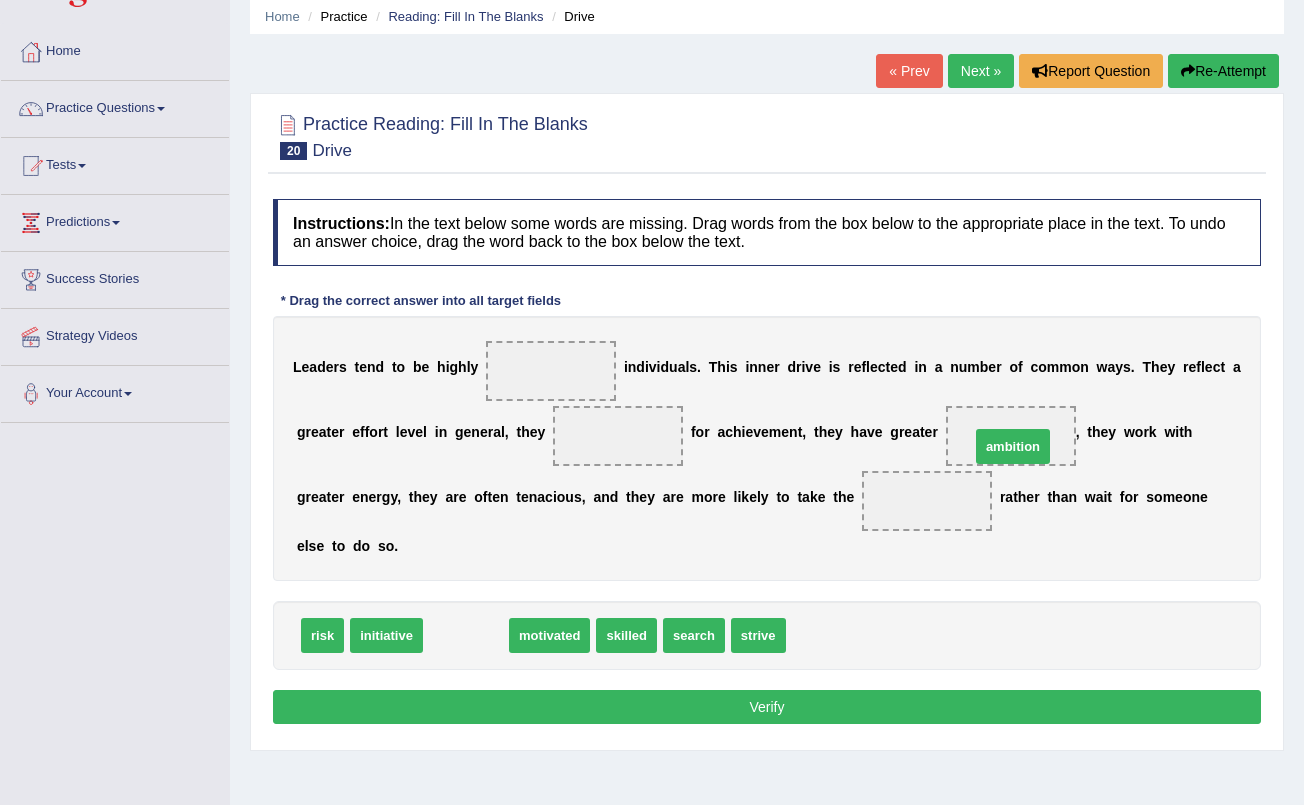drag, startPoint x: 448, startPoint y: 648, endPoint x: 994, endPoint y: 458, distance: 578.1142 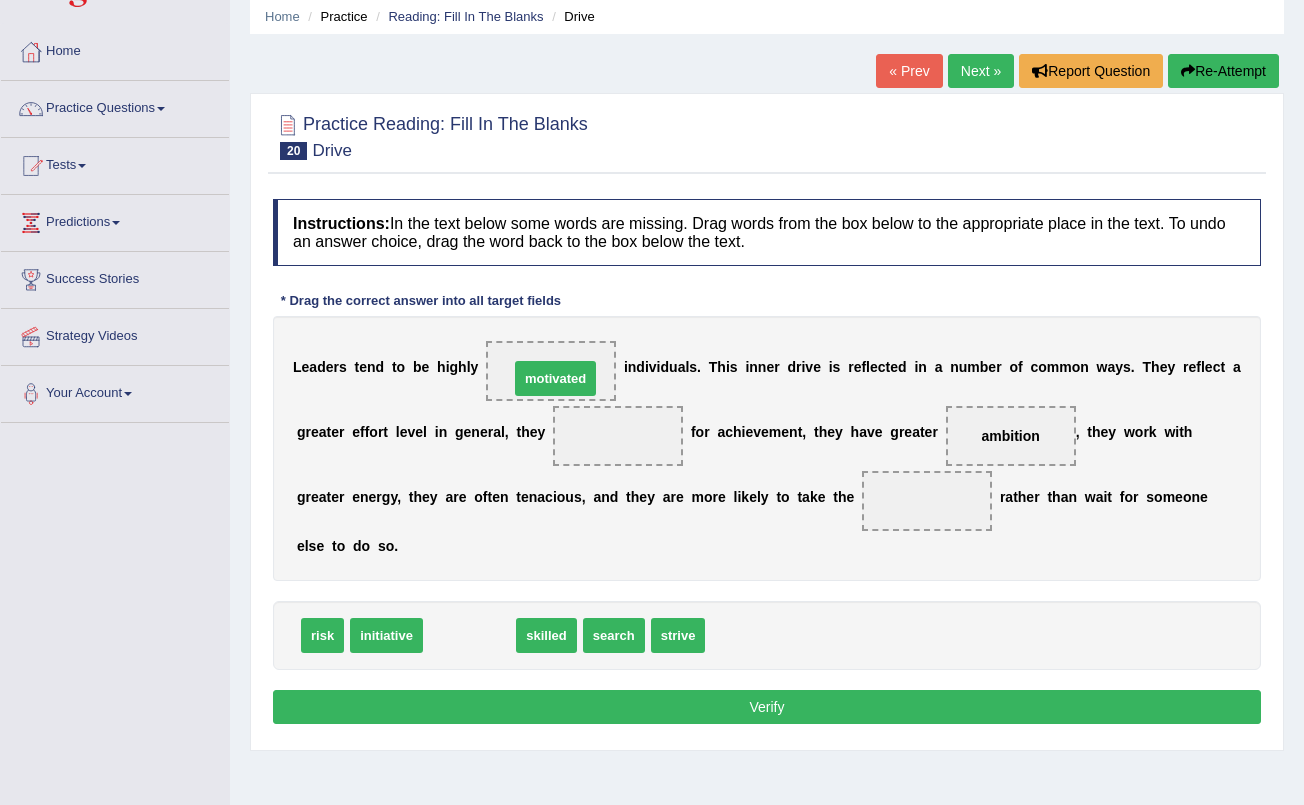 drag, startPoint x: 463, startPoint y: 639, endPoint x: 549, endPoint y: 382, distance: 271.0074 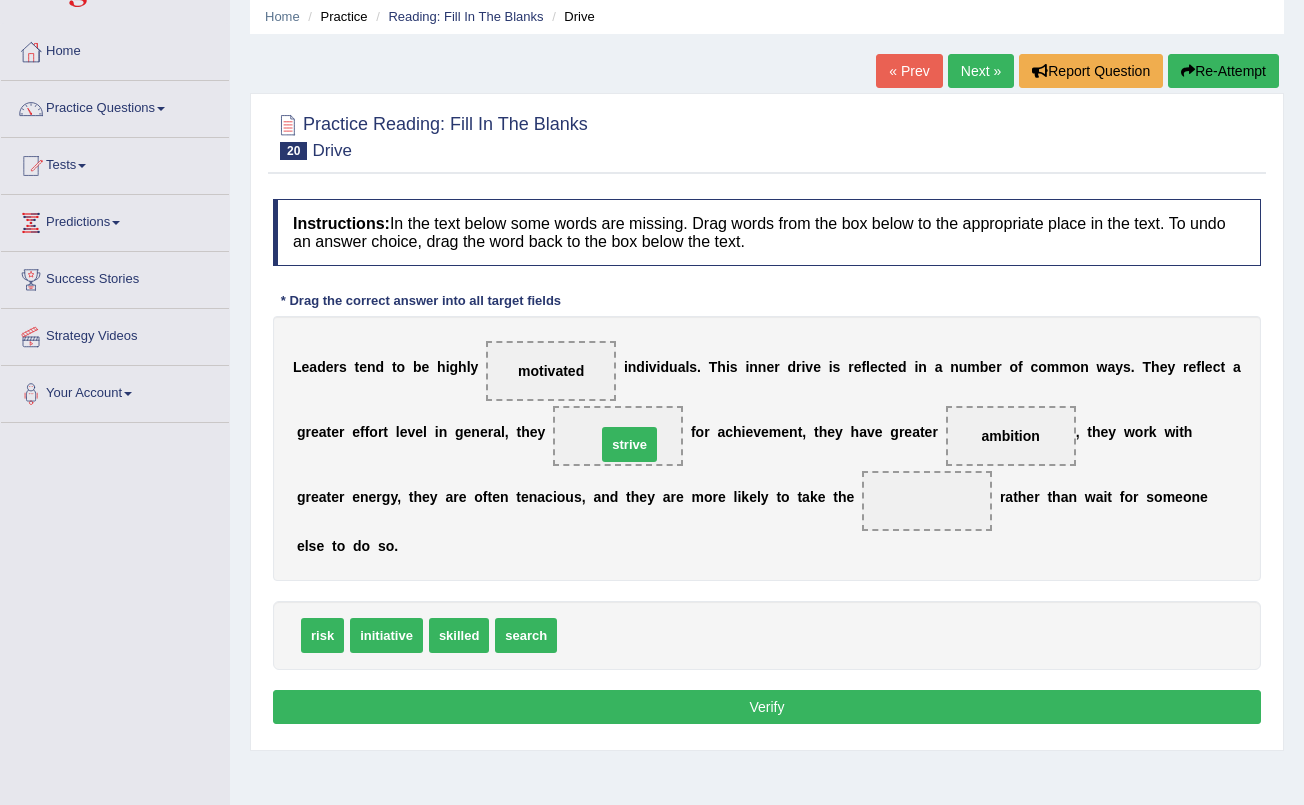 drag, startPoint x: 590, startPoint y: 637, endPoint x: 628, endPoint y: 447, distance: 193.76274 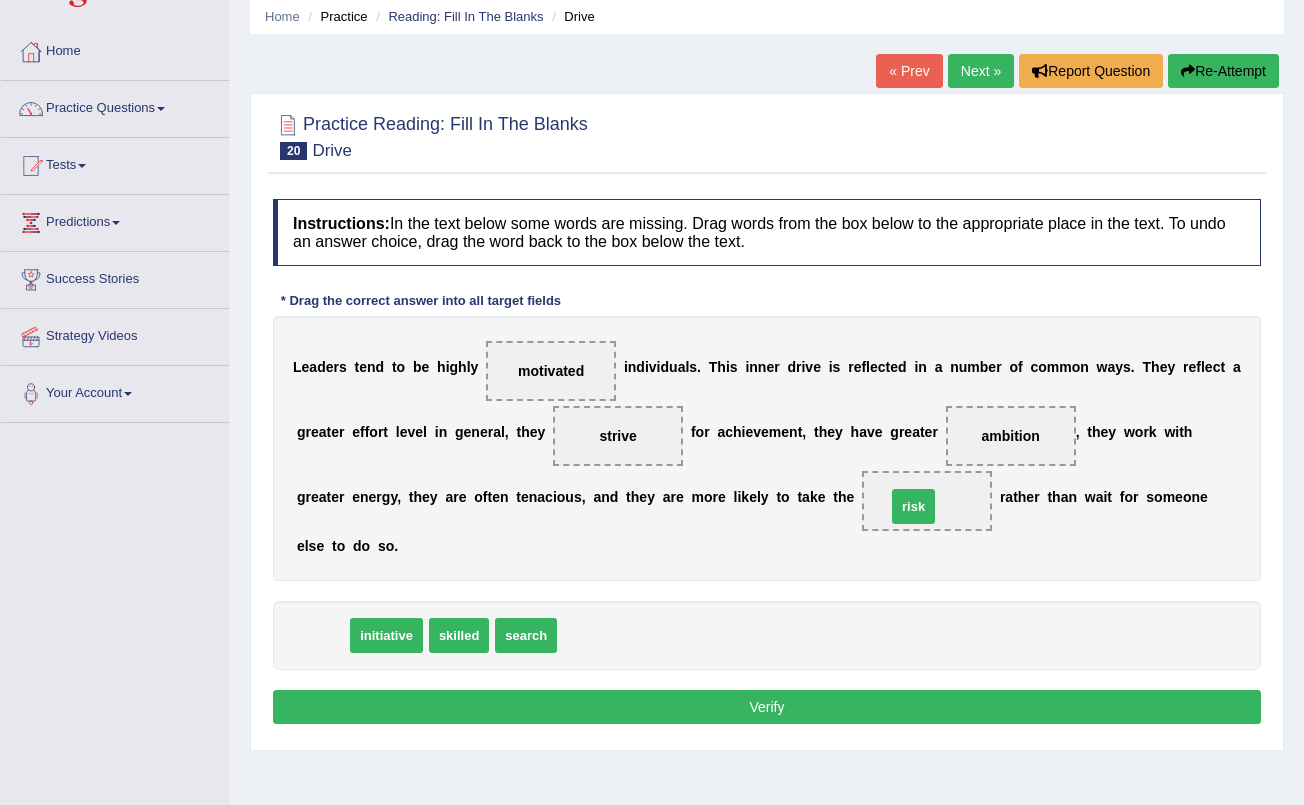 drag, startPoint x: 327, startPoint y: 638, endPoint x: 935, endPoint y: 503, distance: 622.8074 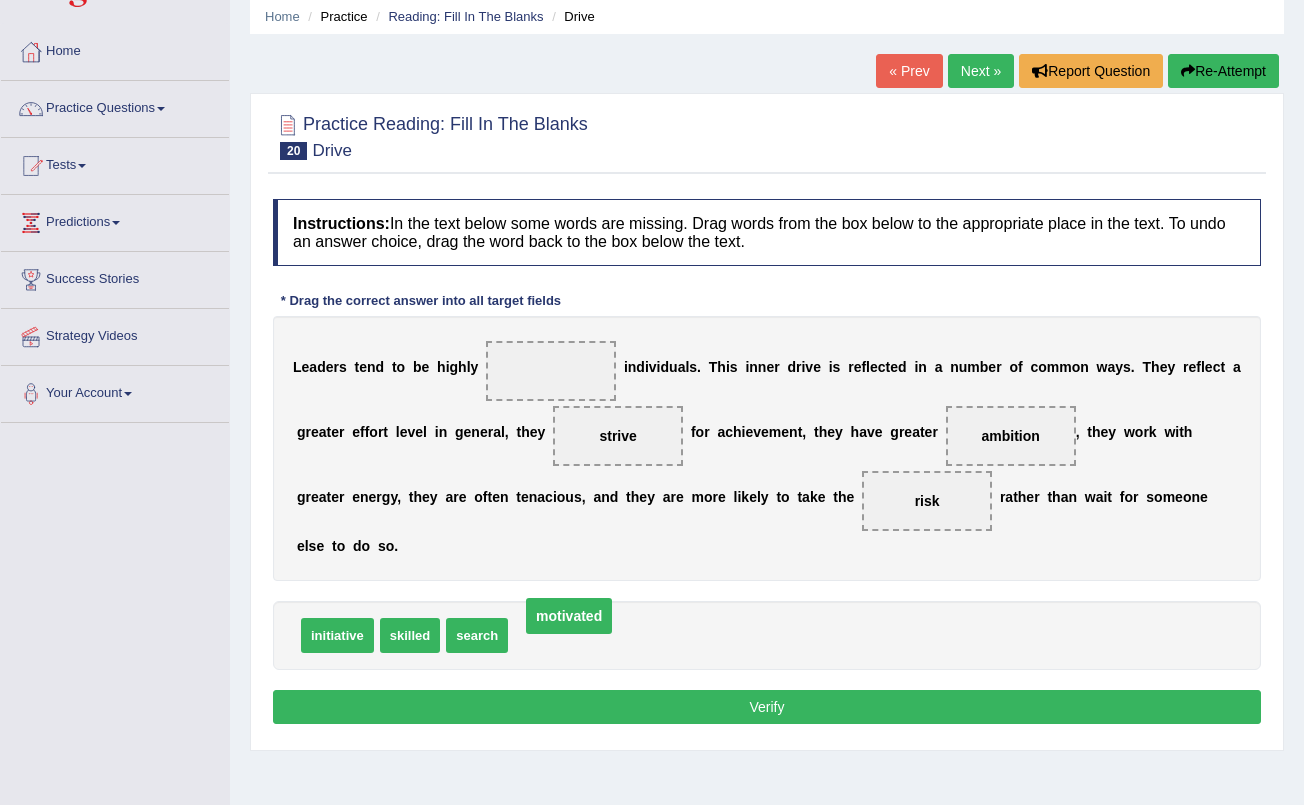 drag, startPoint x: 572, startPoint y: 374, endPoint x: 589, endPoint y: 619, distance: 245.58908 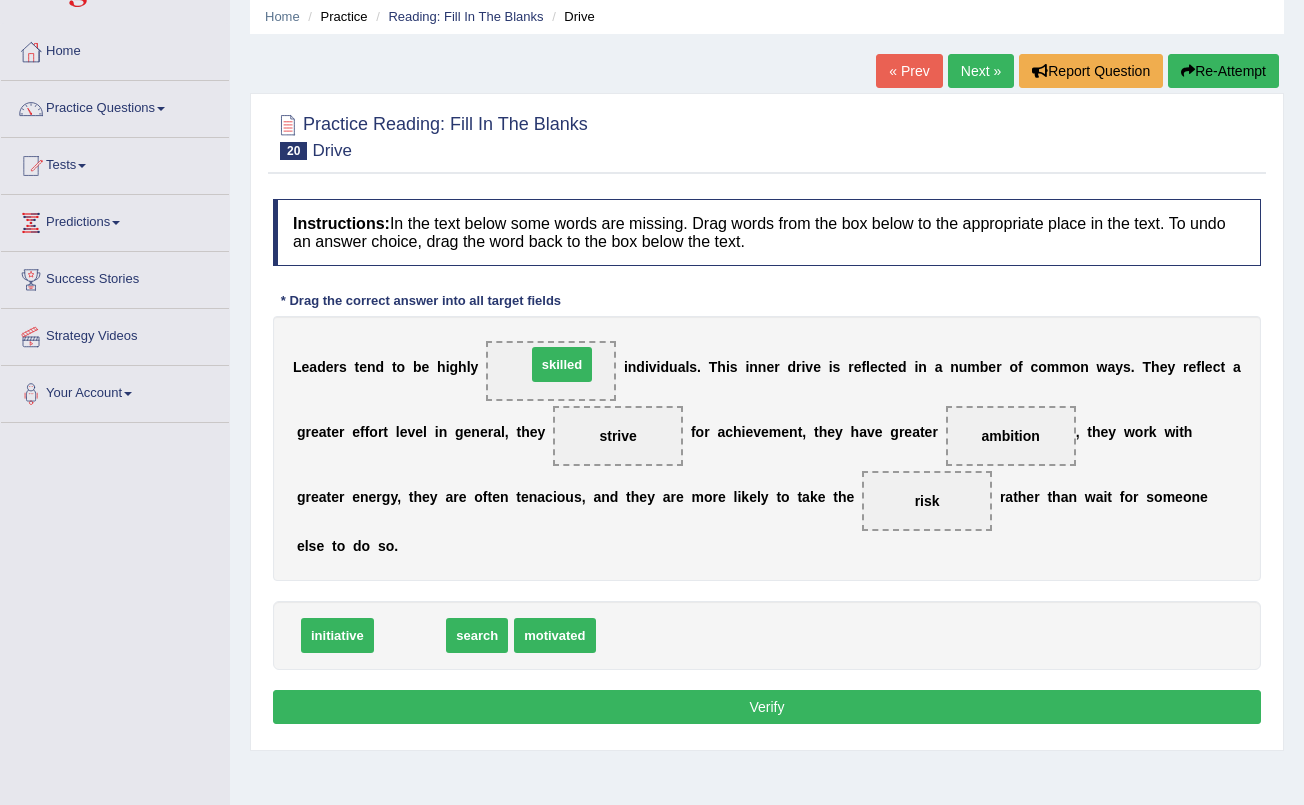 drag, startPoint x: 419, startPoint y: 637, endPoint x: 570, endPoint y: 368, distance: 308.4834 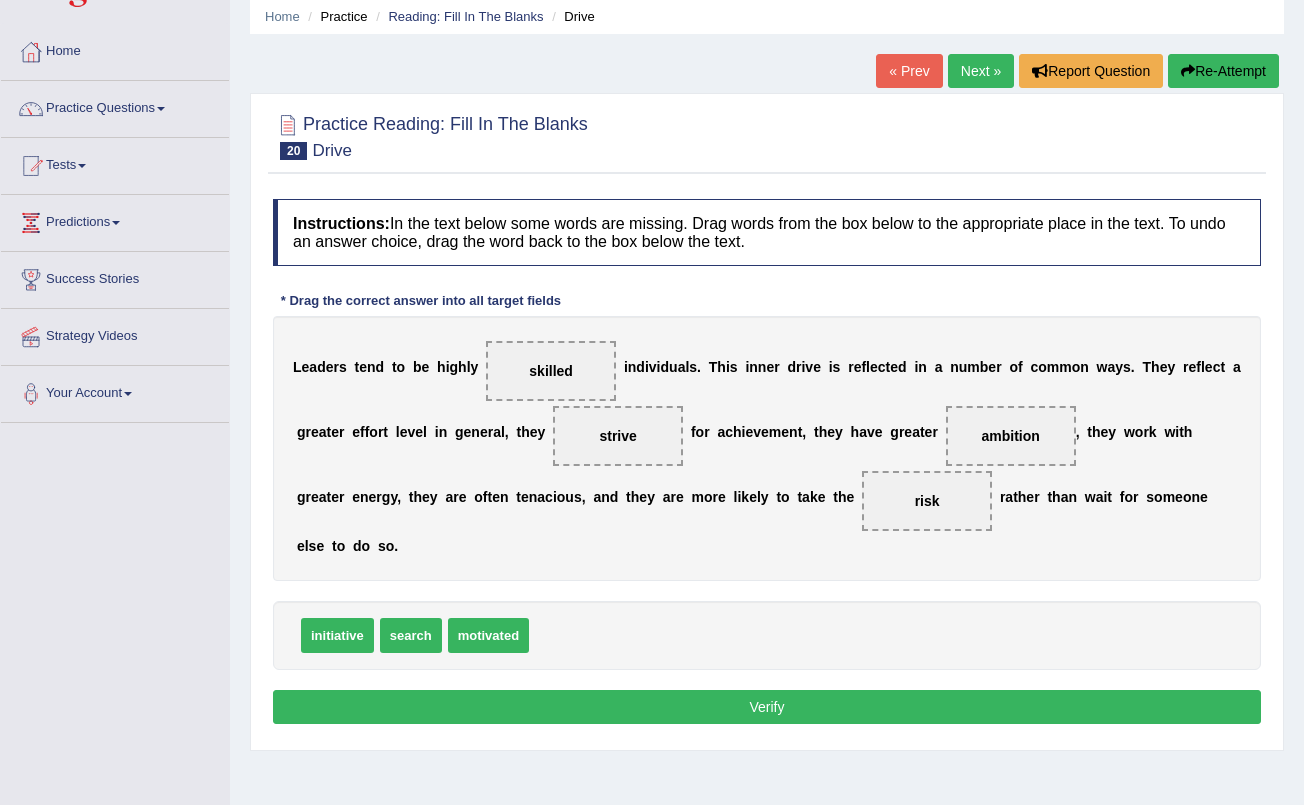 click on "Verify" at bounding box center (767, 707) 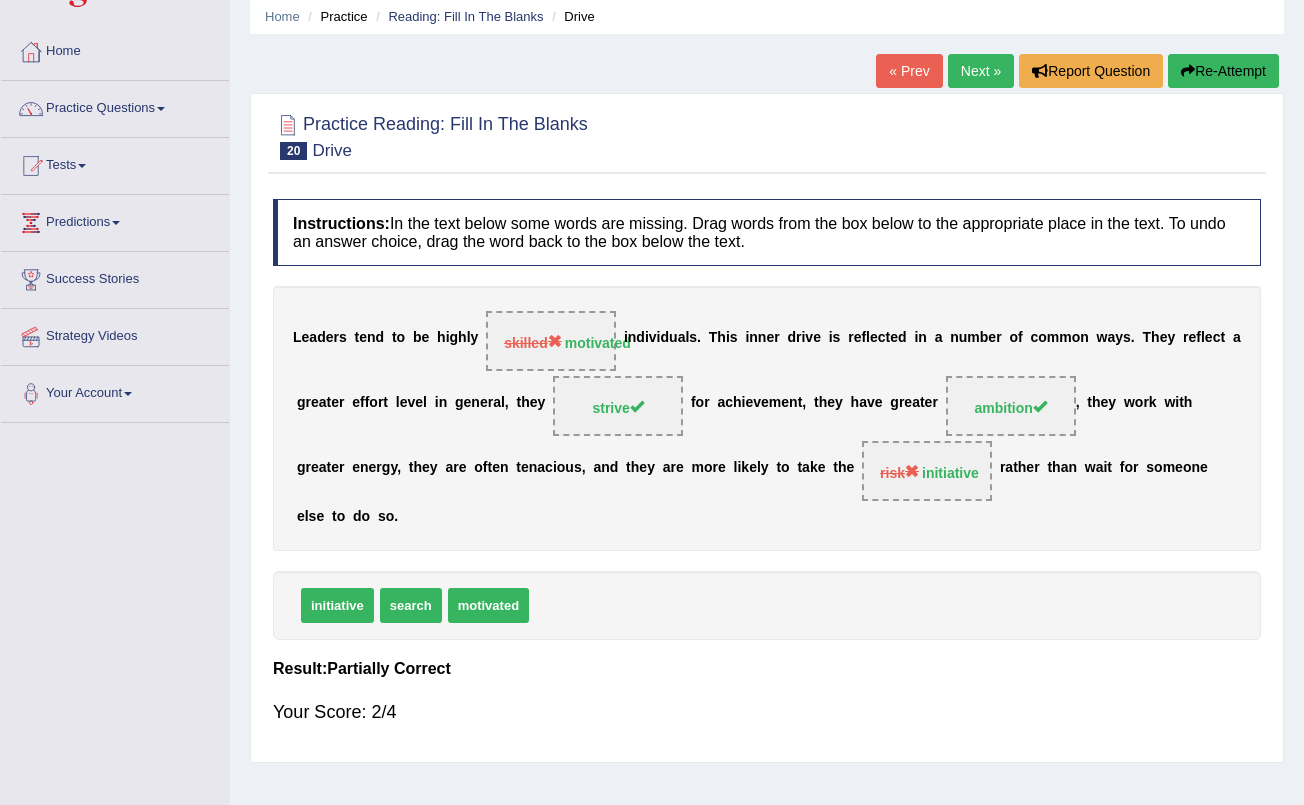 click on "Next »" at bounding box center [981, 71] 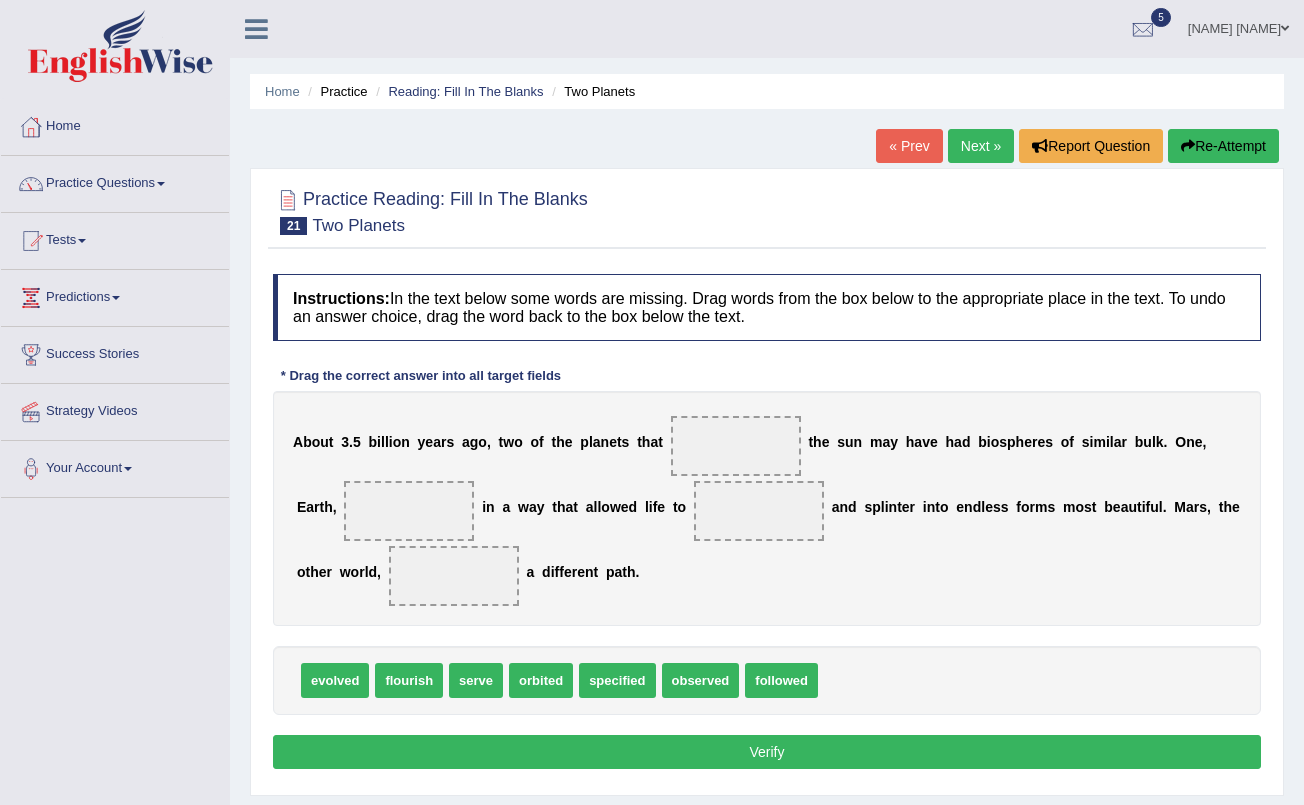 scroll, scrollTop: 0, scrollLeft: 0, axis: both 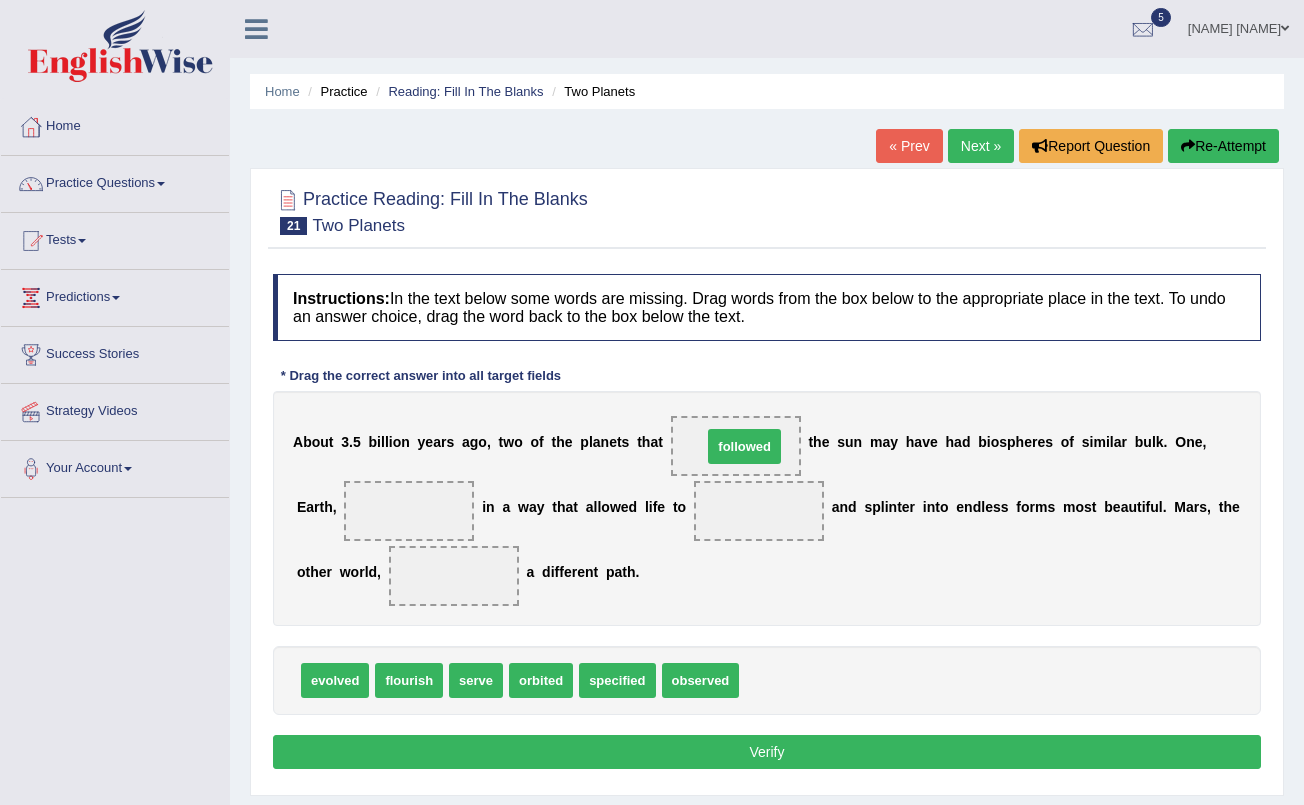 drag, startPoint x: 770, startPoint y: 677, endPoint x: 733, endPoint y: 443, distance: 236.90715 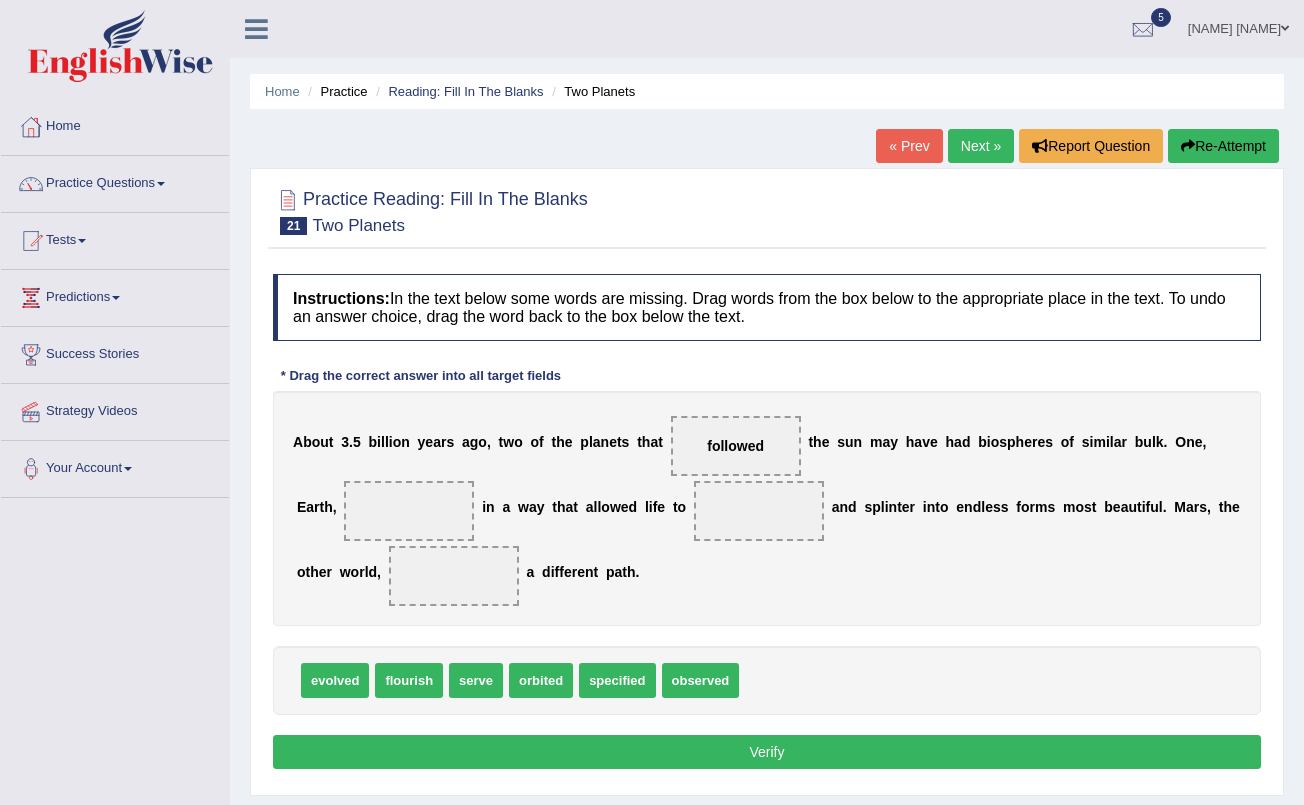 click on "Instructions:  In the text below some words are missing. Drag words from the box below to the appropriate place in the text. To undo an answer choice, drag the word back to the box below the text.
* Drag the correct answer into all target fields A b o u t    3 . 5    b i l l i o n    y e a r s    a g o ,    t w o    o f    t h e    p l a n e t s    t h a t    followed    t h e    s u n    m a y    h a v e    h a d    b i o s p h e r e s    o f    s i m i l a r    b u l k .    O n e ,    E a r t h ,       i n    a    w a y    t h a t    a l l o w e d    l i f e    t o       a n d    s p l i n t e r    i n t o    e n d l e s s    f o r m s    m o s t    b e a u t i f u l .    M a r s ,    t h e    o t h e r    w o r l d ,       a    d i f f e r e n t    p a t h . evolved flourish serve orbited specified observed Result:  Verify" at bounding box center (767, 524) 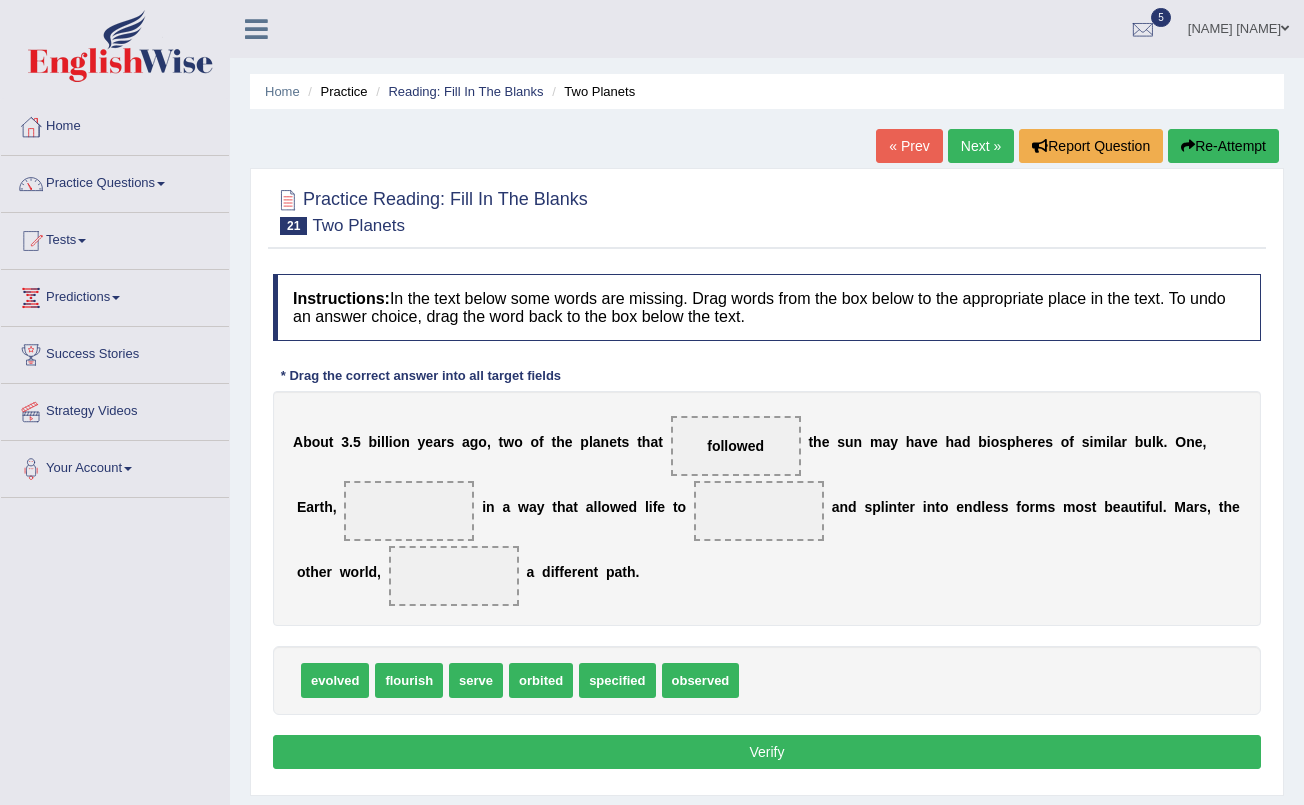 click on "Verify" at bounding box center (767, 752) 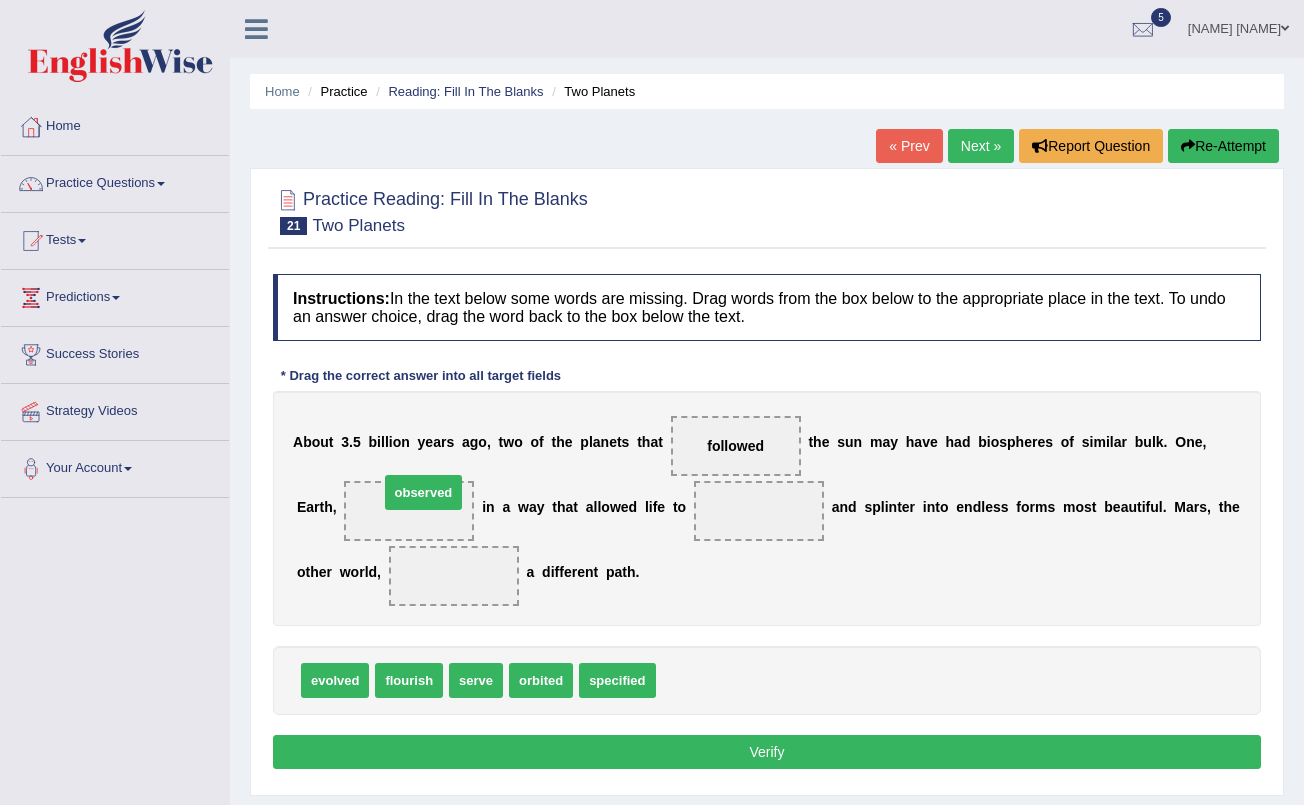 drag, startPoint x: 703, startPoint y: 692, endPoint x: 423, endPoint y: 504, distance: 337.25955 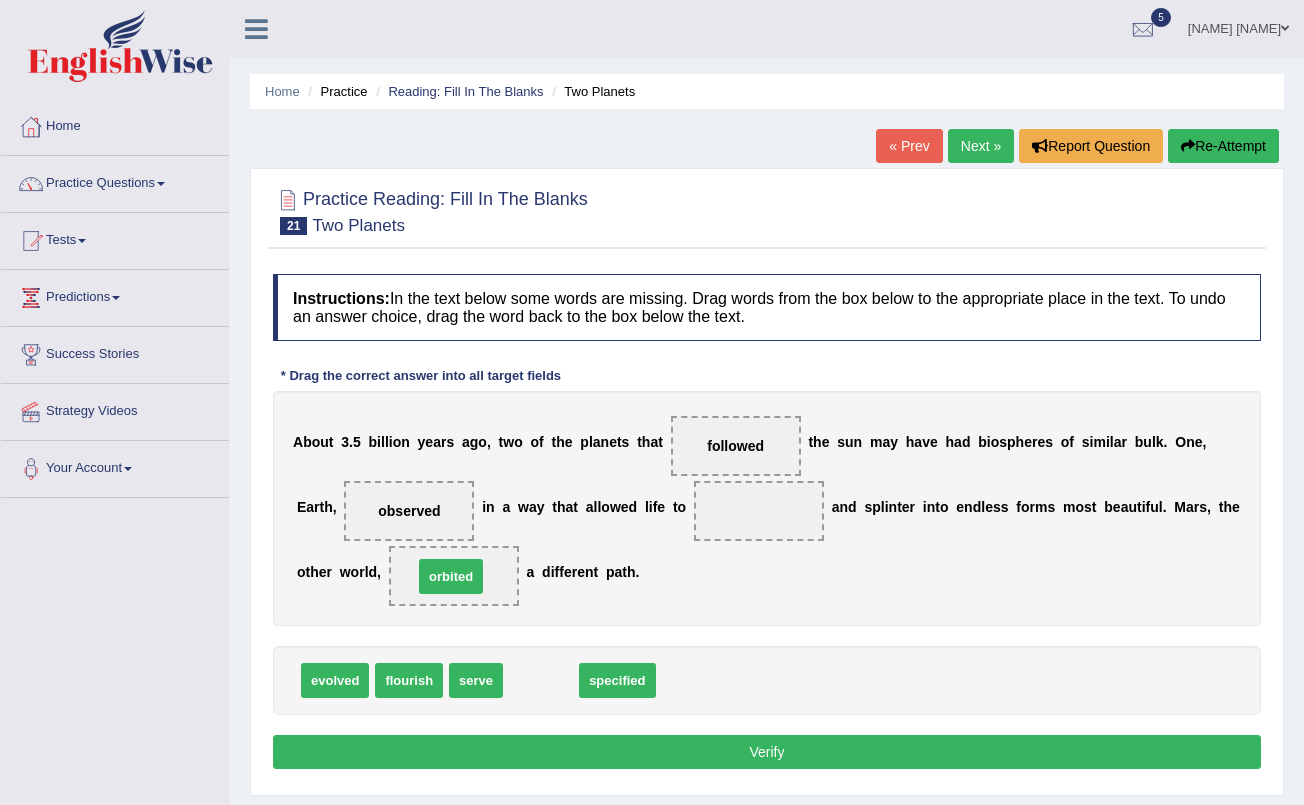 drag, startPoint x: 559, startPoint y: 675, endPoint x: 470, endPoint y: 571, distance: 136.88316 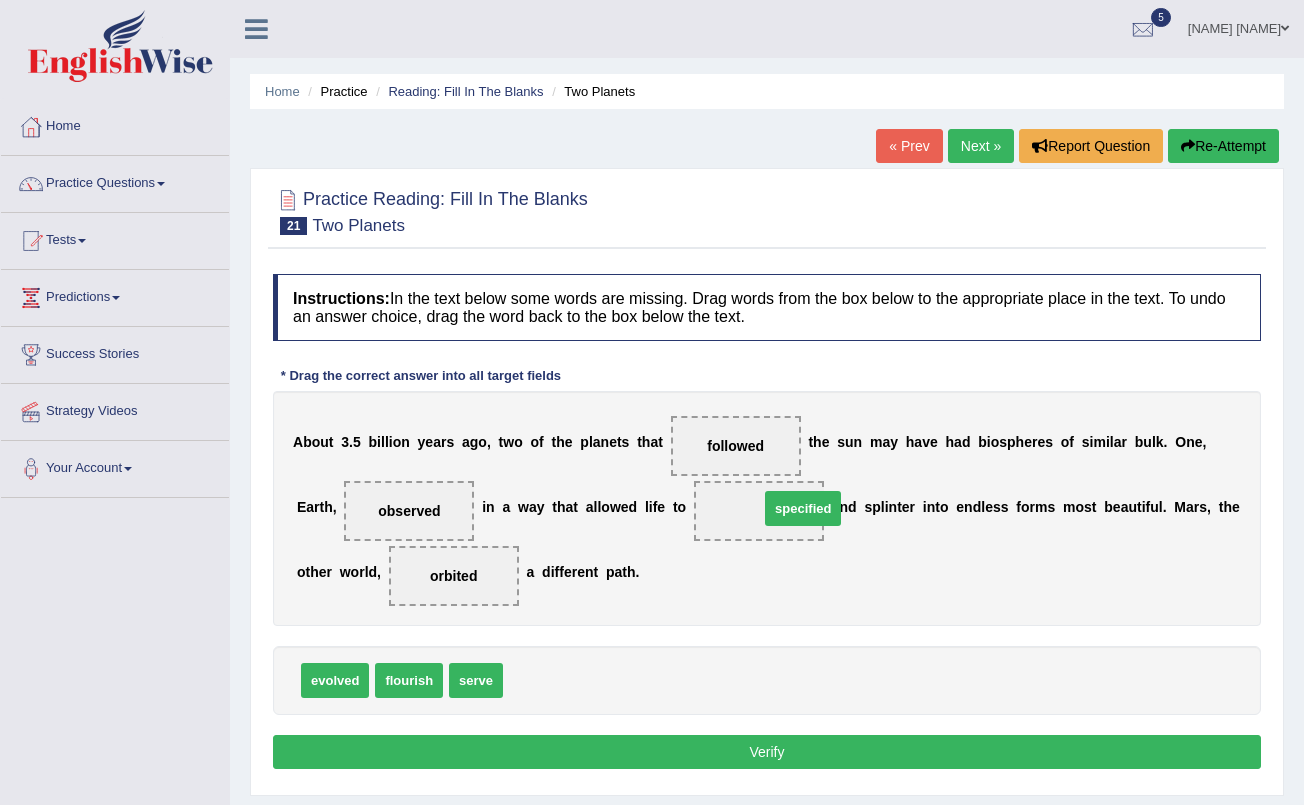 drag, startPoint x: 583, startPoint y: 674, endPoint x: 834, endPoint y: 501, distance: 304.8442 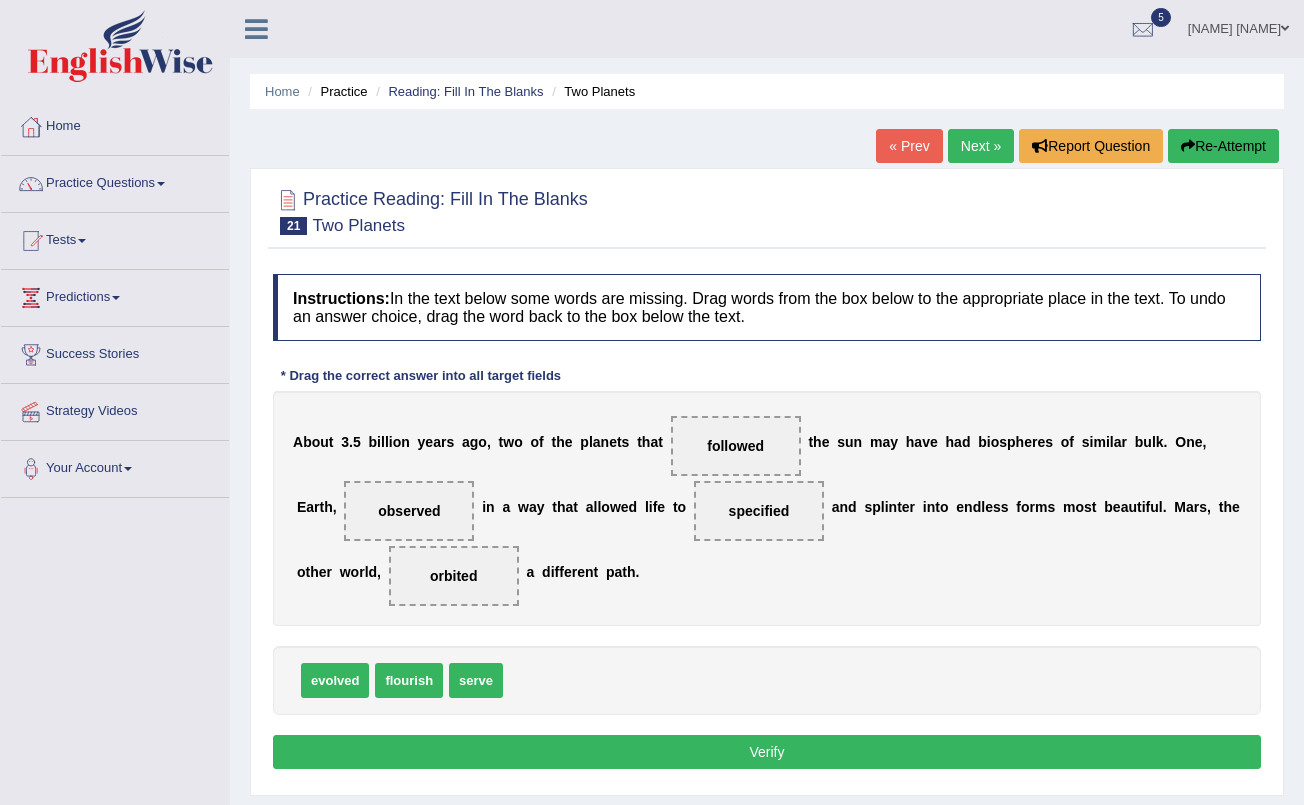 click on "Verify" at bounding box center [767, 752] 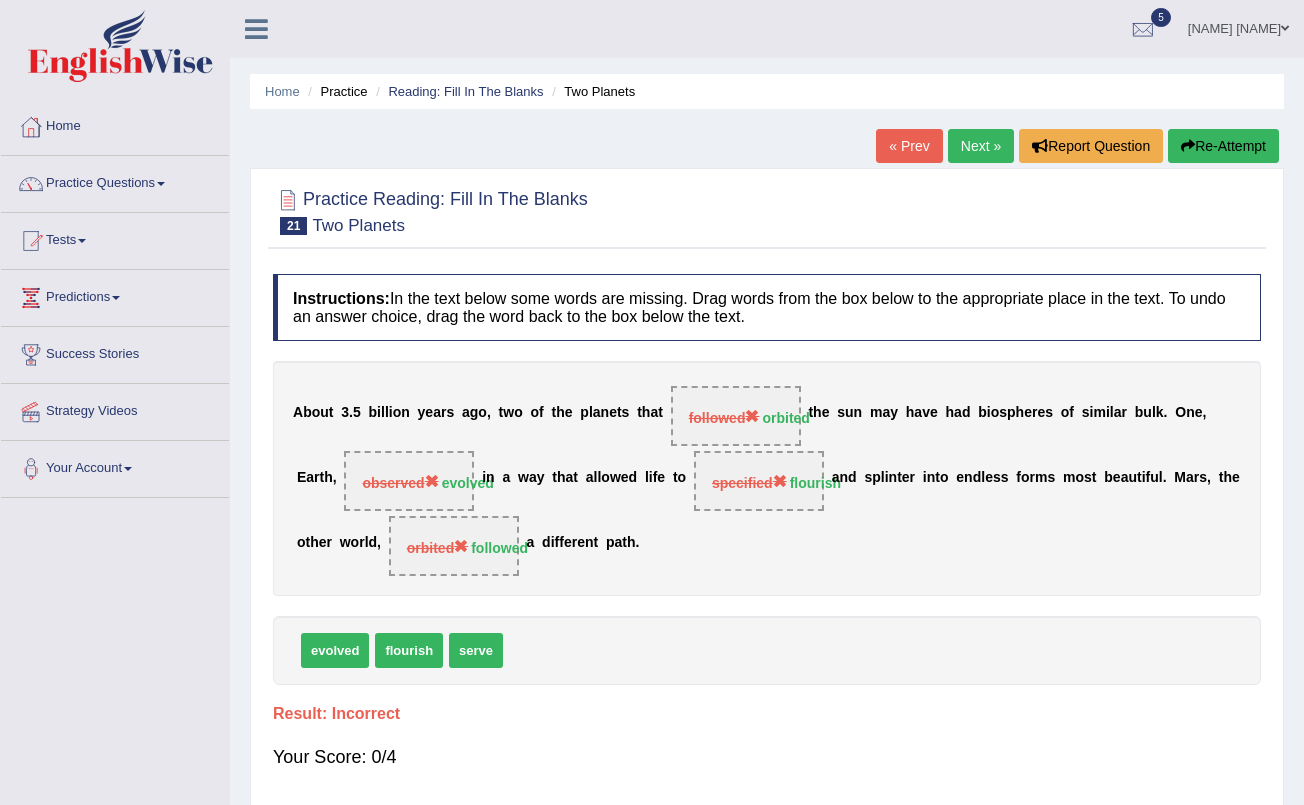 click on "Next »" at bounding box center (981, 146) 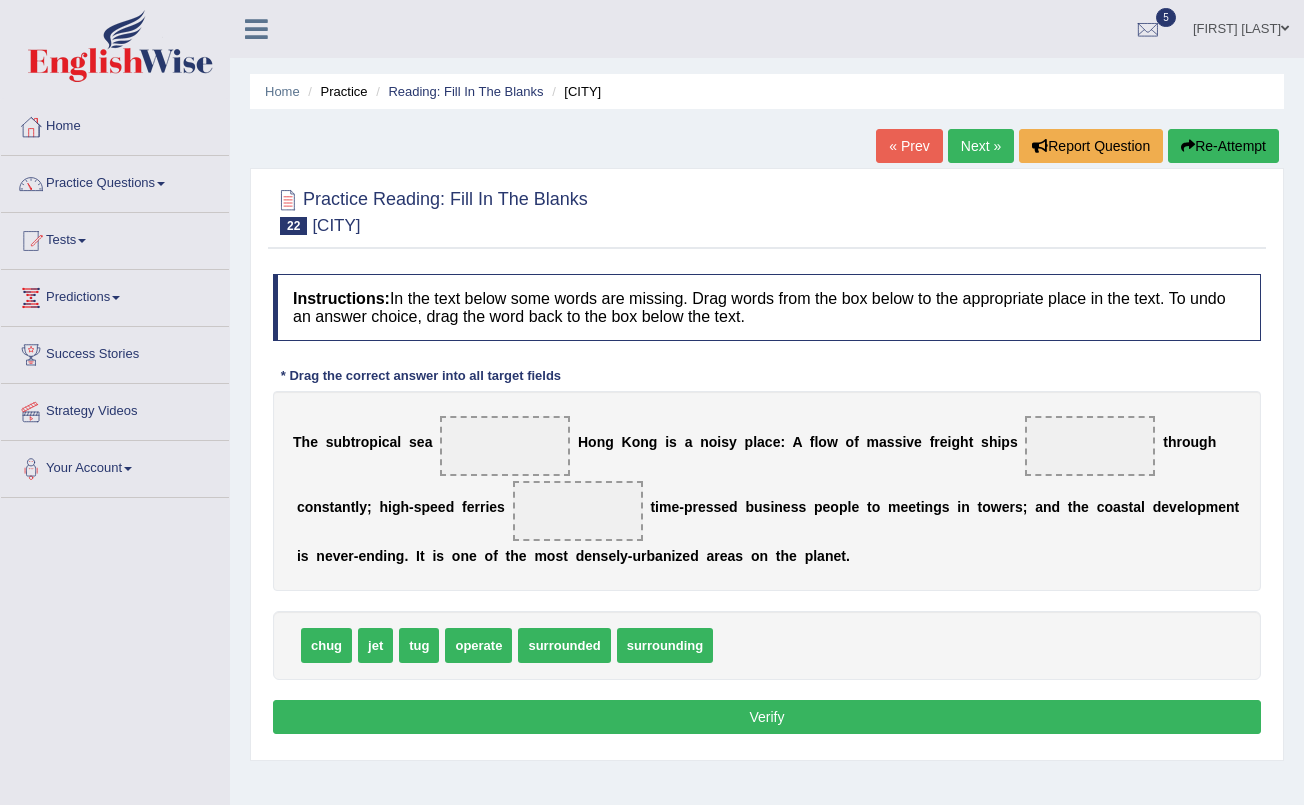 scroll, scrollTop: 0, scrollLeft: 0, axis: both 